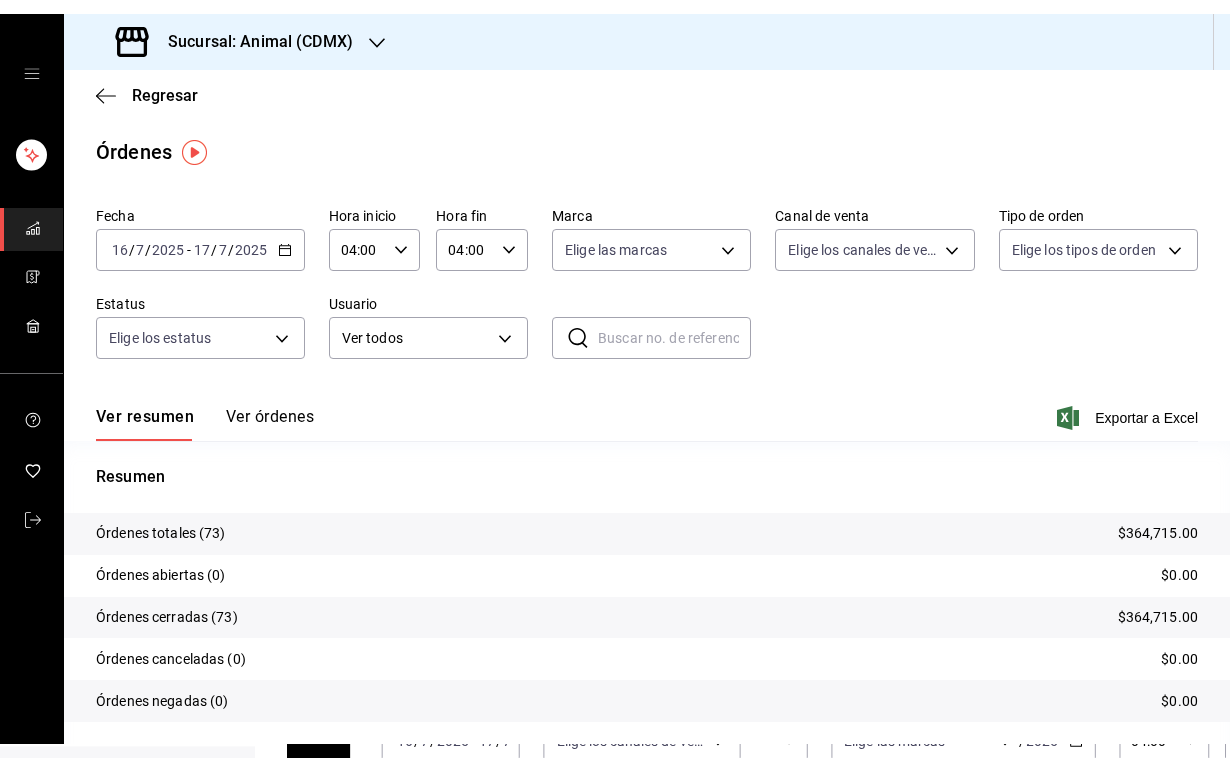 scroll, scrollTop: 0, scrollLeft: 0, axis: both 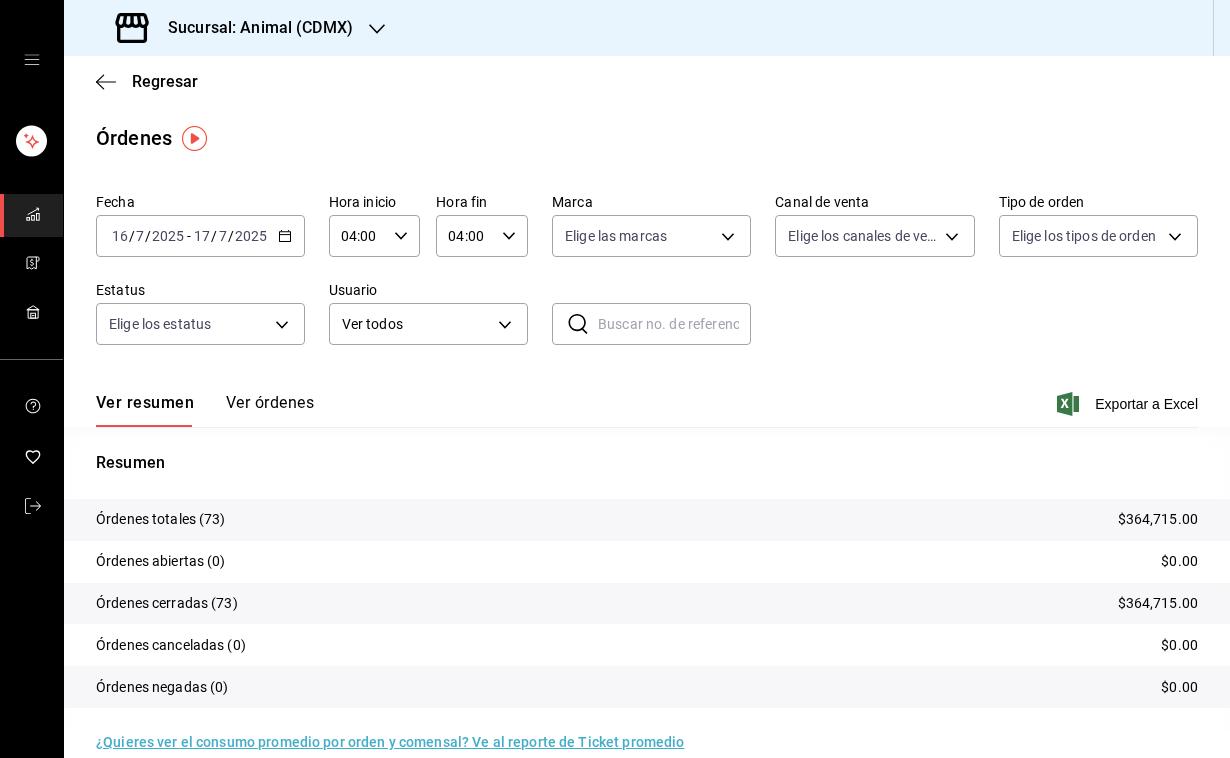 click on "2025" at bounding box center [168, 236] 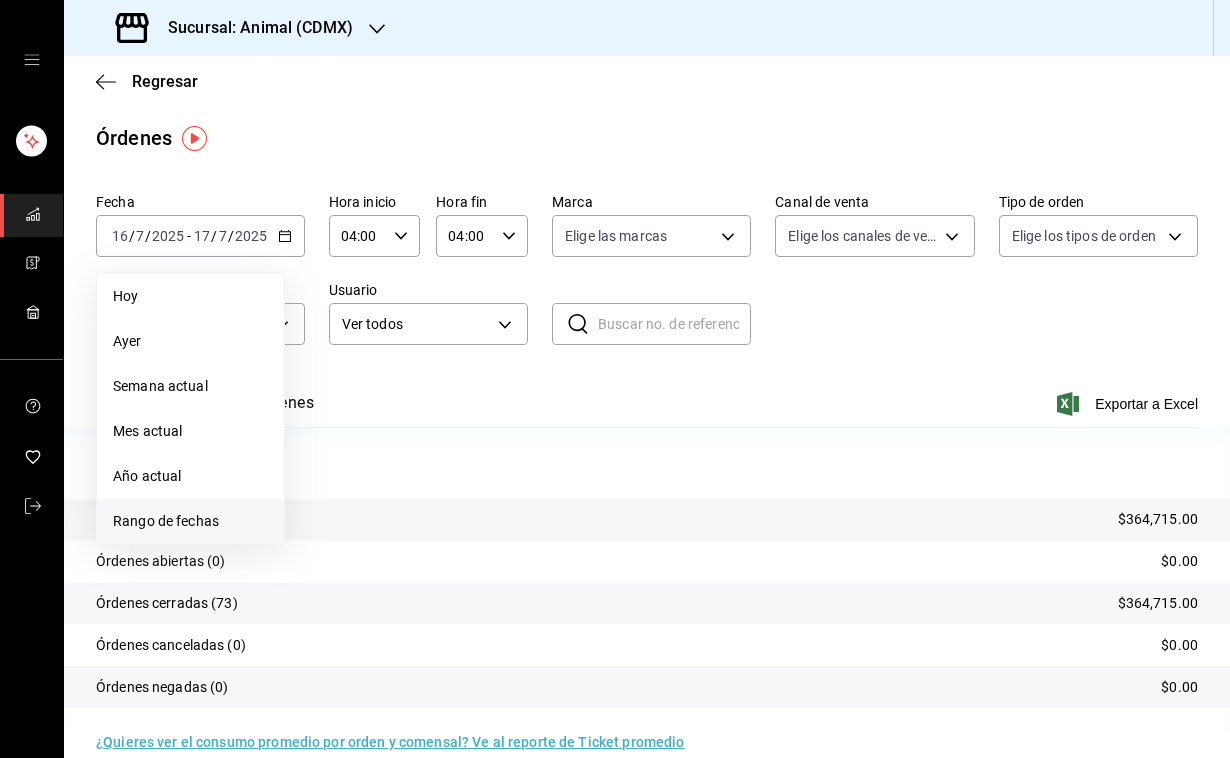 click on "Rango de fechas" at bounding box center [190, 521] 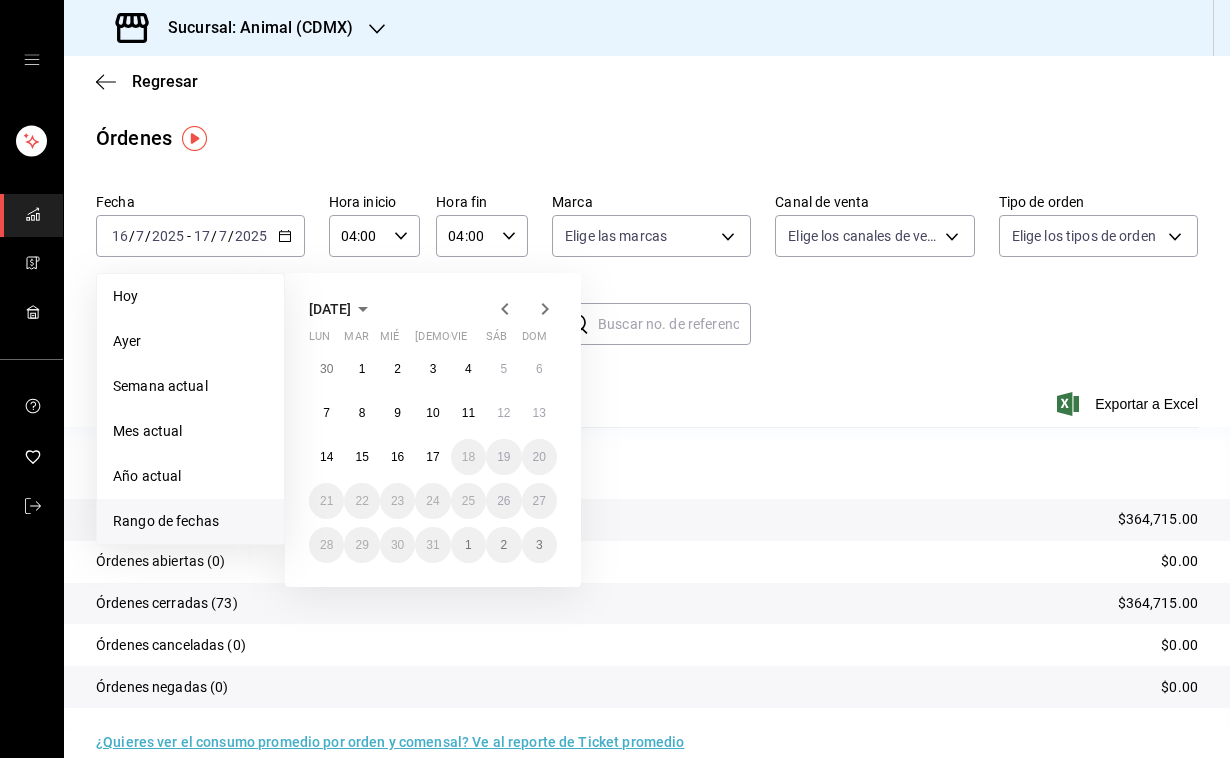 click 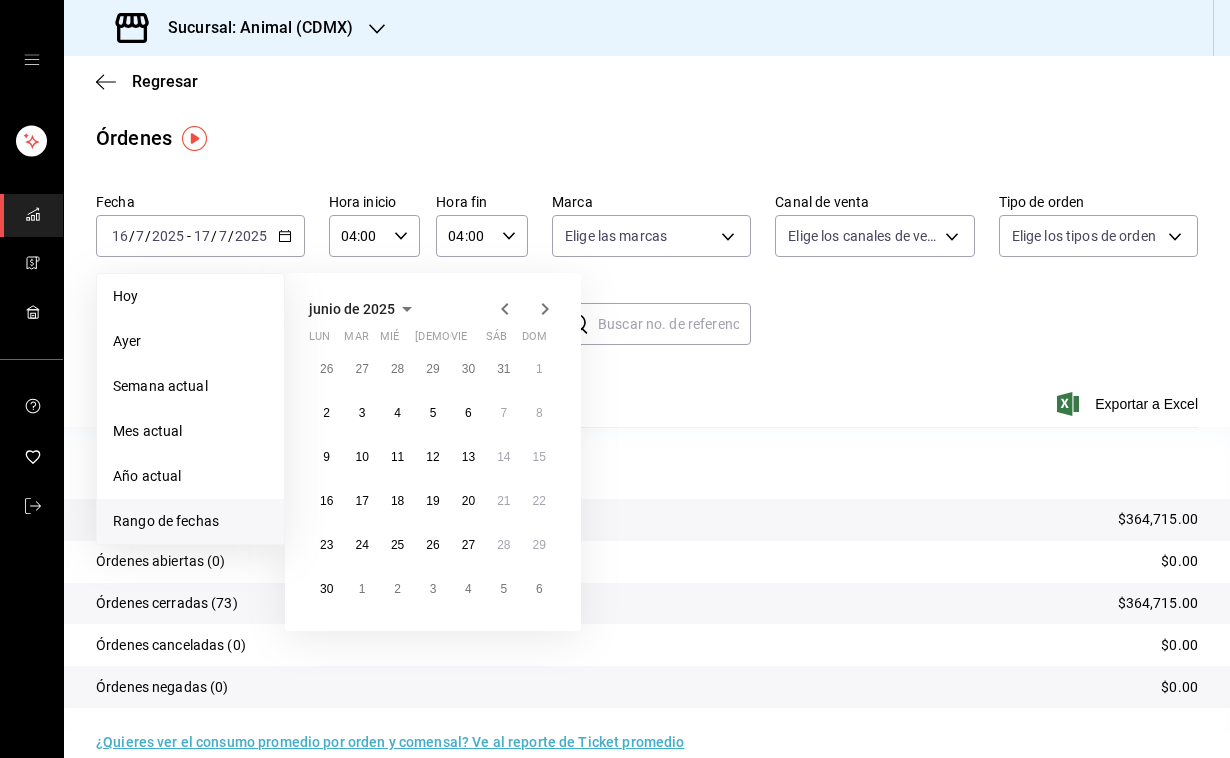 click 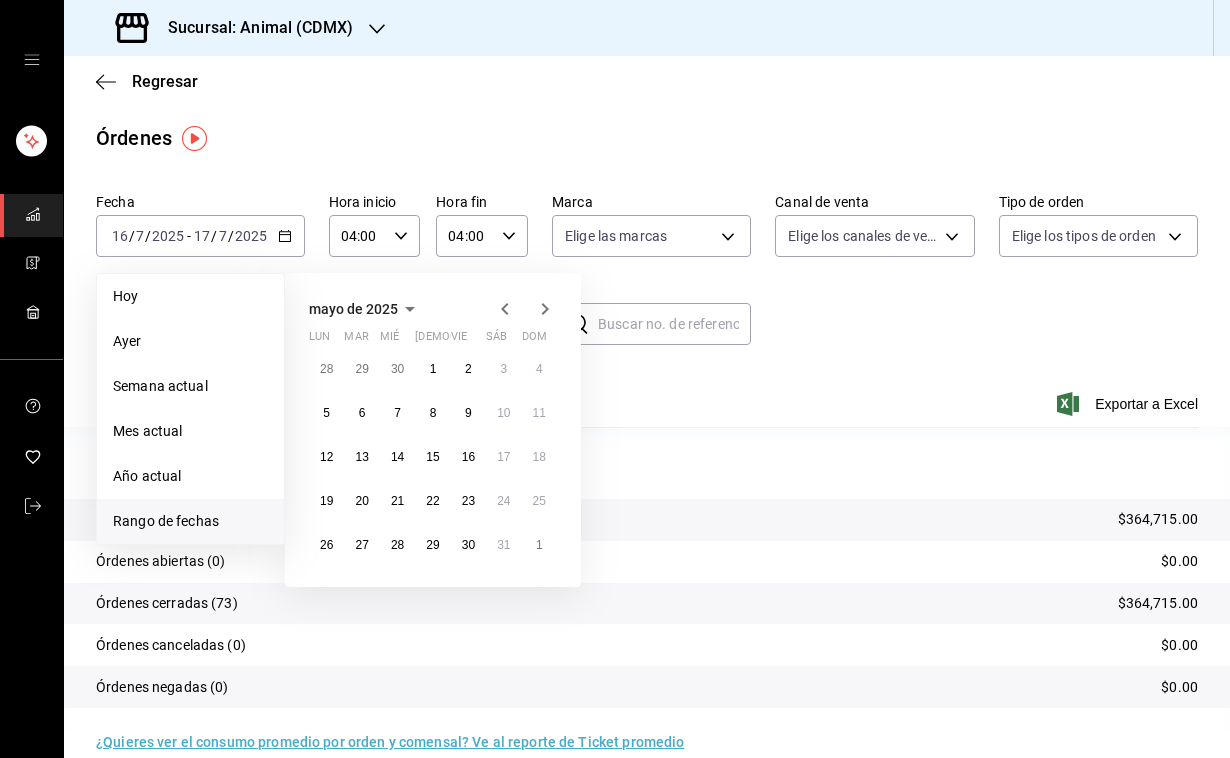 click 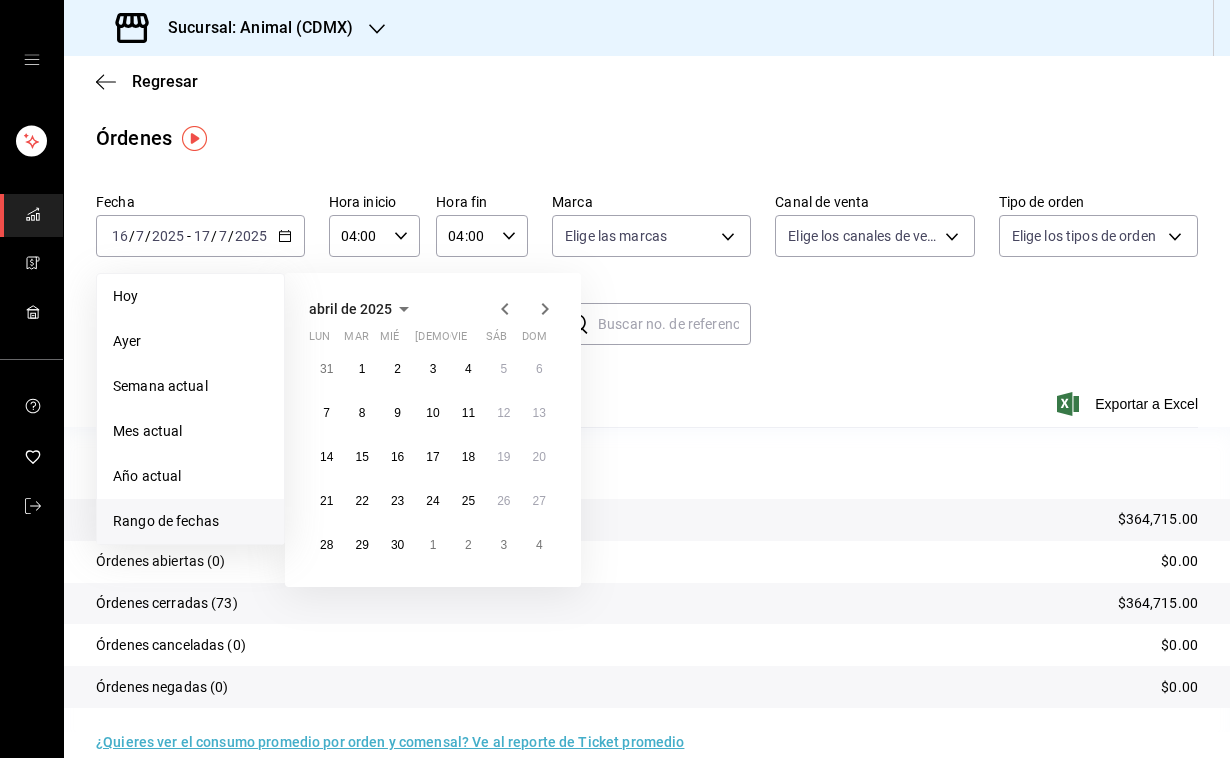 click 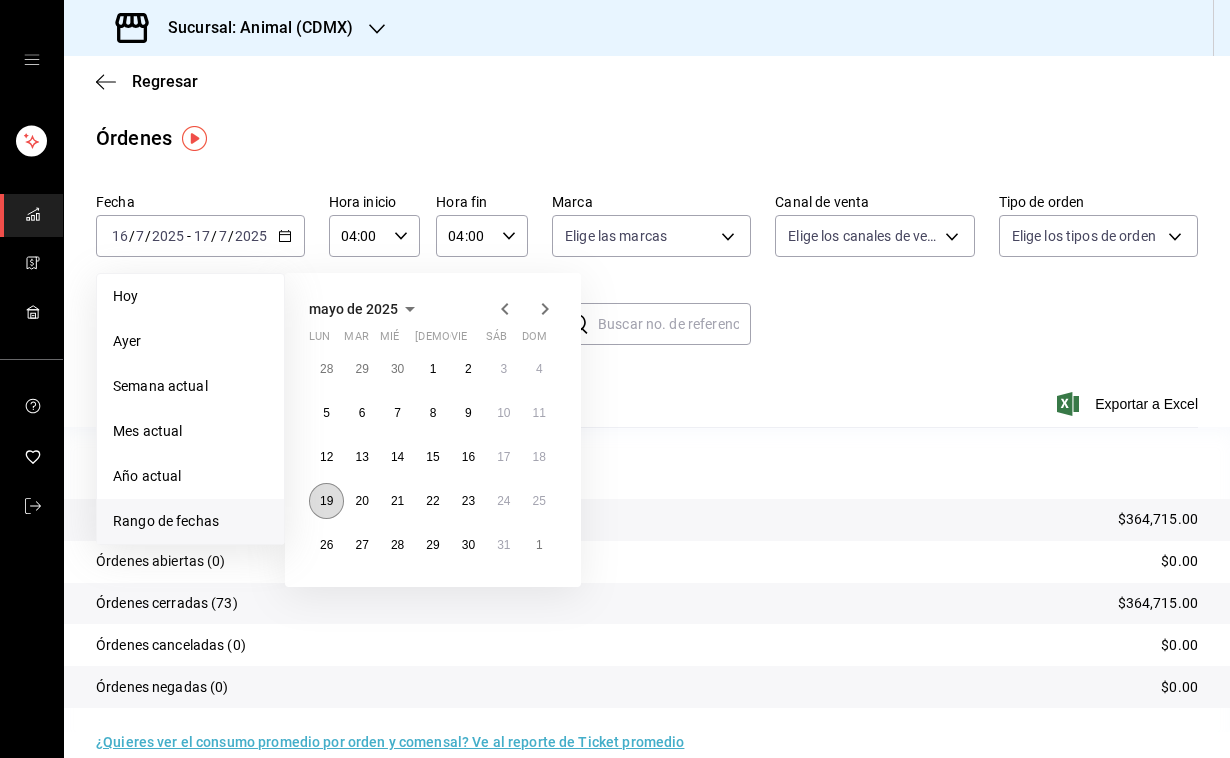 click on "19" at bounding box center [326, 501] 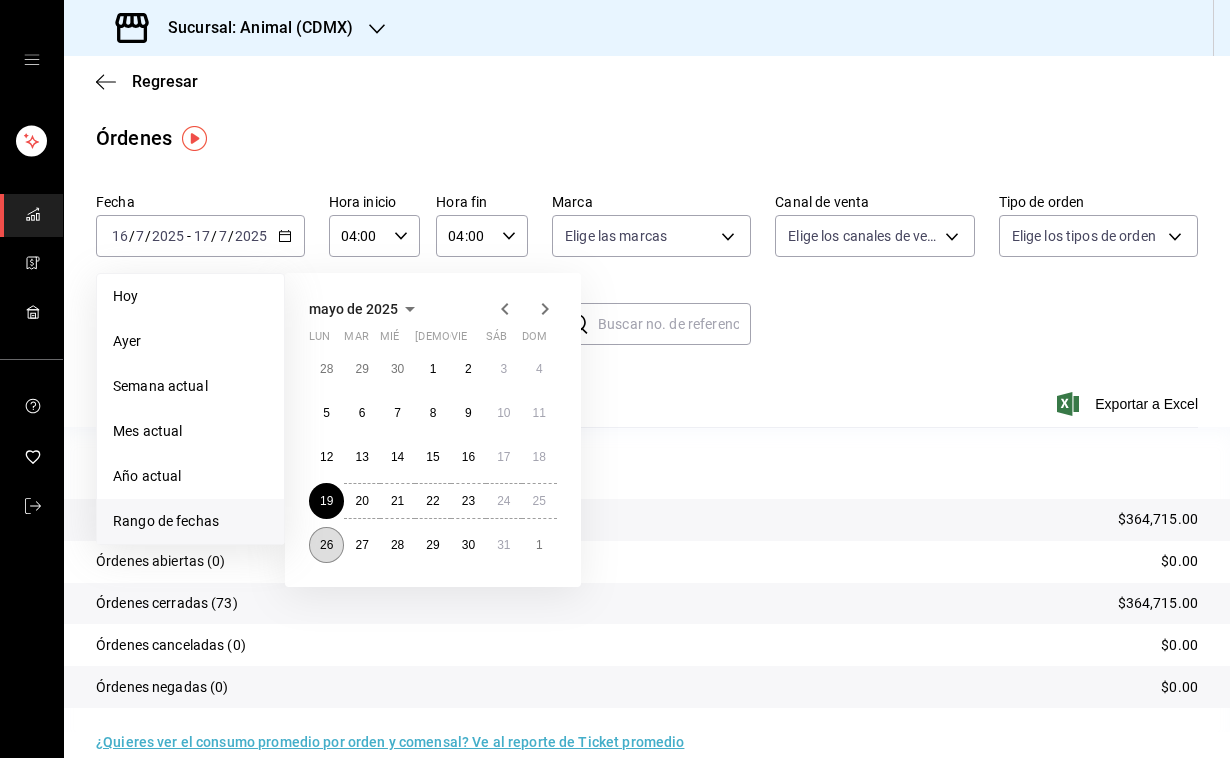 click on "26" at bounding box center (326, 545) 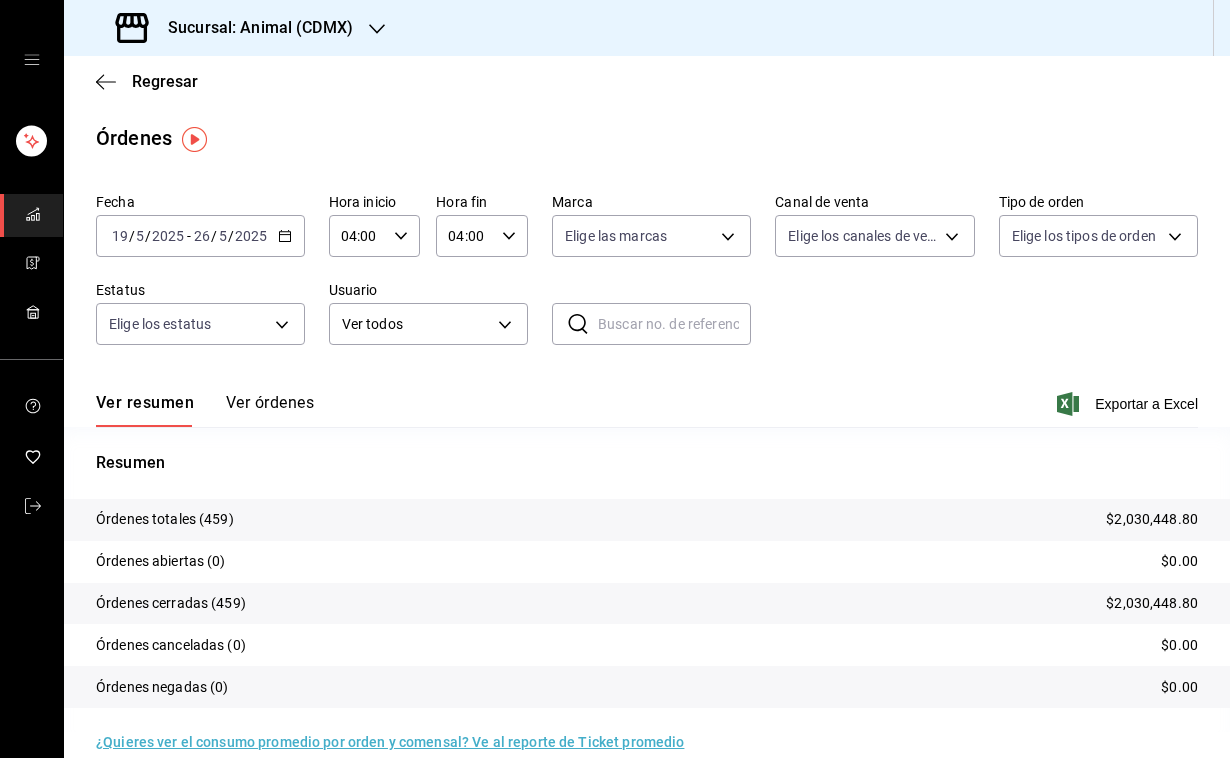 scroll, scrollTop: 0, scrollLeft: 0, axis: both 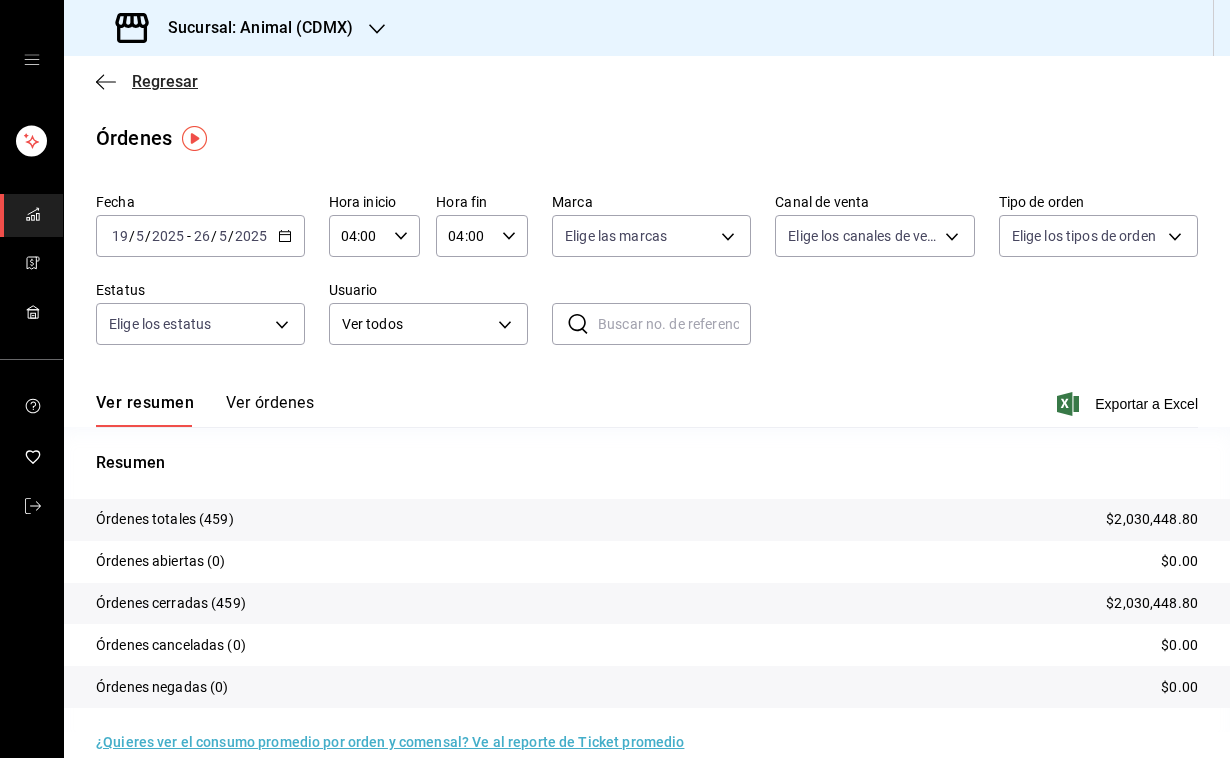 click 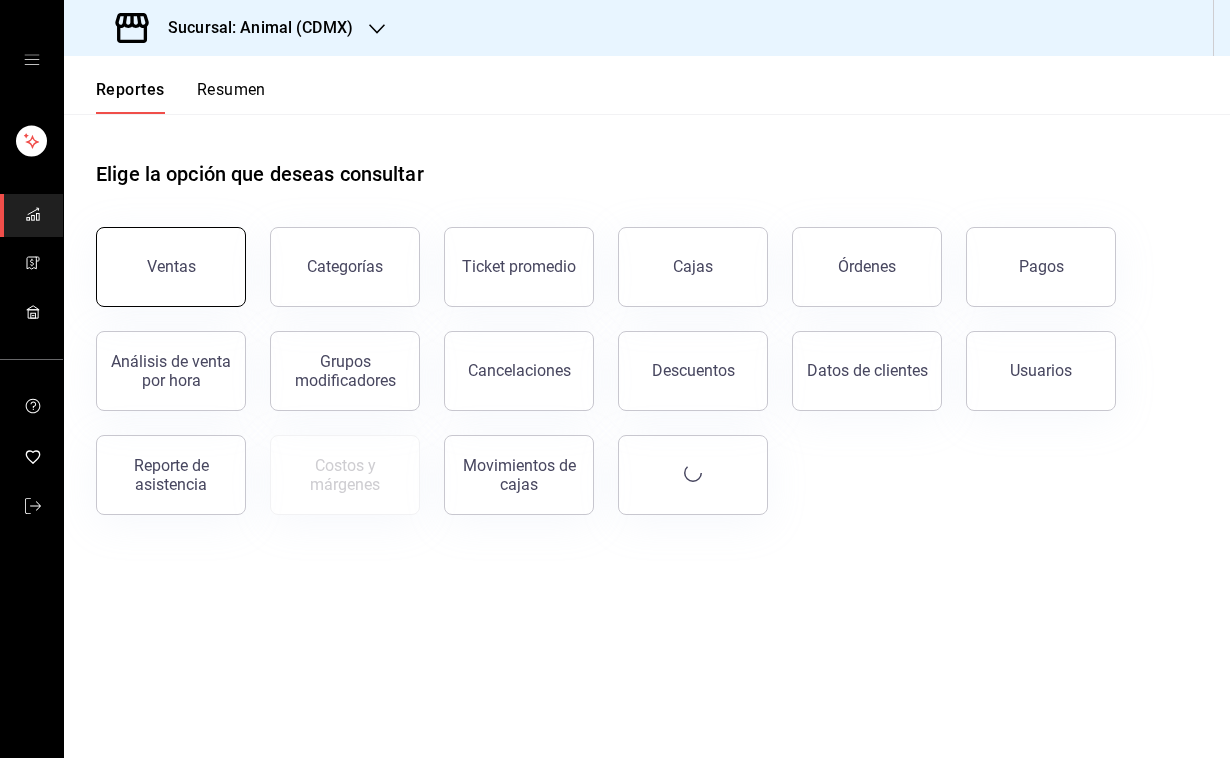 click on "Ventas" at bounding box center [159, 255] 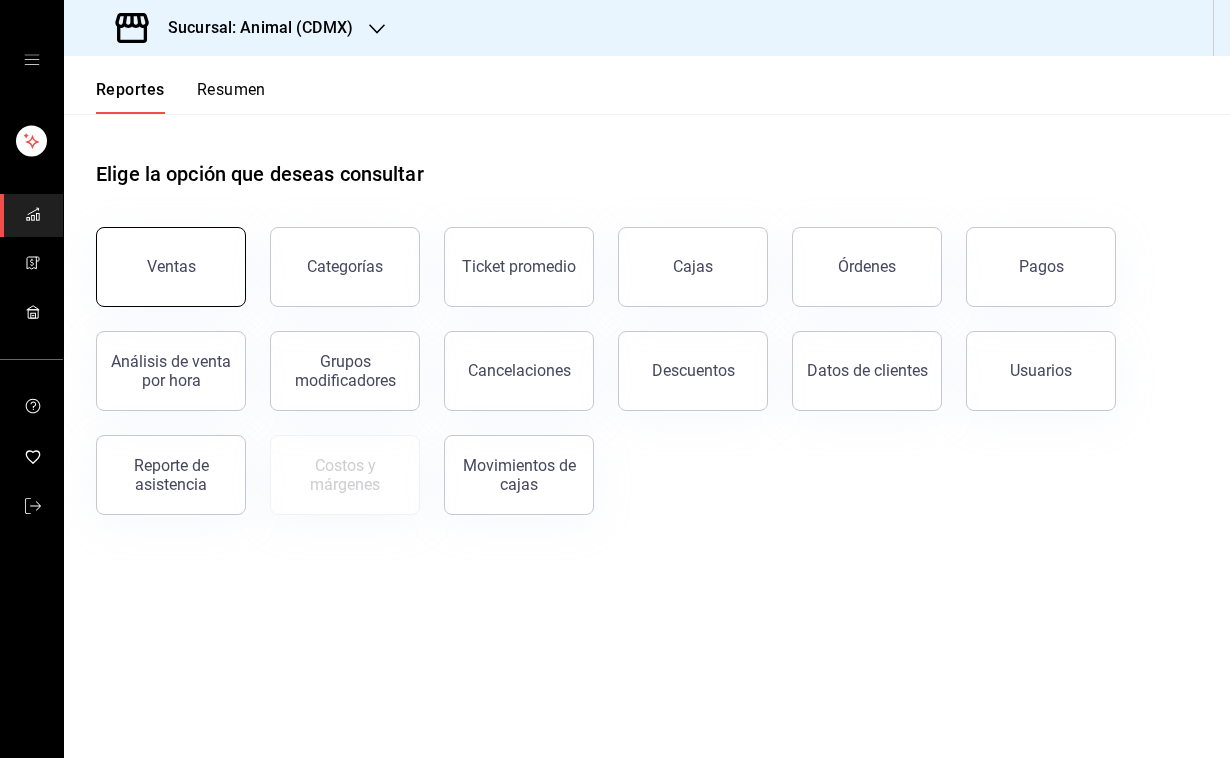 click on "Ventas" at bounding box center (171, 266) 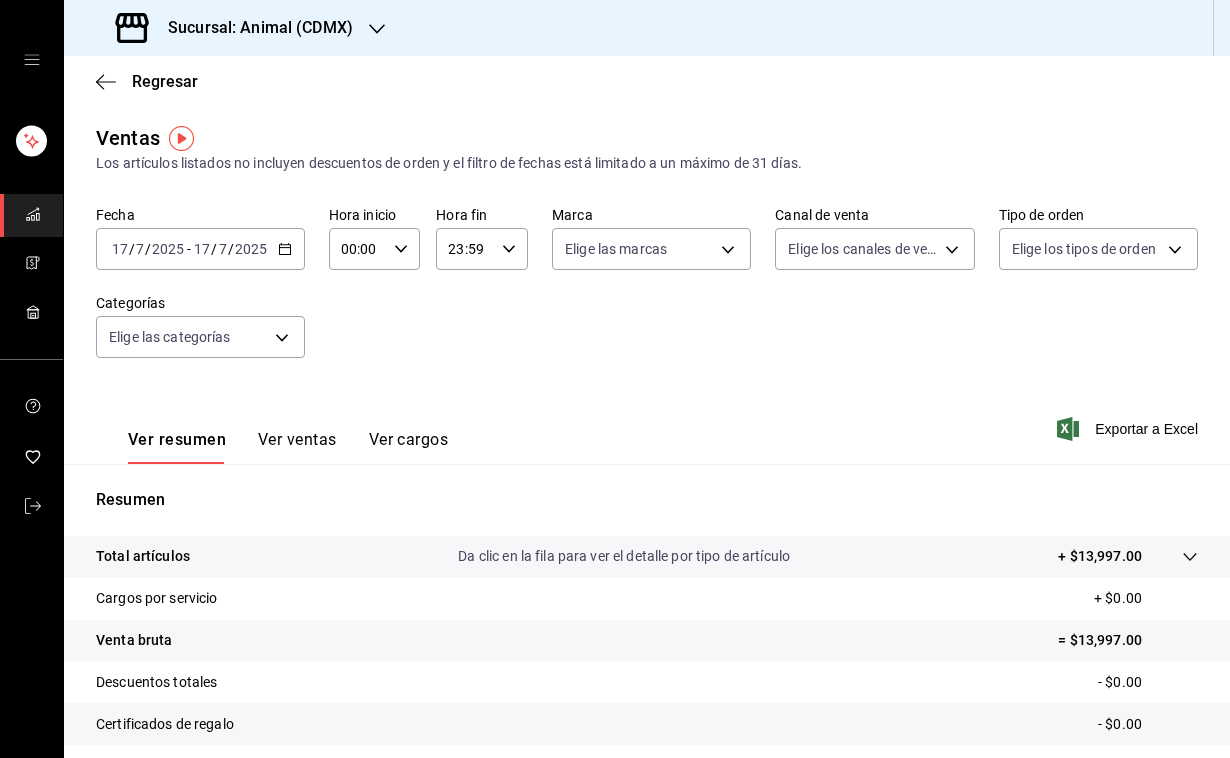 click on "[DATE] [DATE] - [DATE] [DATE]" at bounding box center (200, 249) 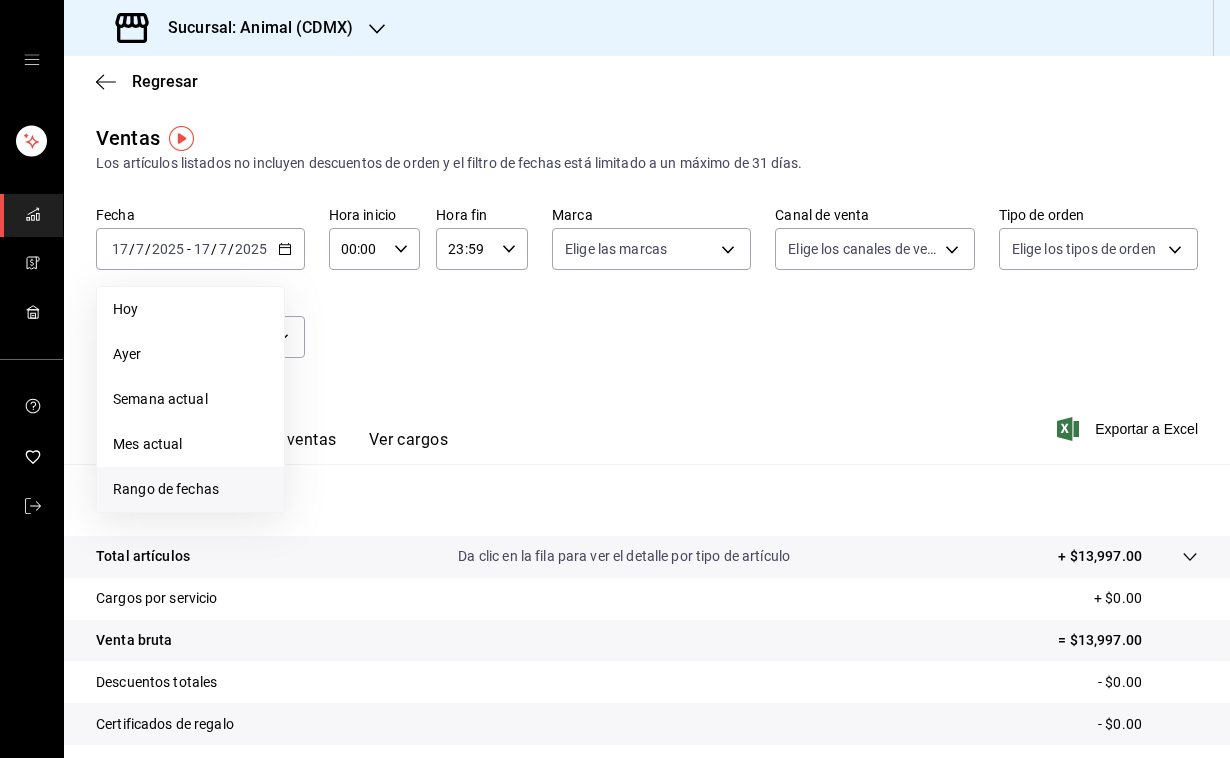 click on "Rango de fechas" at bounding box center (190, 489) 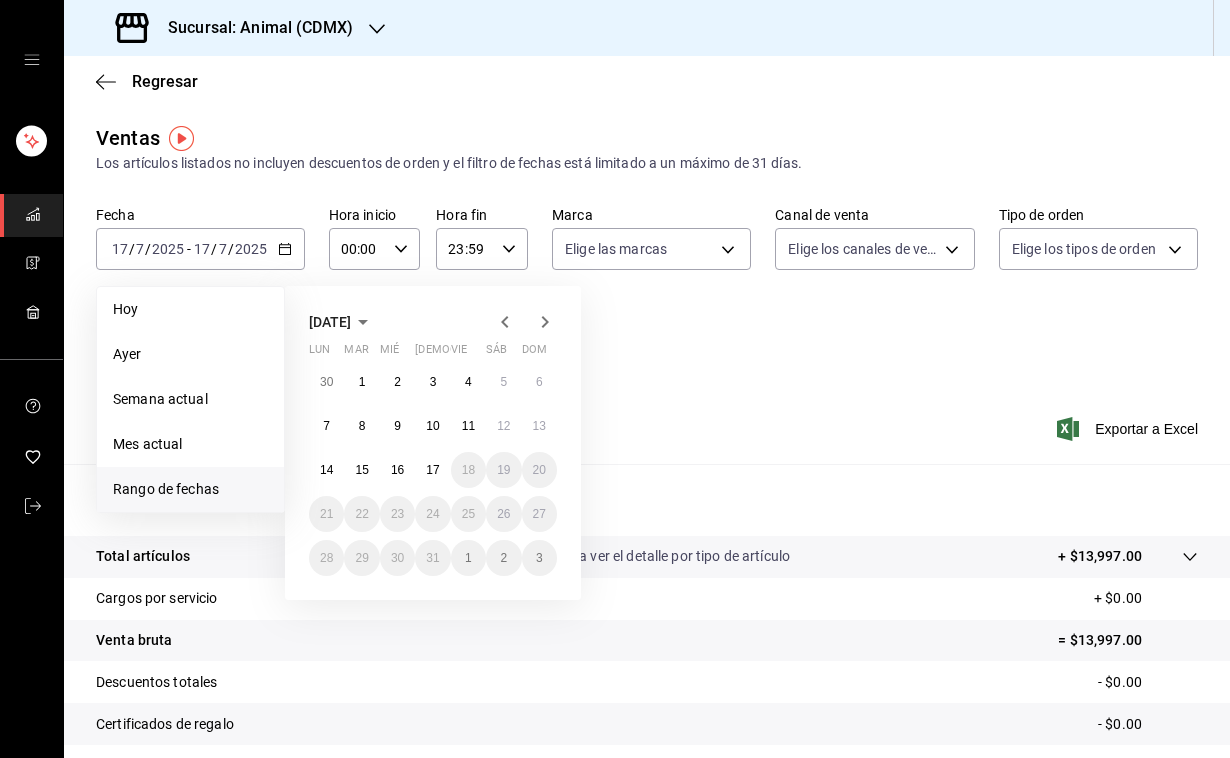click 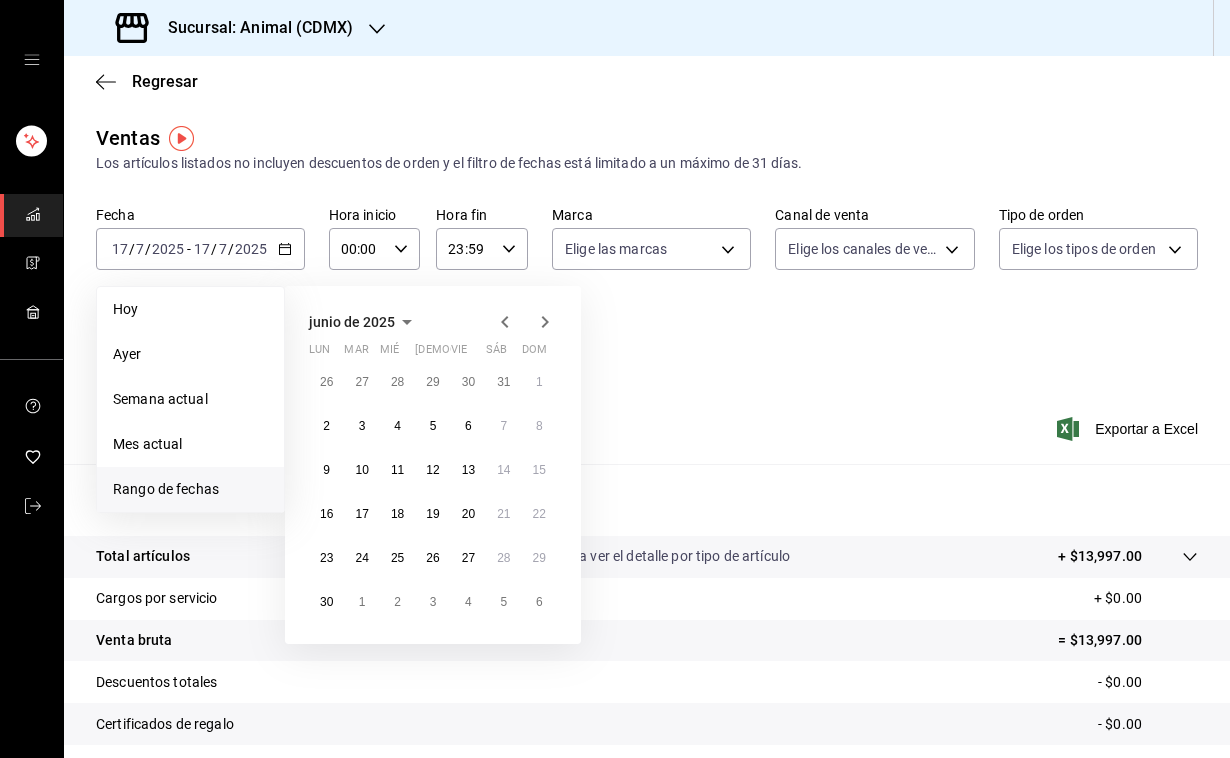 click 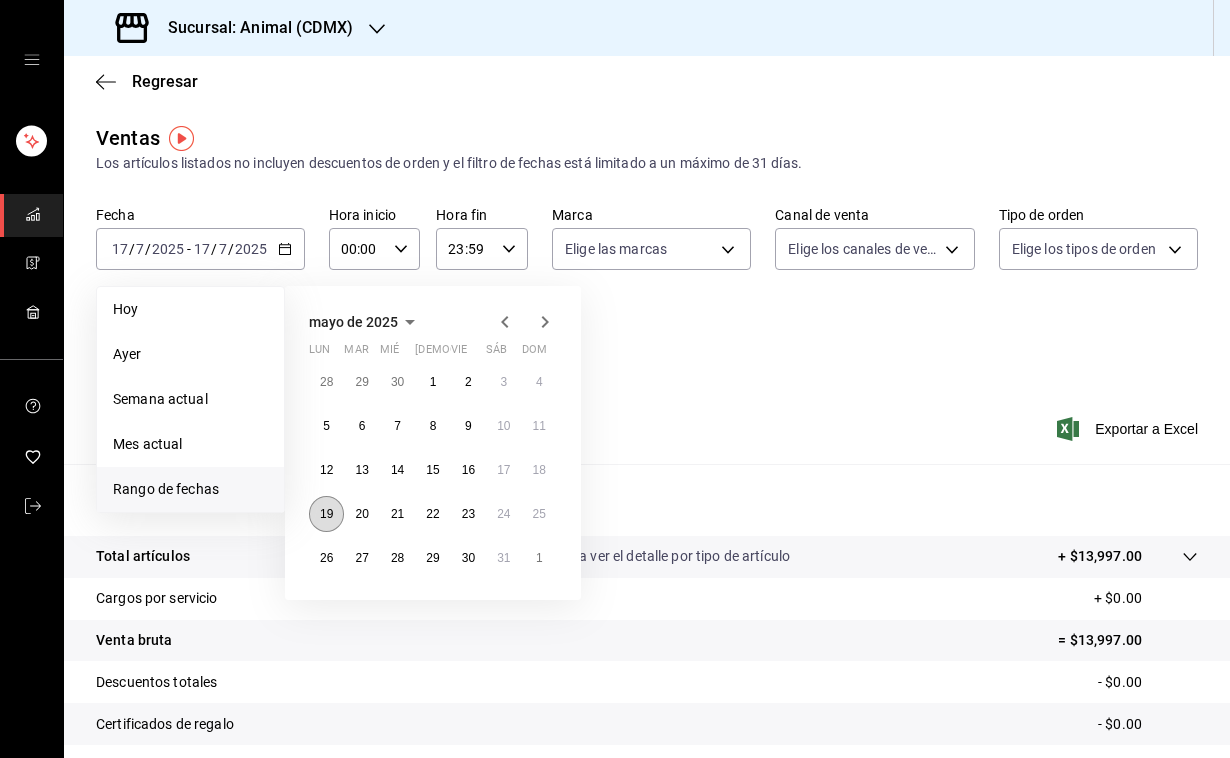 click on "19" at bounding box center (326, 514) 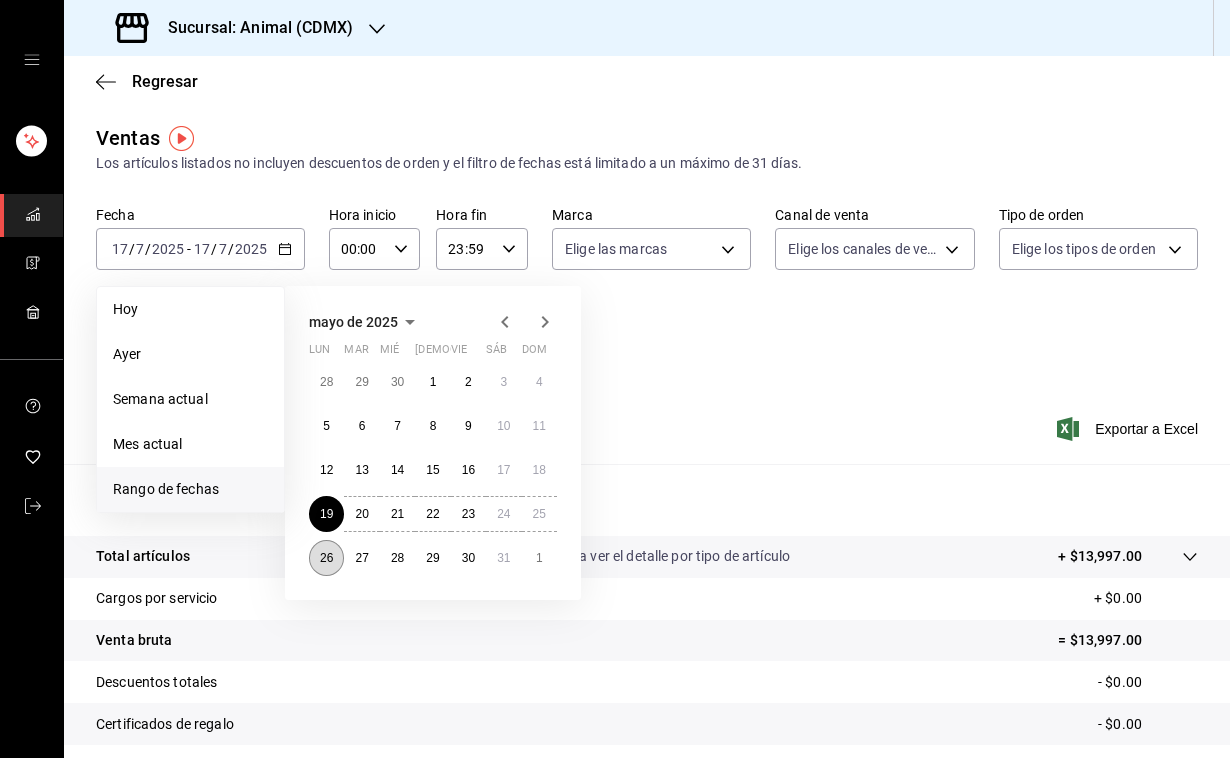 click on "26" at bounding box center [326, 558] 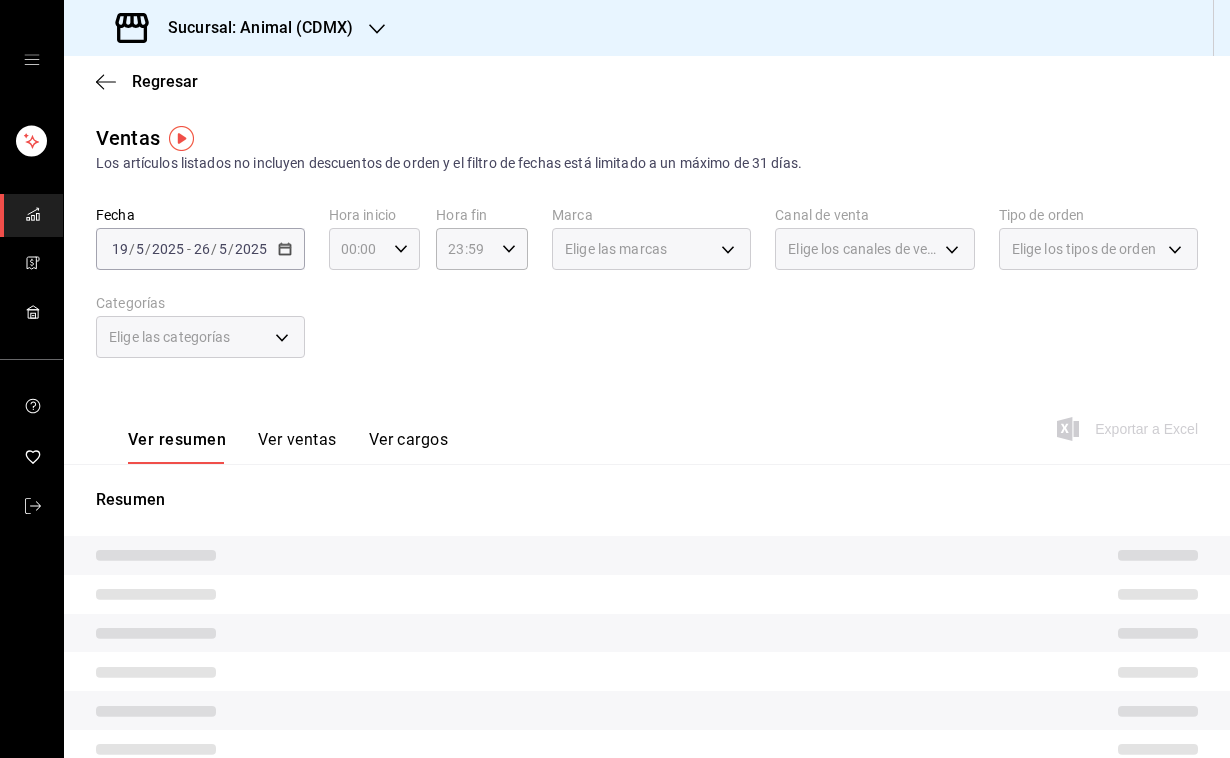 click 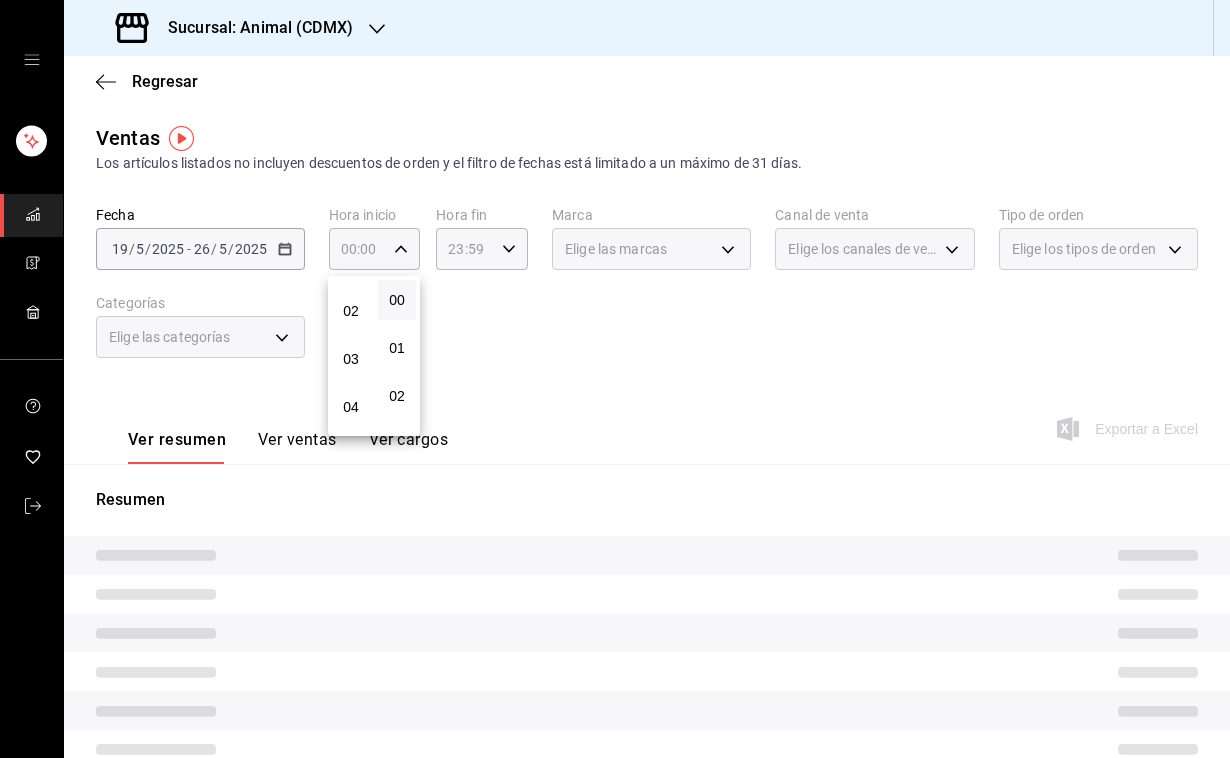 scroll, scrollTop: 124, scrollLeft: 0, axis: vertical 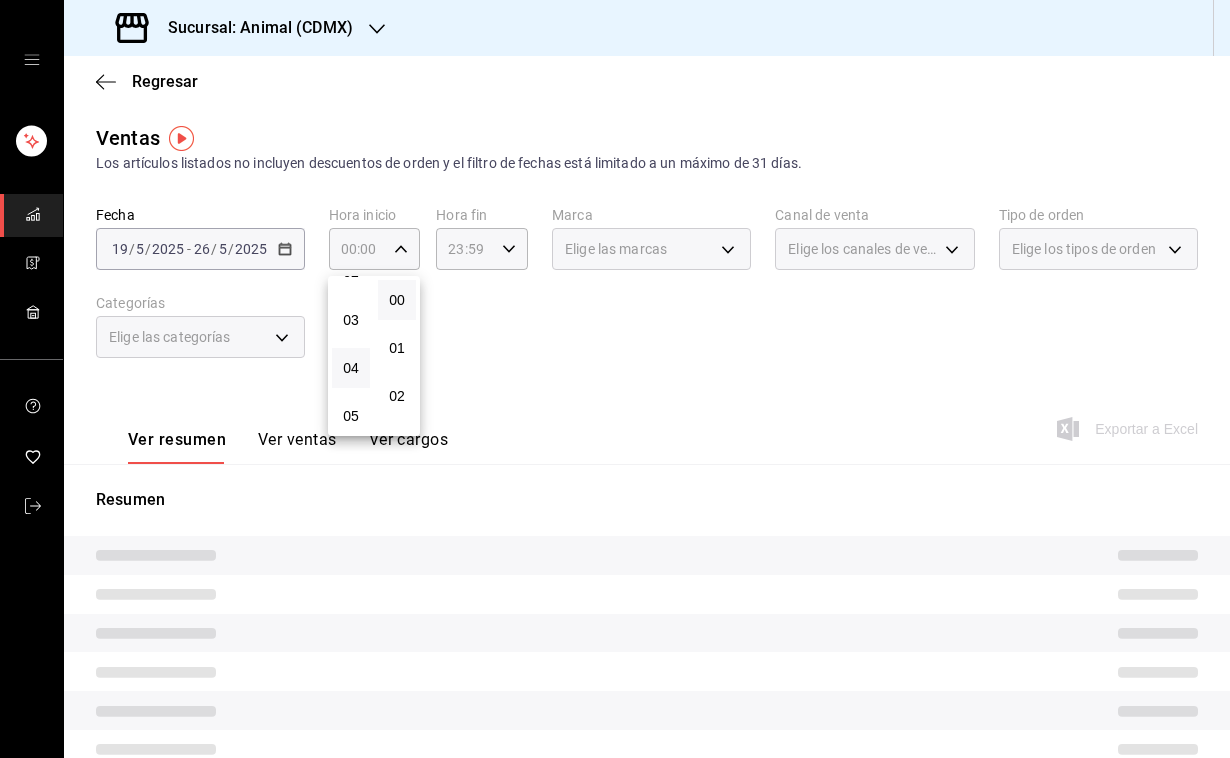 click on "04" at bounding box center [351, 368] 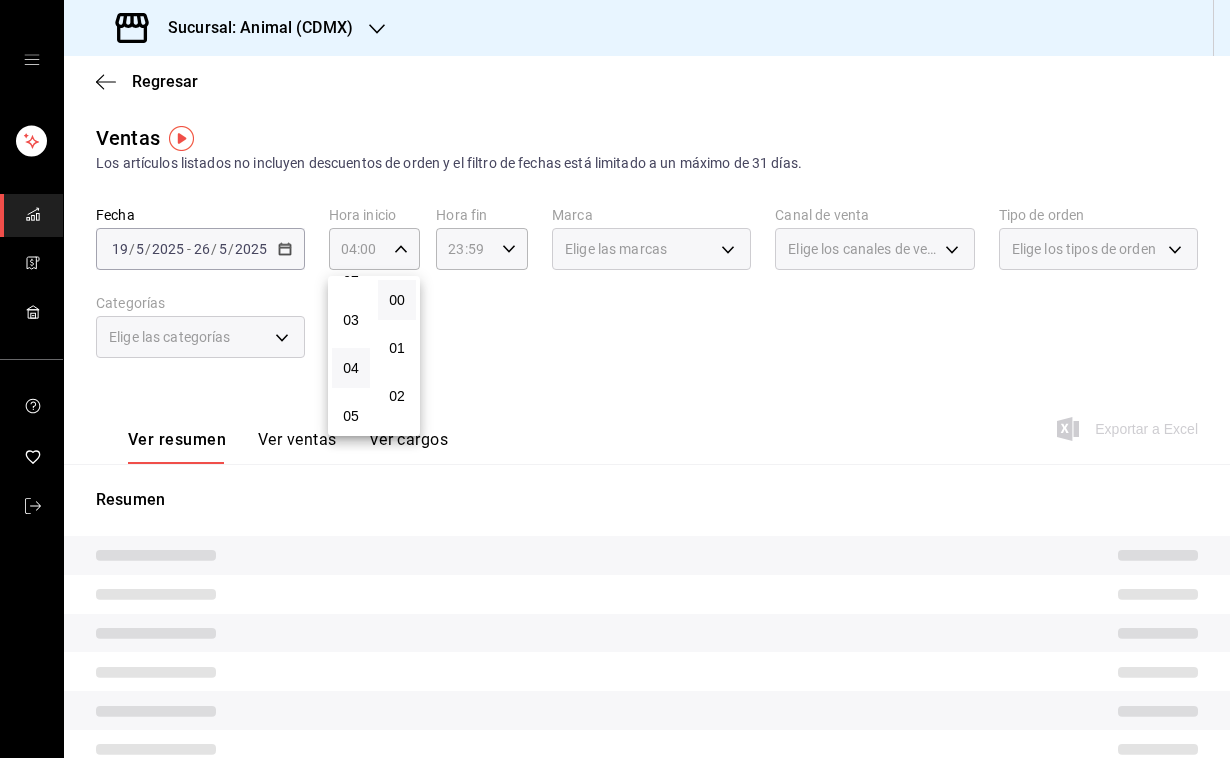 click at bounding box center [615, 379] 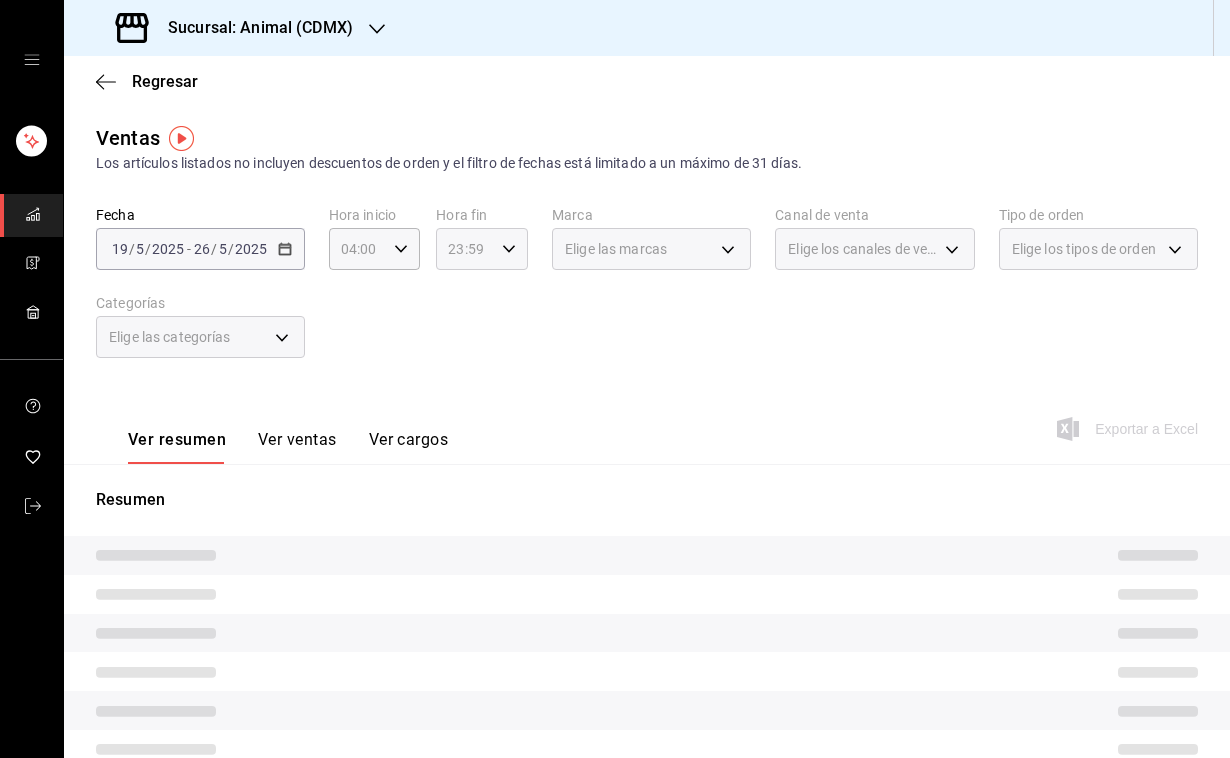 click on "23:59 Hora fin" at bounding box center [482, 249] 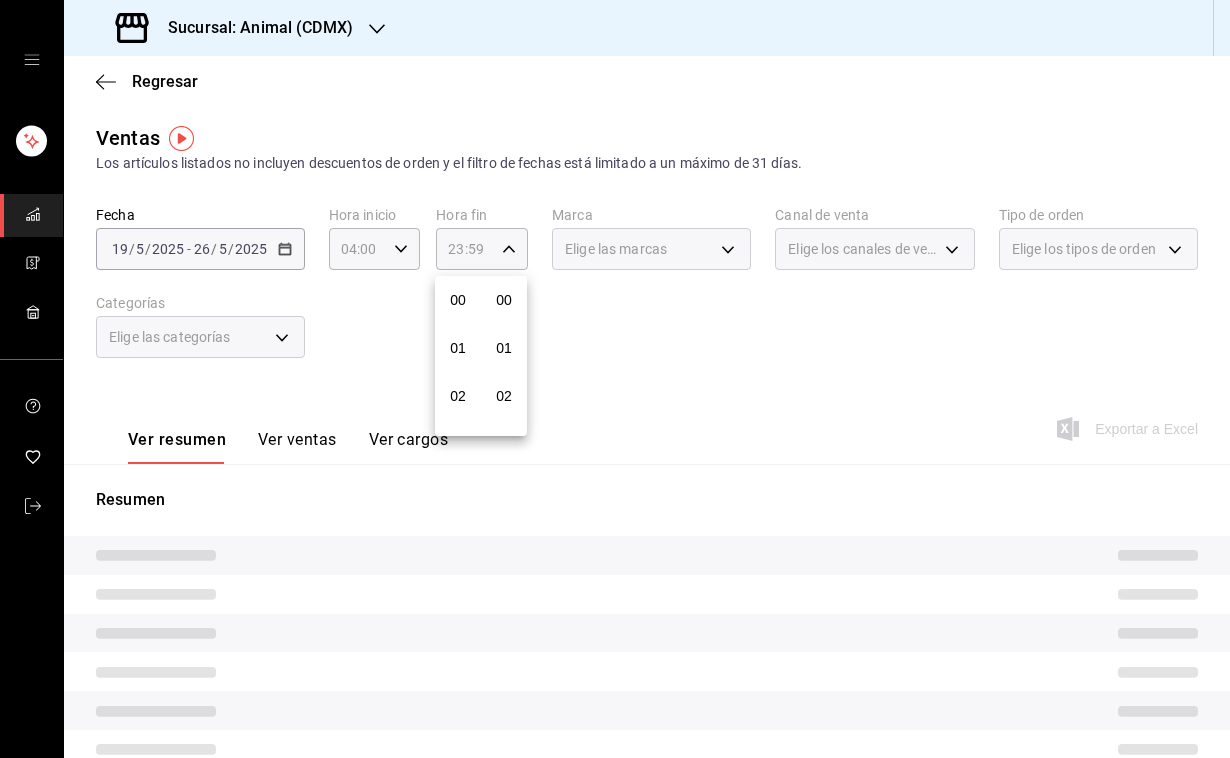 scroll, scrollTop: 1016, scrollLeft: 0, axis: vertical 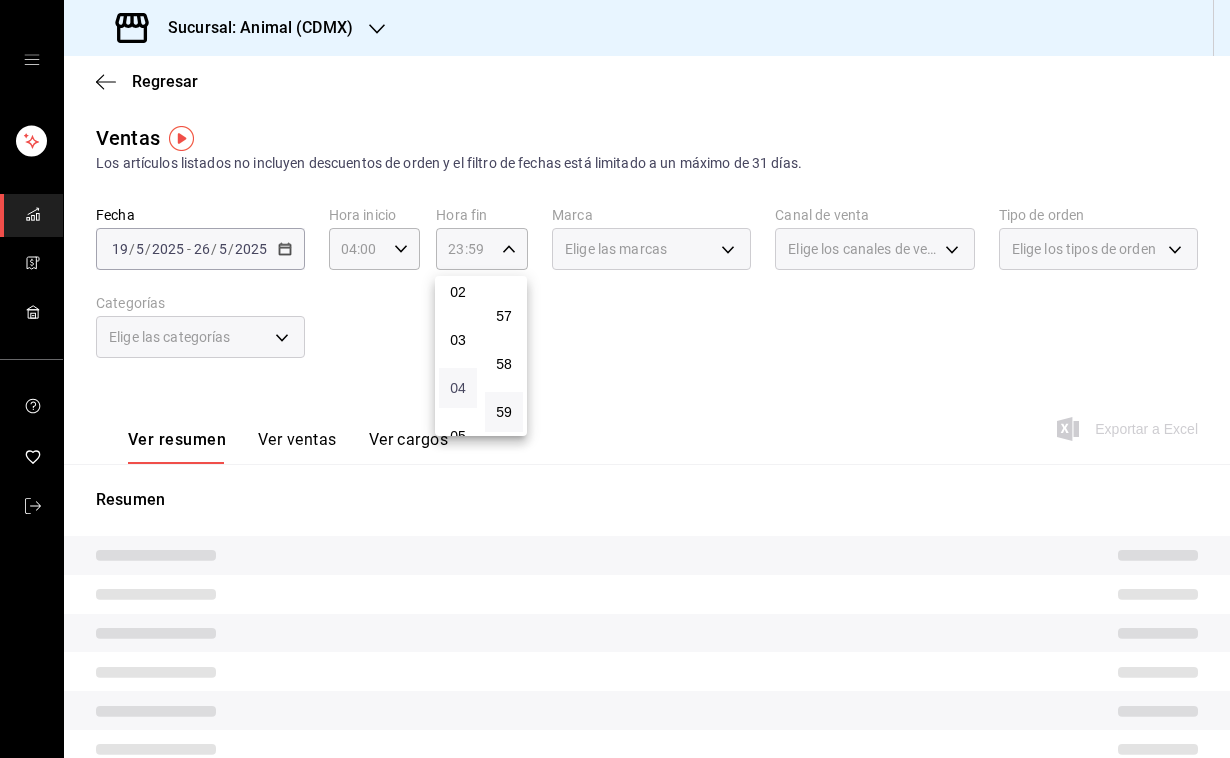 click on "04" at bounding box center (458, 388) 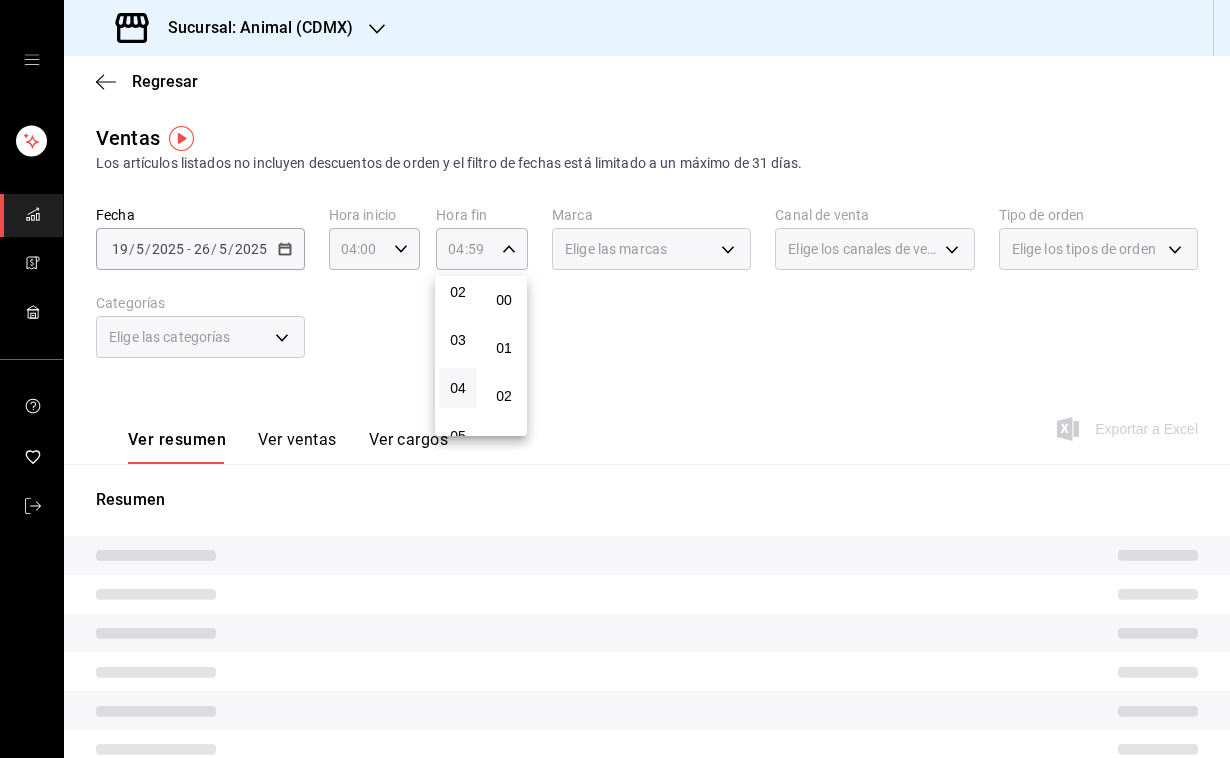 scroll, scrollTop: 0, scrollLeft: 0, axis: both 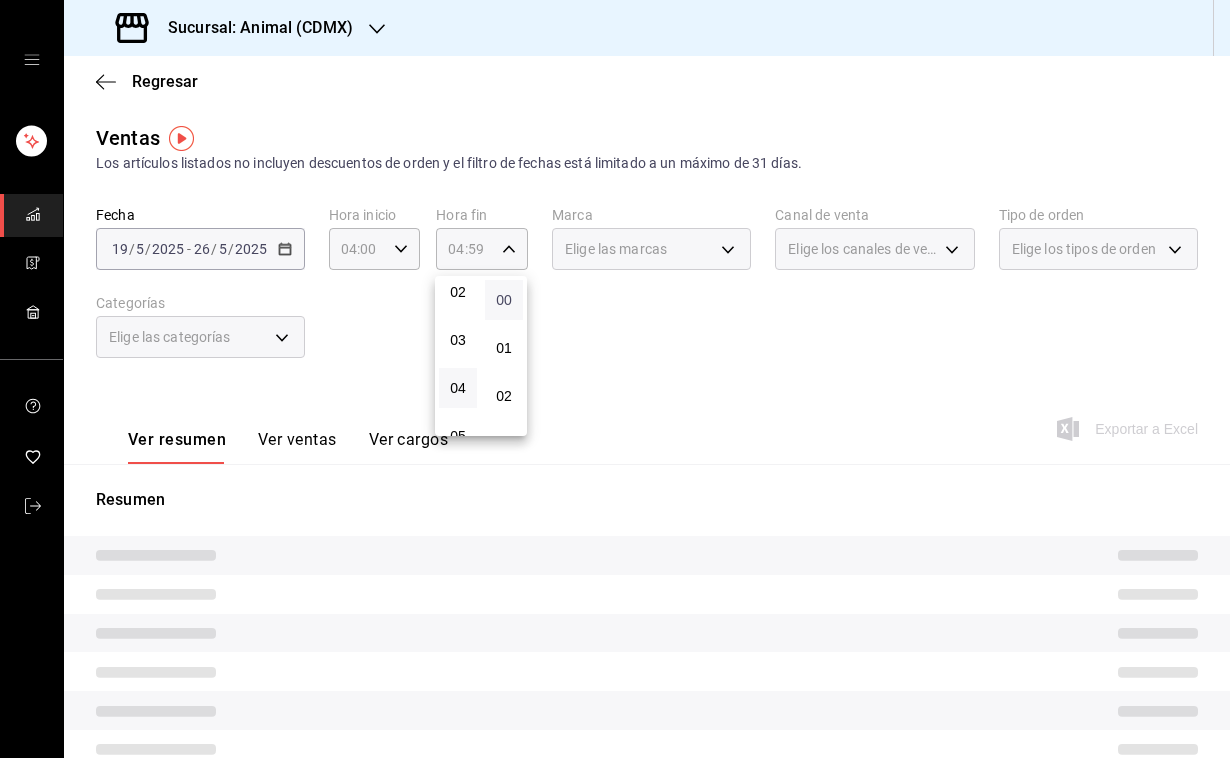 click on "00" at bounding box center (504, 300) 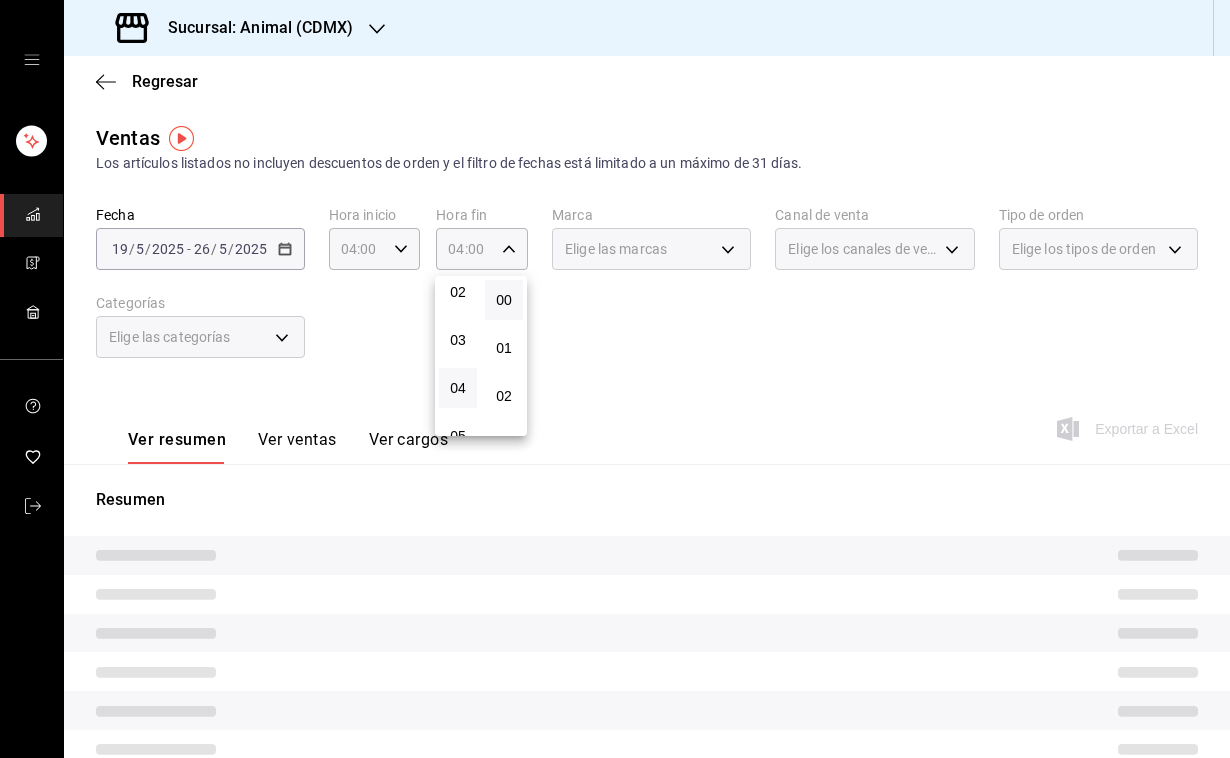 click at bounding box center (615, 379) 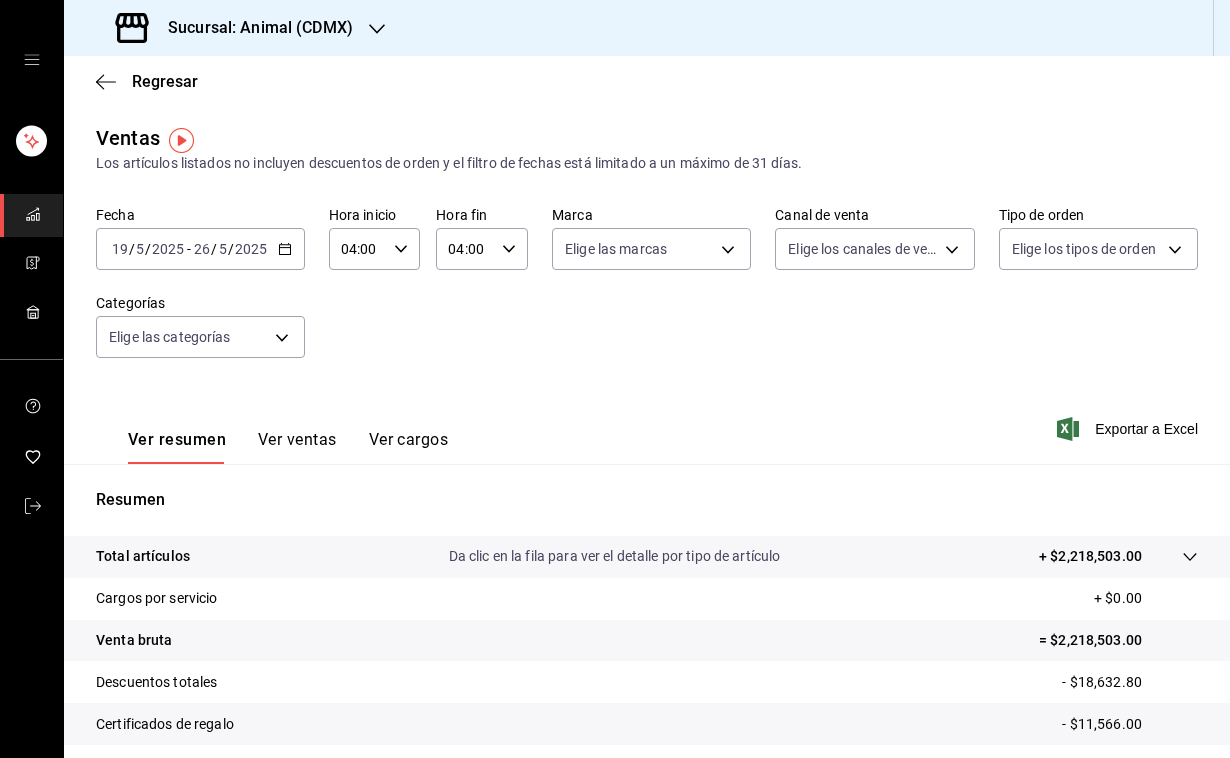 scroll, scrollTop: 0, scrollLeft: 0, axis: both 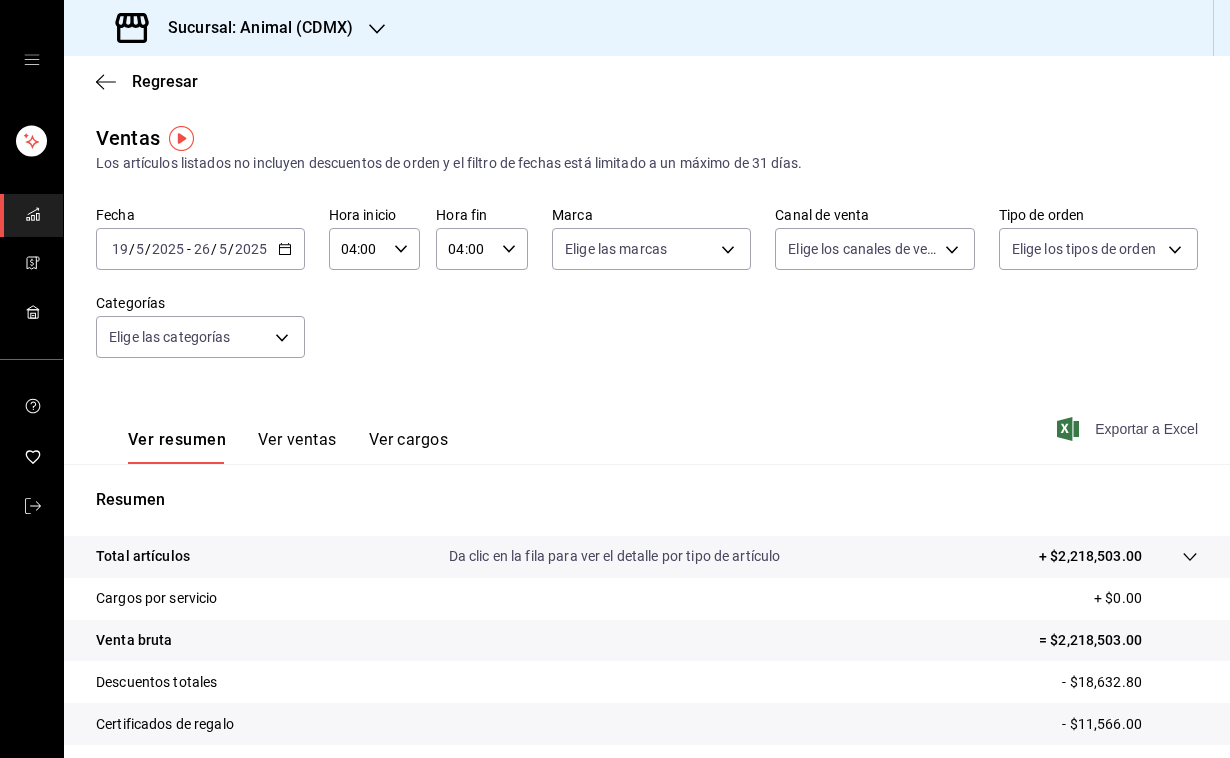 click 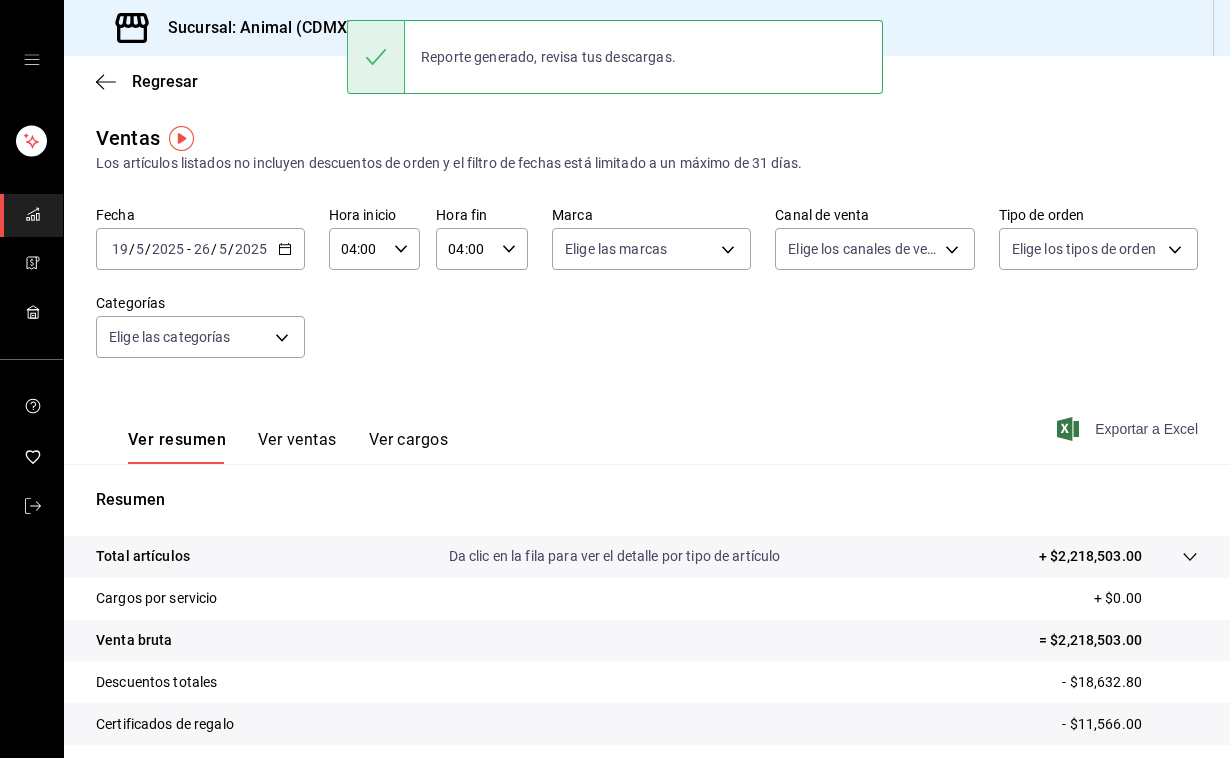 click on "2025-05-19 19 / 5 / 2025 - 2025-05-26 26 / 5 / 2025" at bounding box center (200, 249) 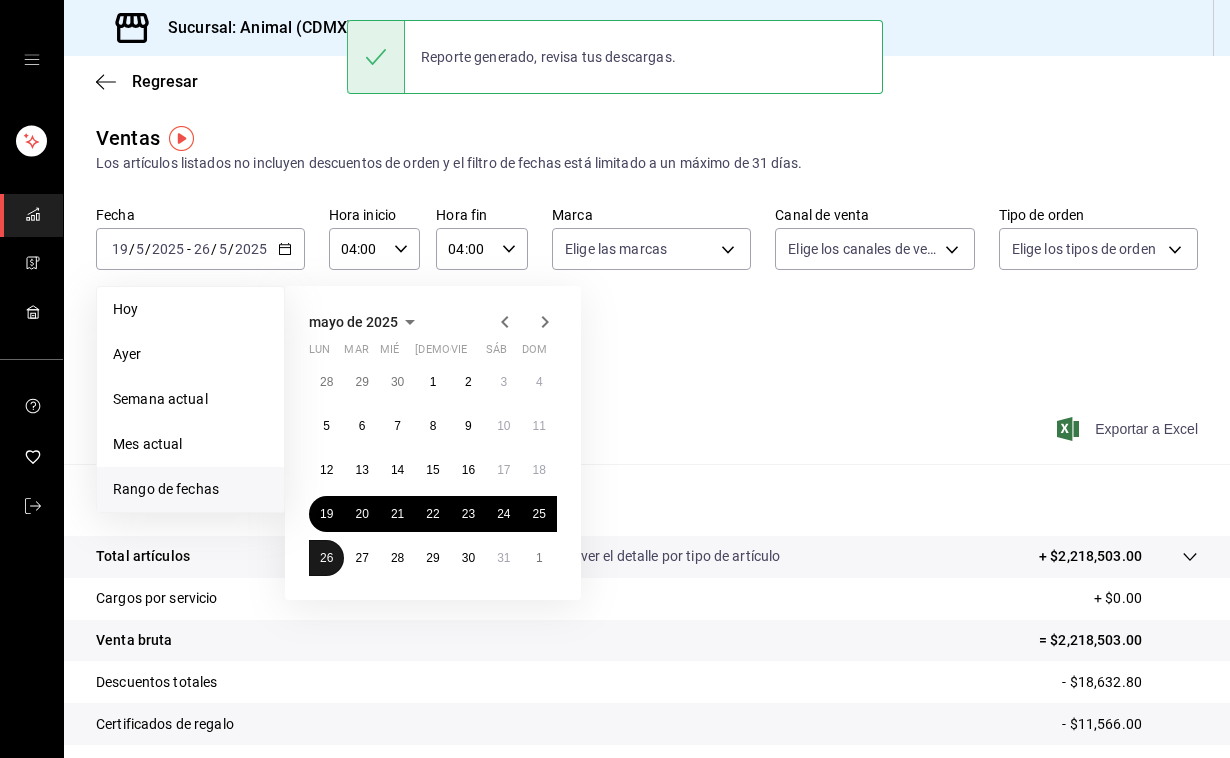click on "26" at bounding box center (326, 558) 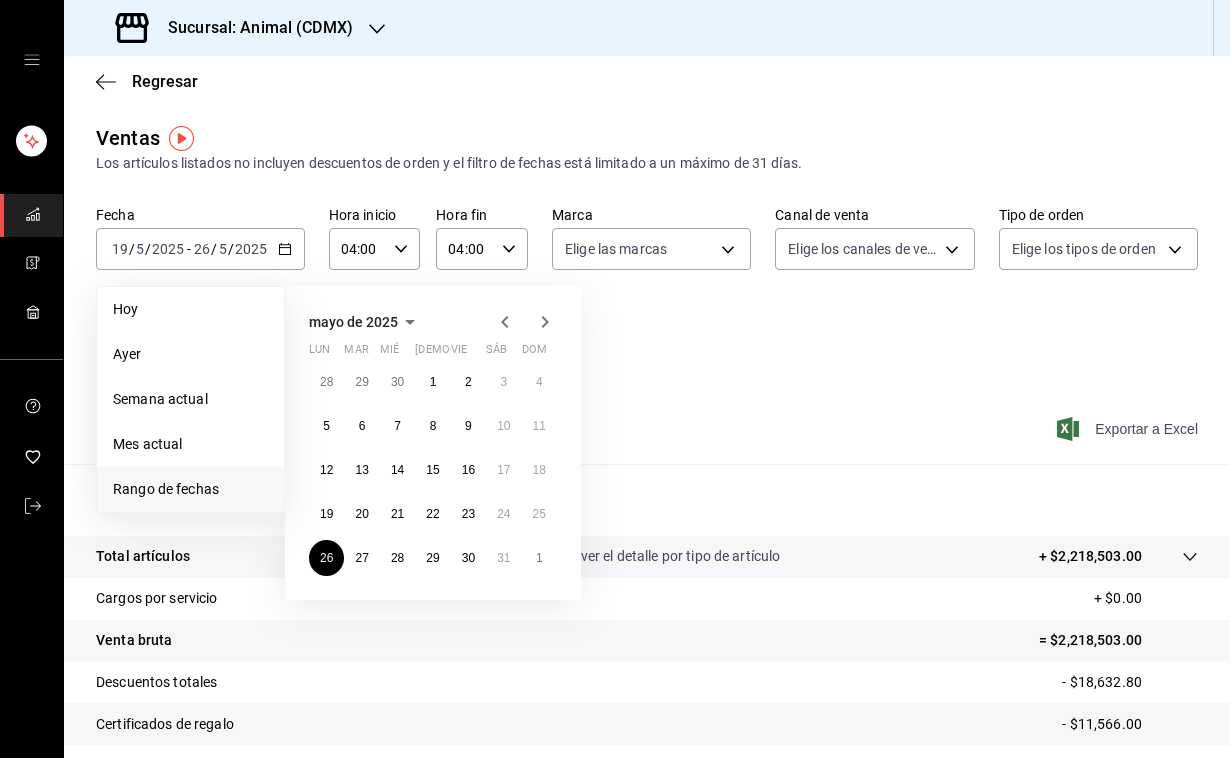 click 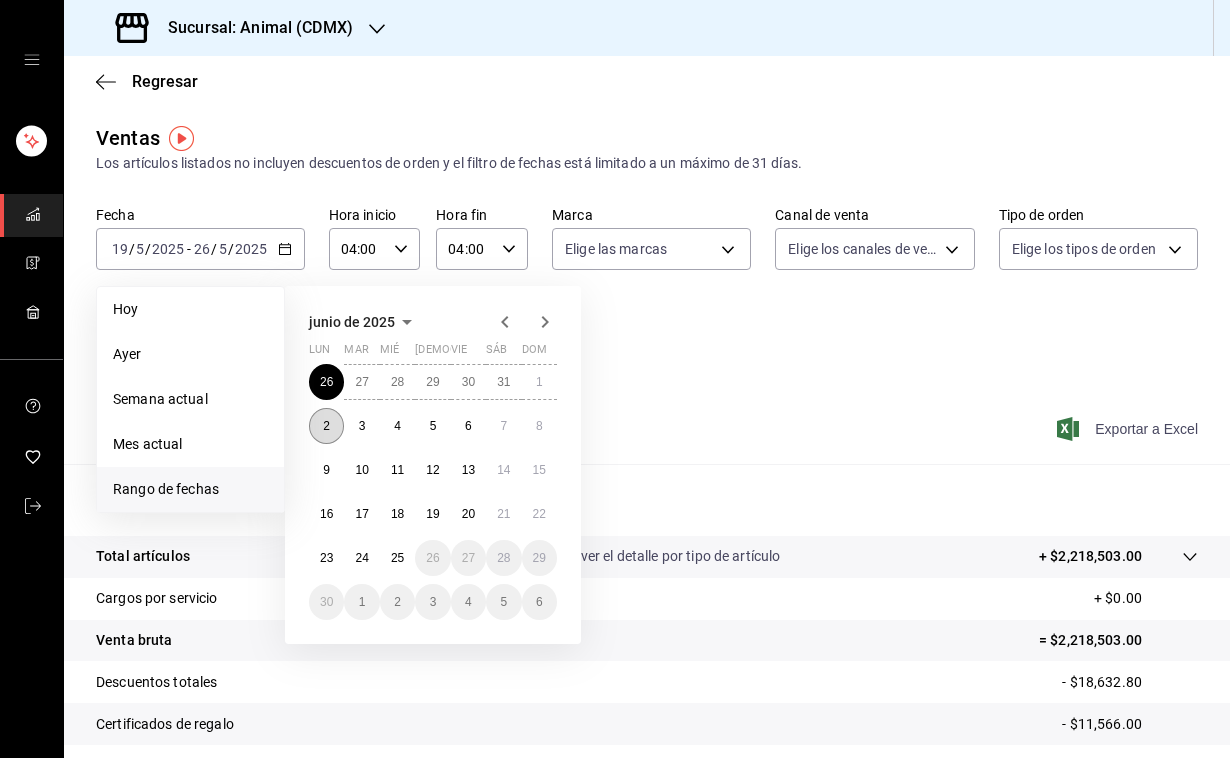 click on "2" at bounding box center (326, 426) 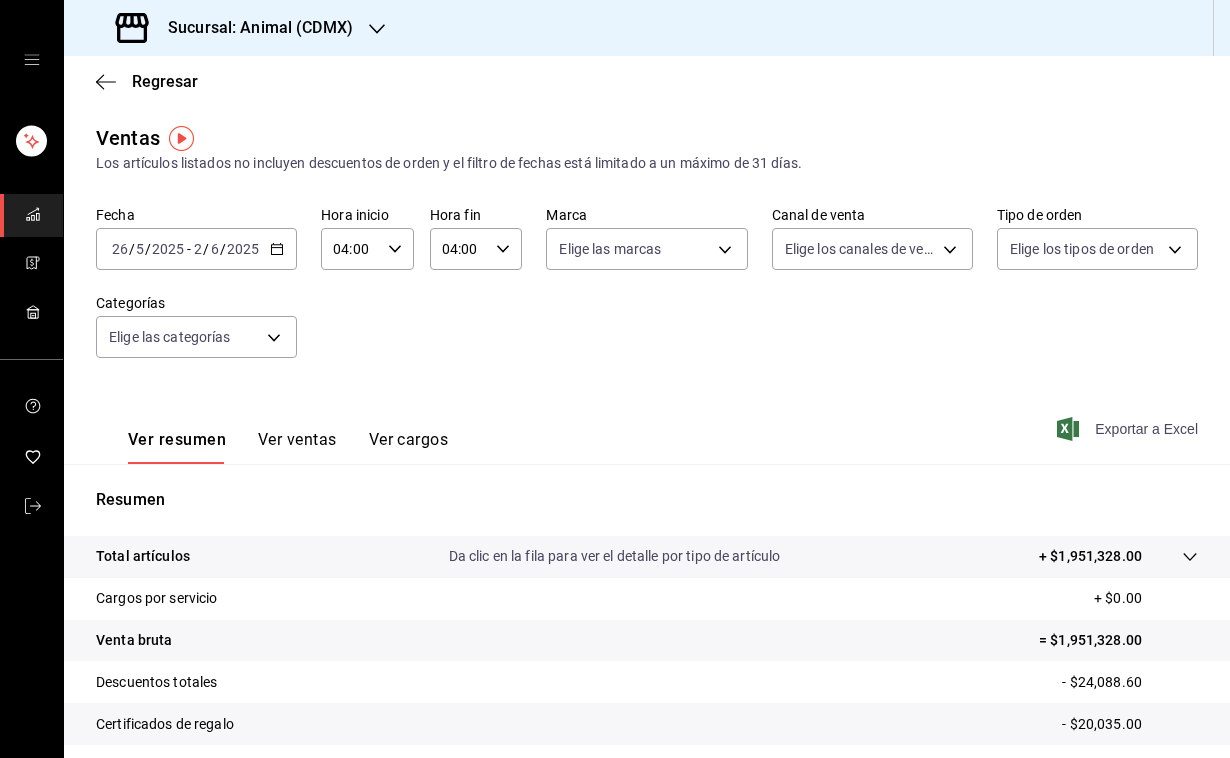 click 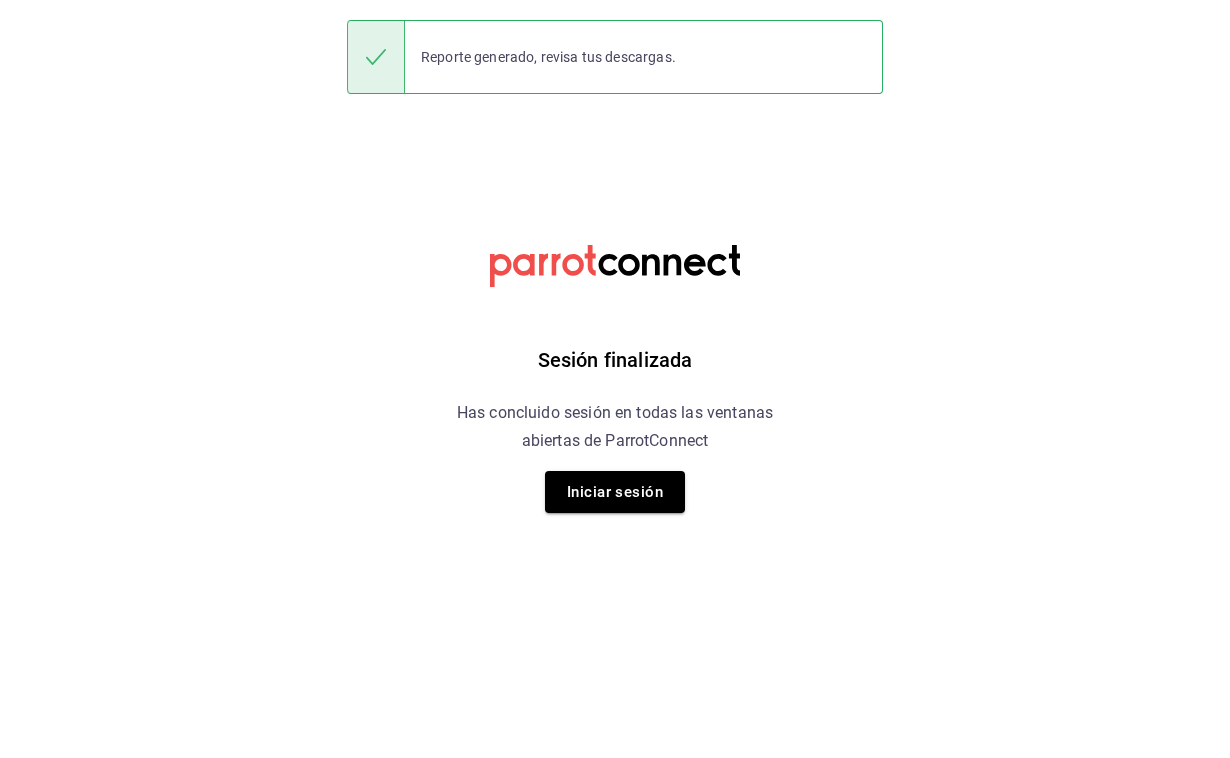 click on "Sesión finalizada Has concluido sesión en todas las ventanas abiertas de ParrotConnect Iniciar sesión Reporte generado, revisa tus descargas." at bounding box center [615, 0] 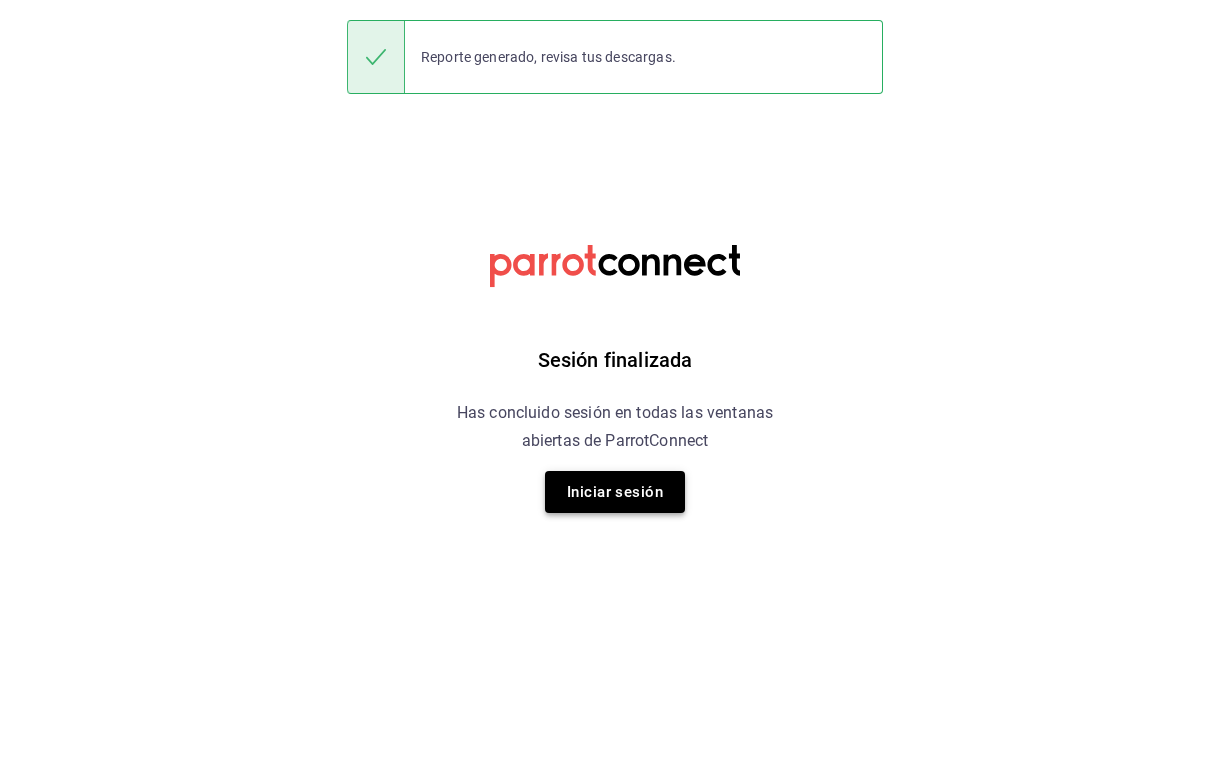 click on "Iniciar sesión" at bounding box center [615, 492] 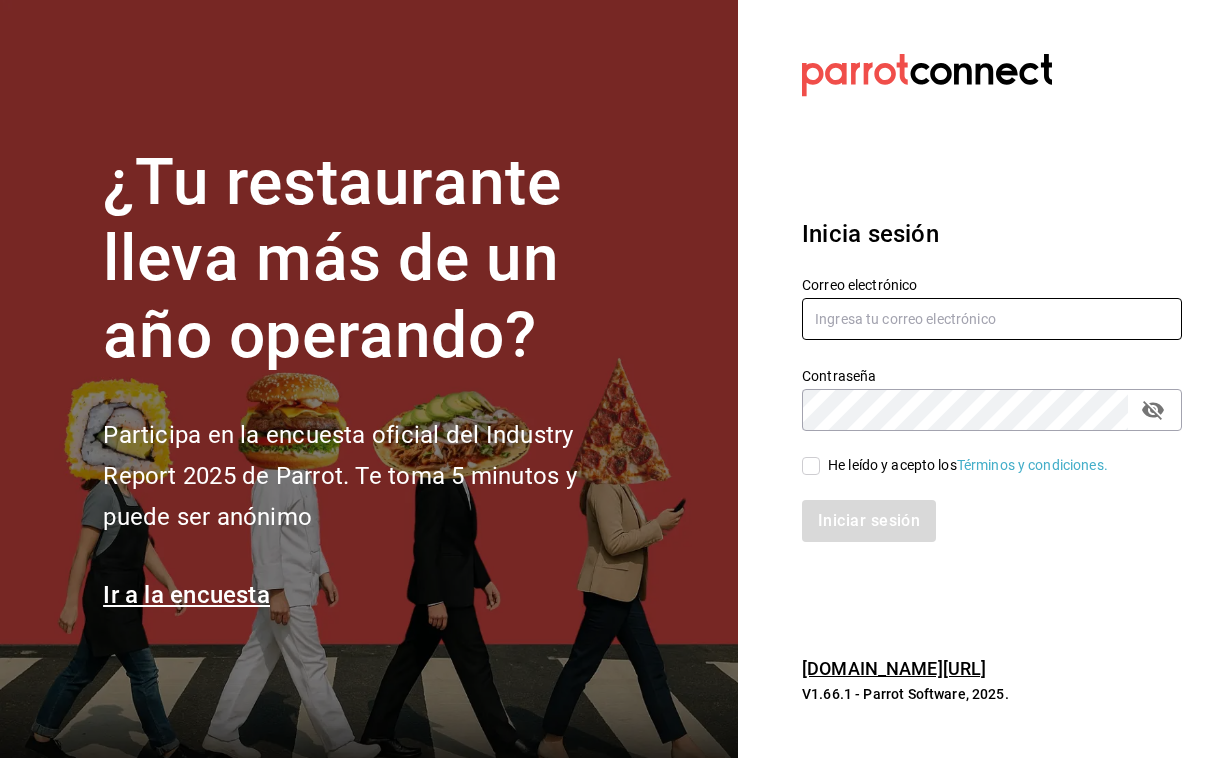 type on "giuseppe.bosco@grupocosteno.com" 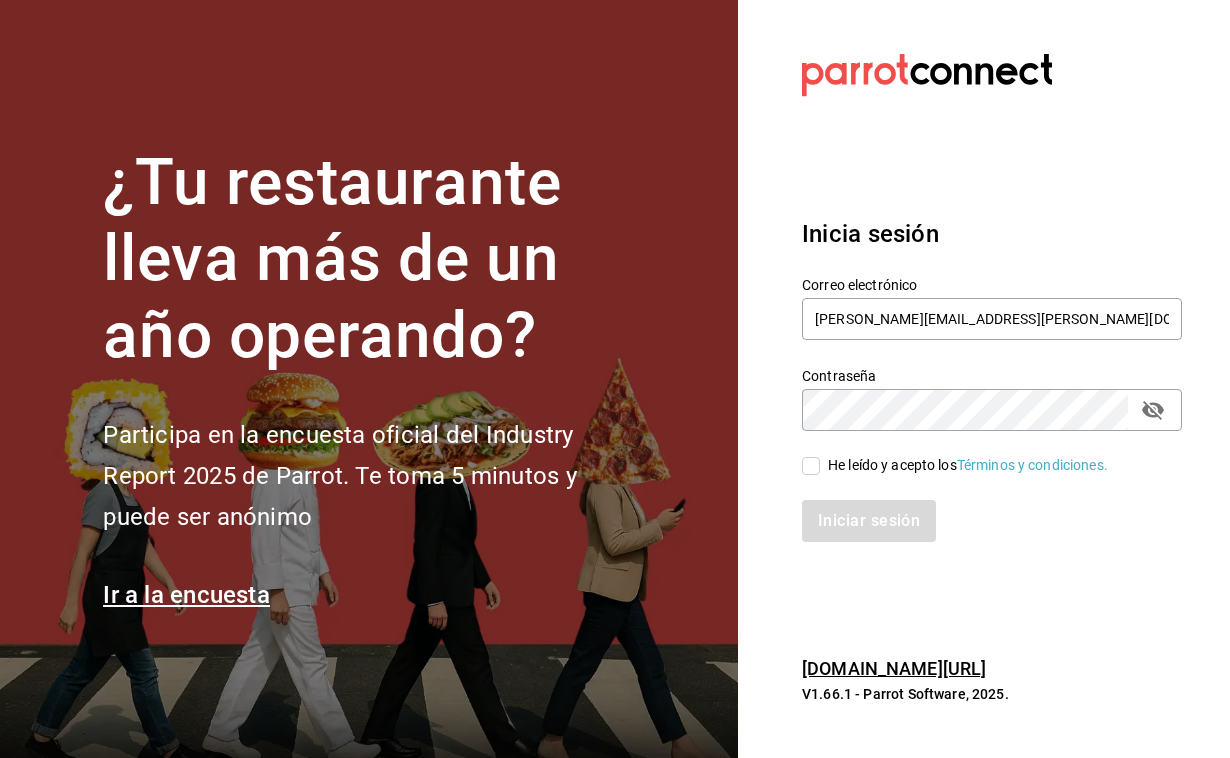 click on "He leído y acepto los  Términos y condiciones." at bounding box center (811, 466) 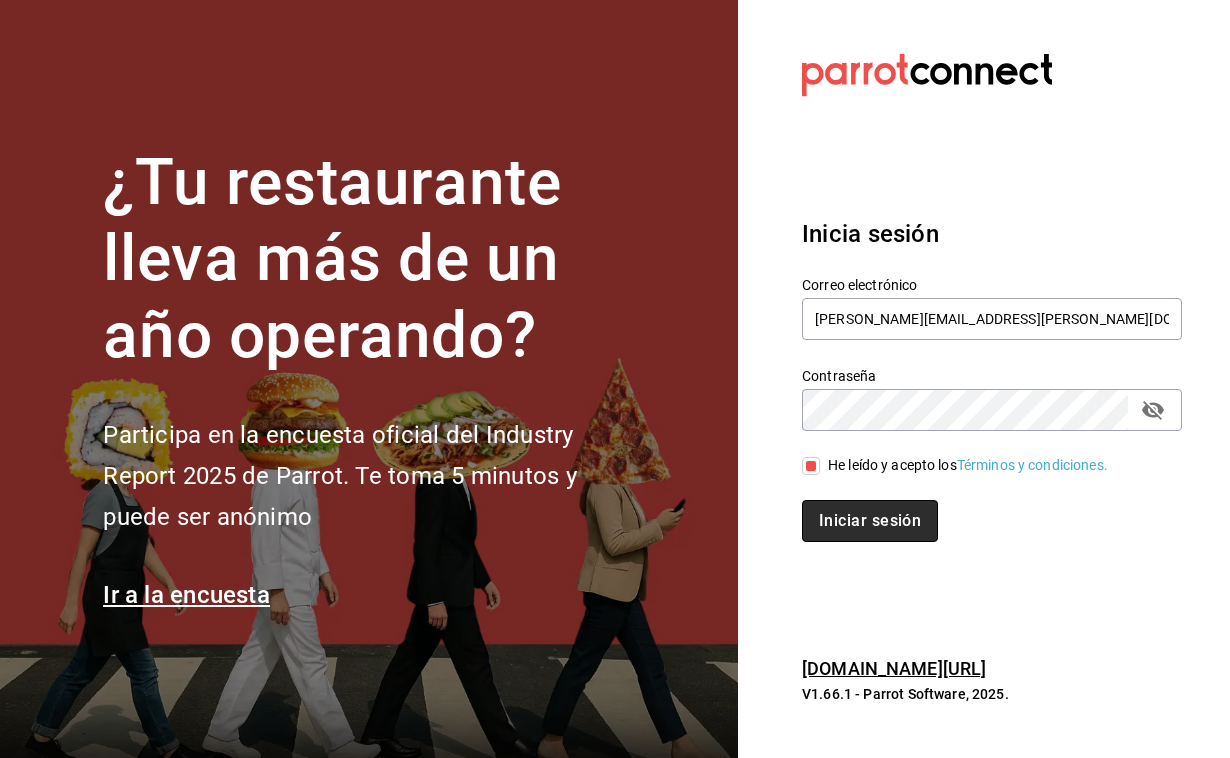 click on "Iniciar sesión" at bounding box center (870, 521) 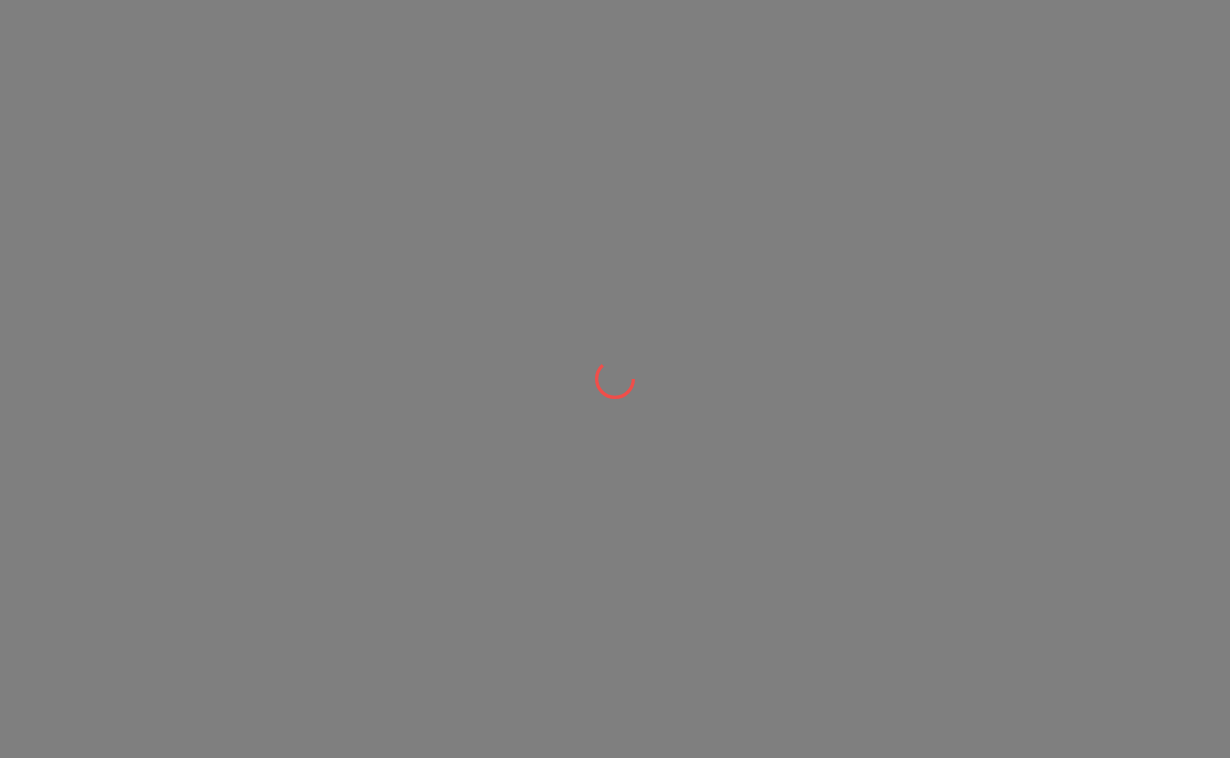 scroll, scrollTop: 0, scrollLeft: 0, axis: both 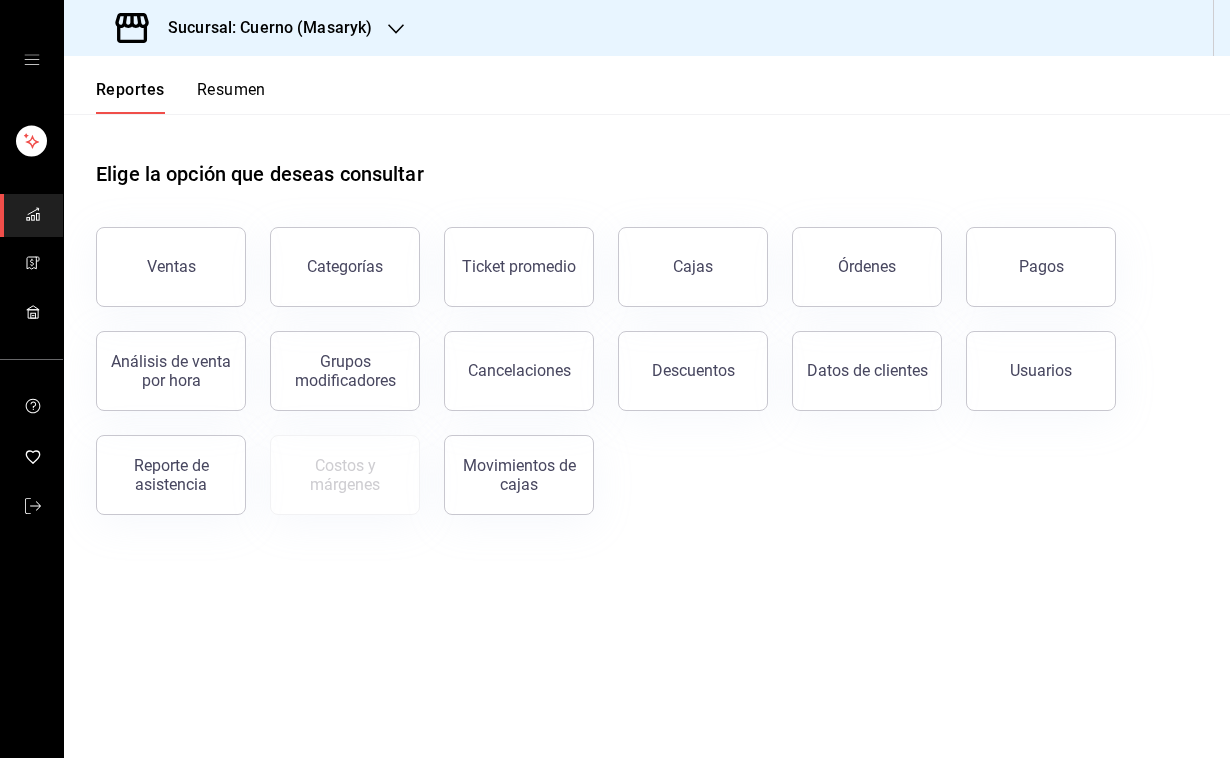 click on "Sucursal: Cuerno (Masaryk)" at bounding box center (246, 28) 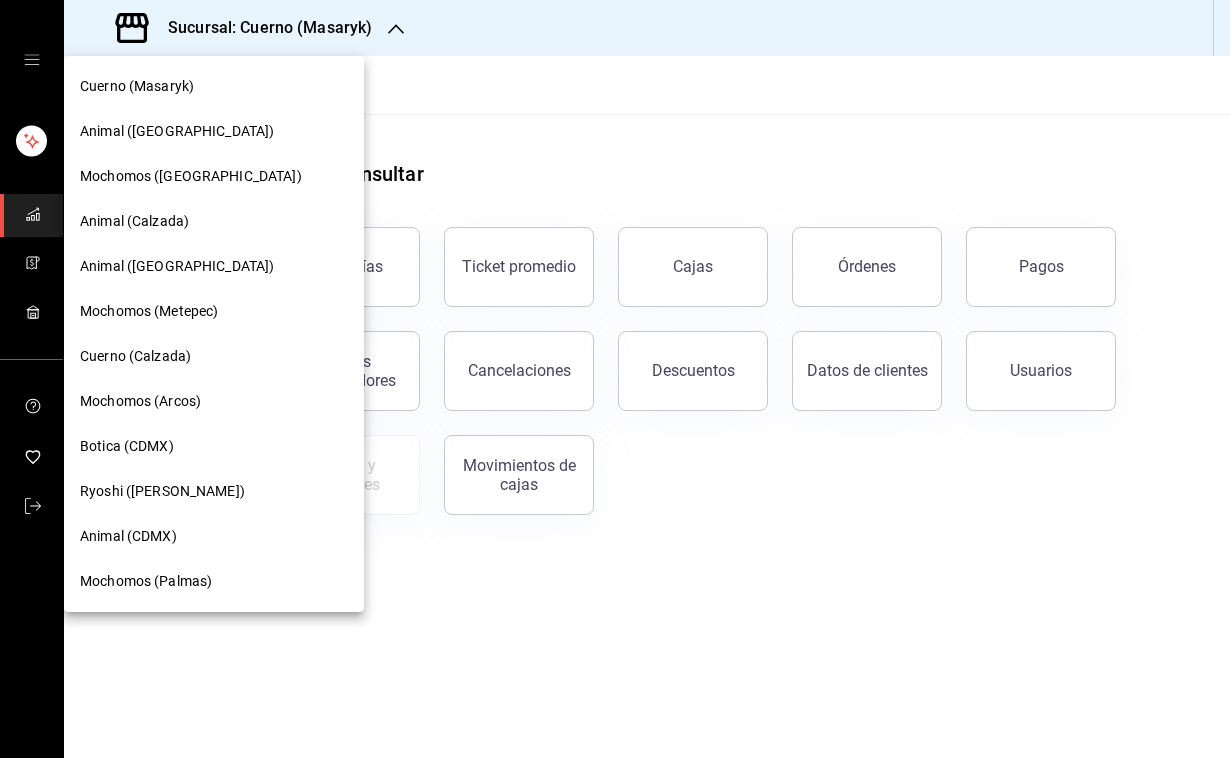 click on "Animal (CDMX)" at bounding box center (128, 536) 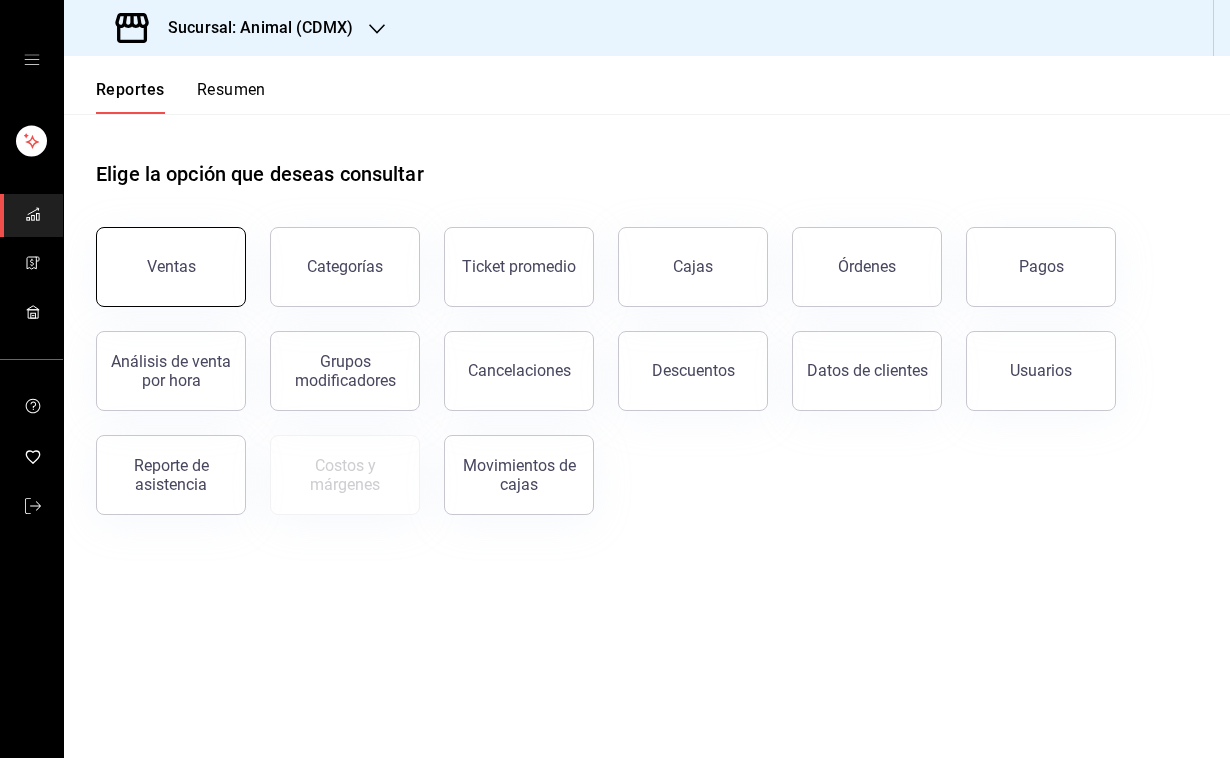 click on "Ventas" at bounding box center (171, 267) 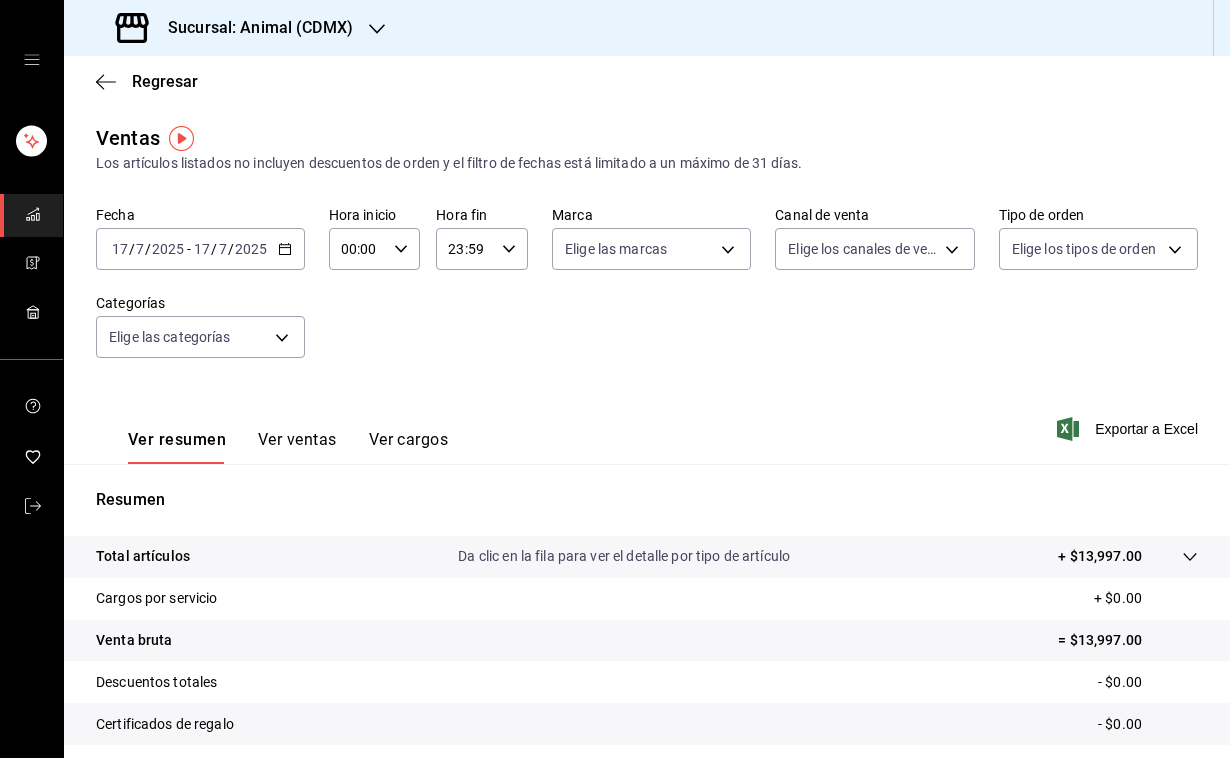 click on "2025" at bounding box center [168, 249] 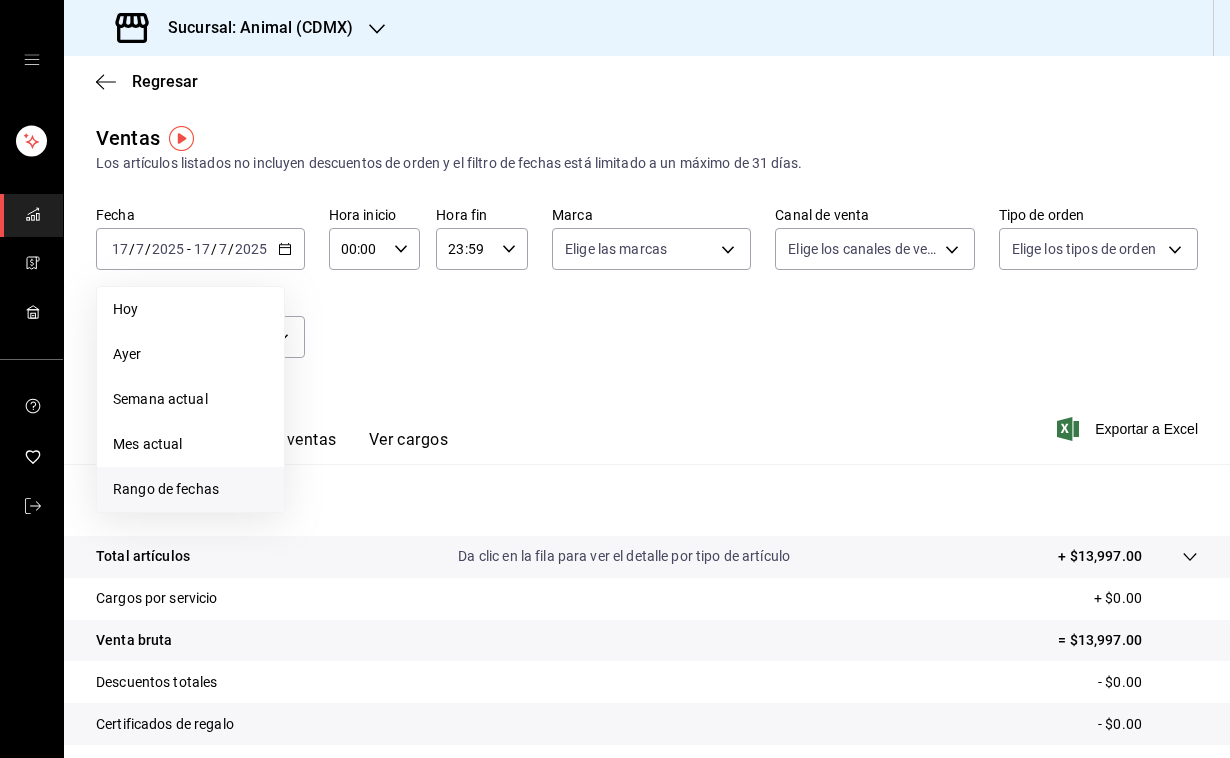 click on "Rango de fechas" at bounding box center [190, 489] 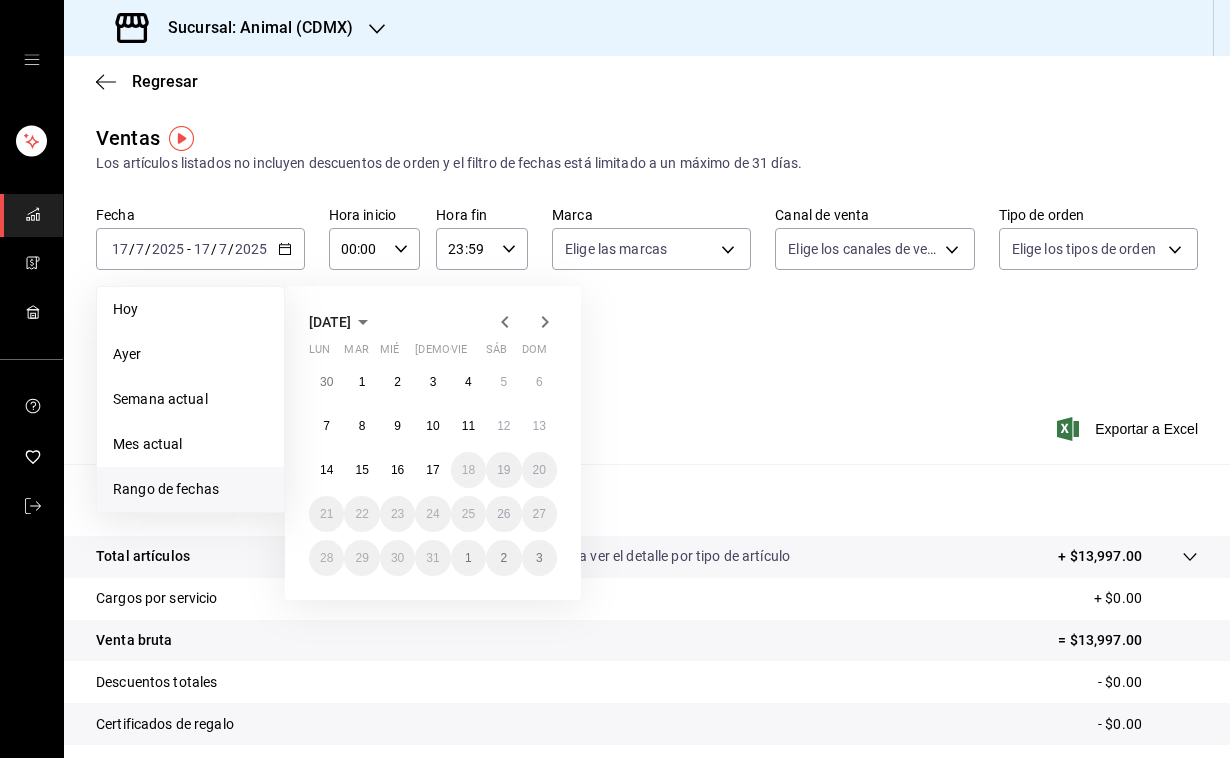 click 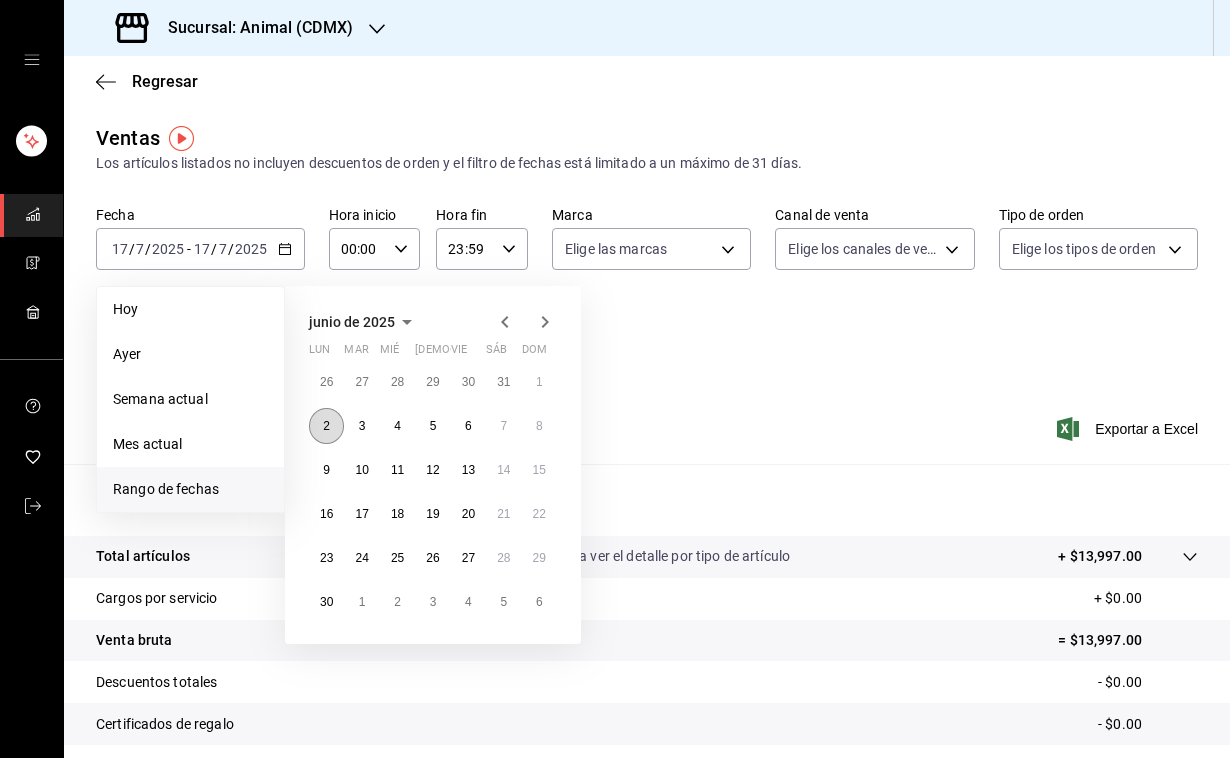 click on "2" at bounding box center [326, 426] 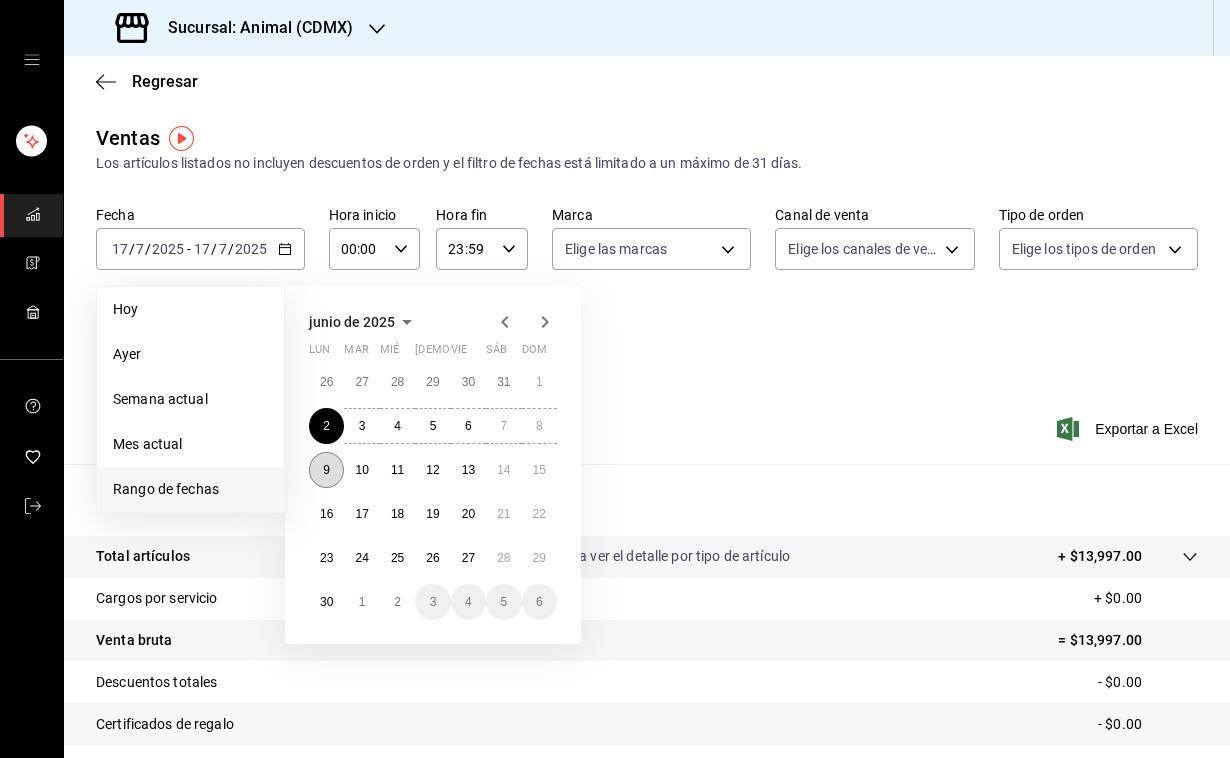 click on "9" at bounding box center (326, 470) 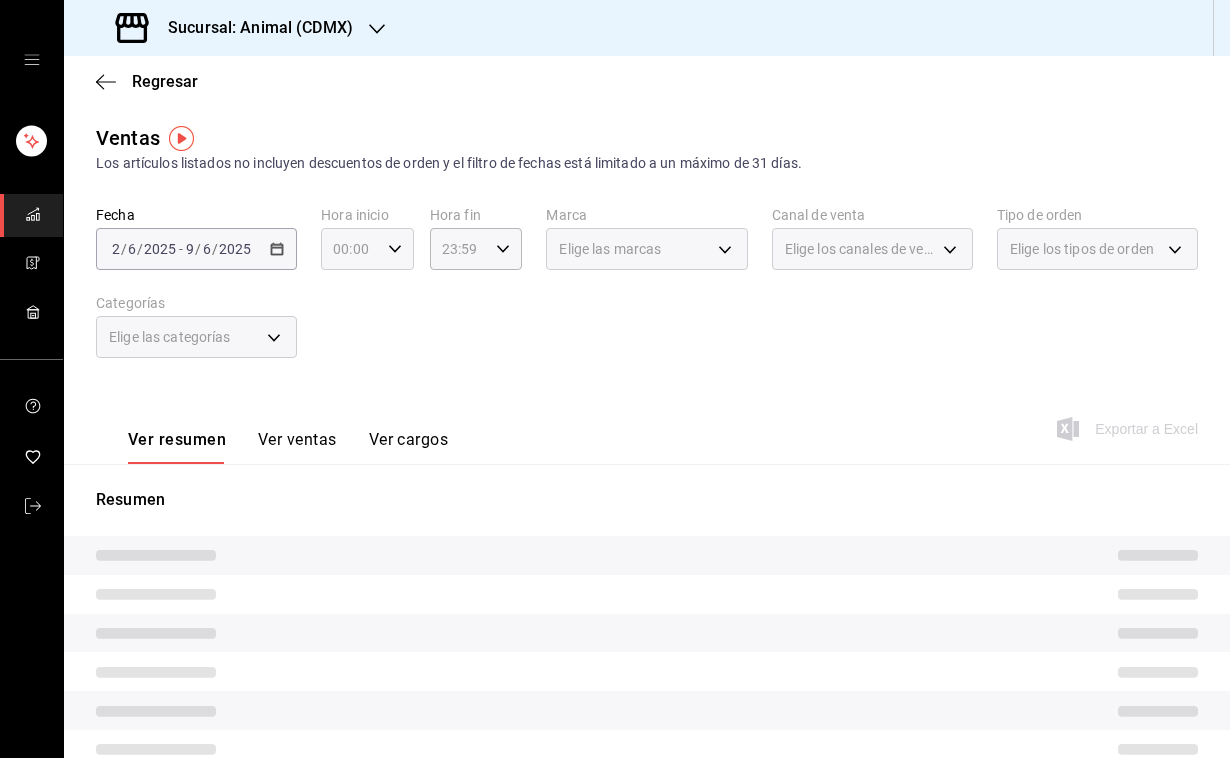 click on "00:00 Hora inicio" at bounding box center (367, 249) 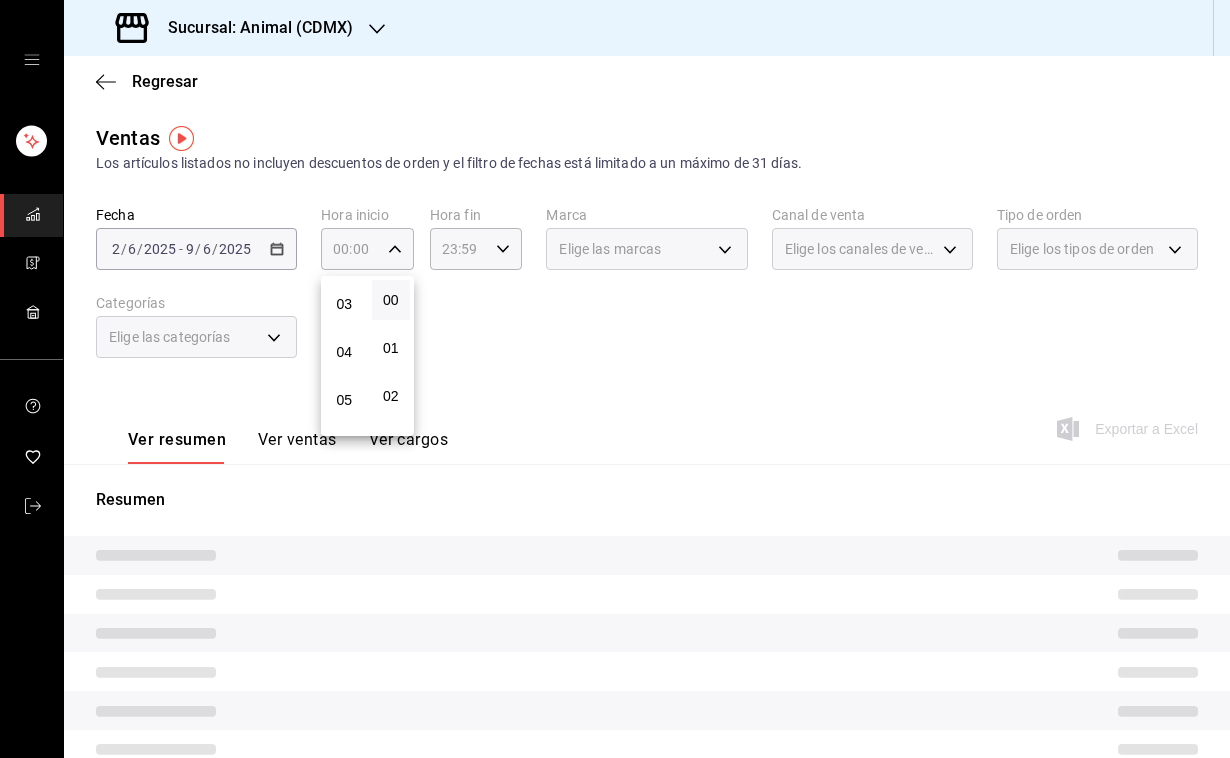 scroll, scrollTop: 142, scrollLeft: 0, axis: vertical 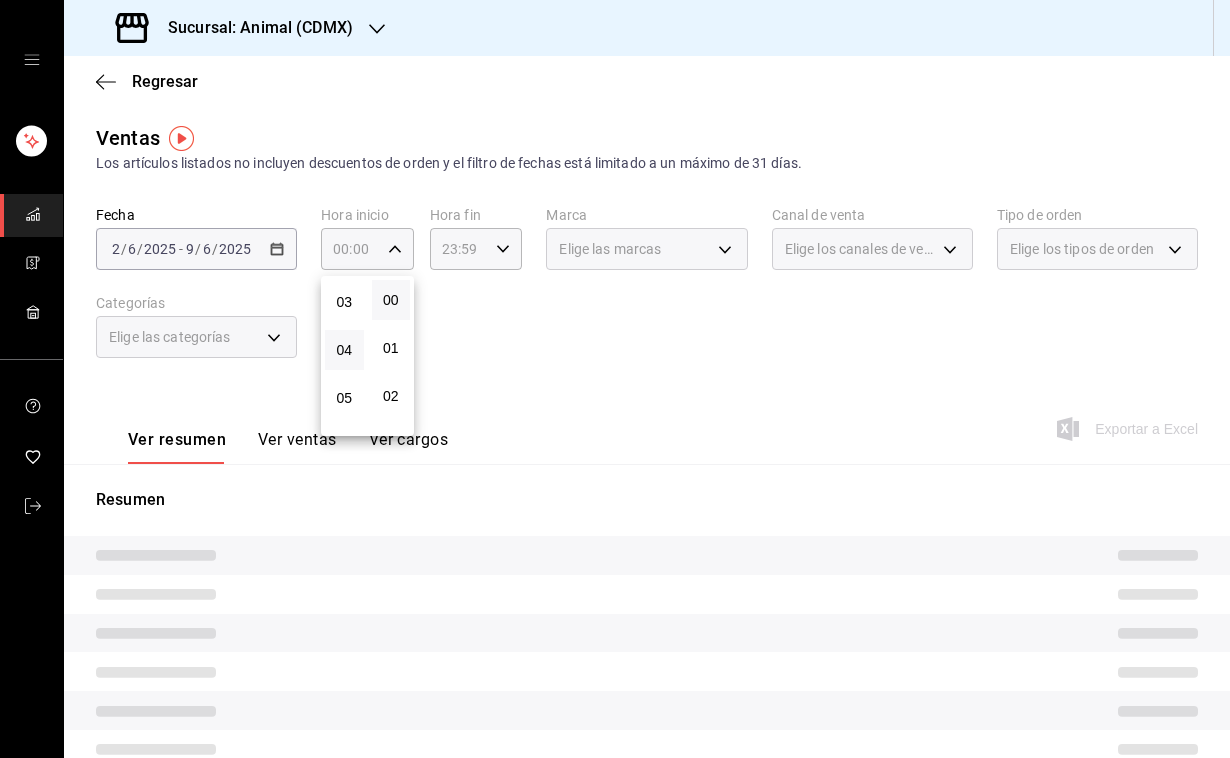 click on "04" at bounding box center (344, 350) 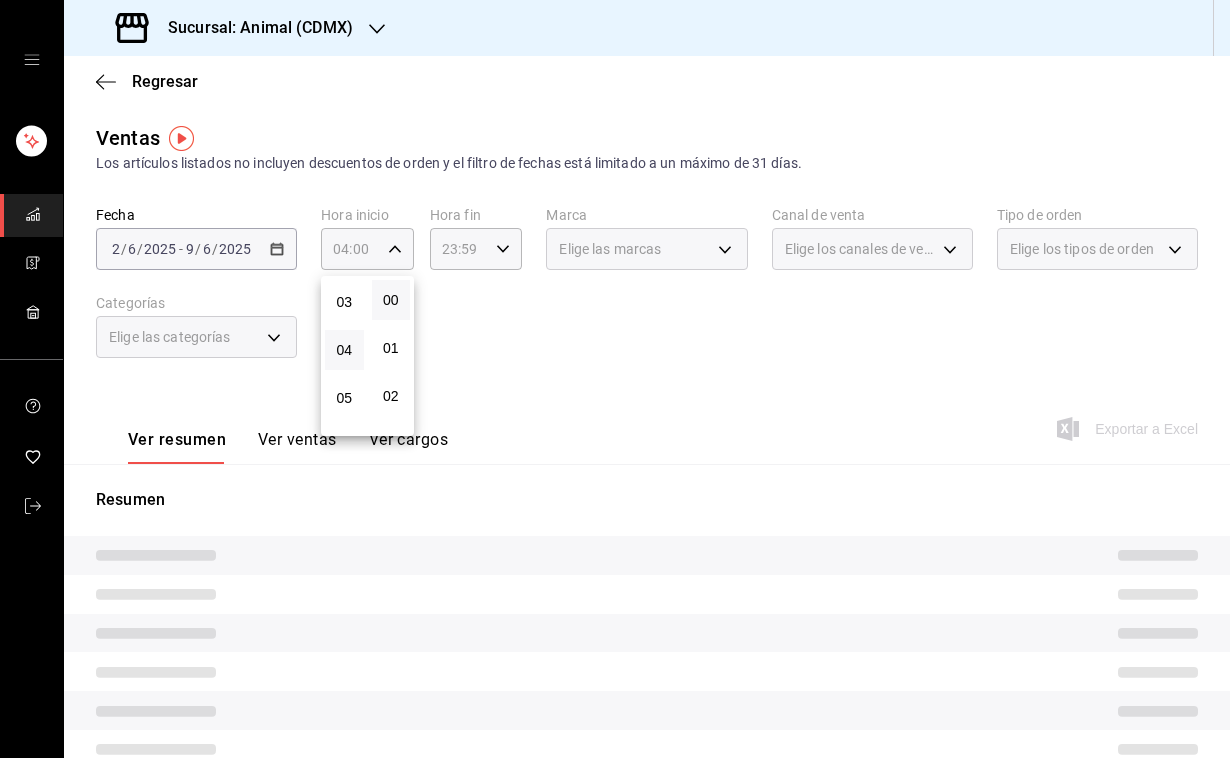 click at bounding box center [615, 379] 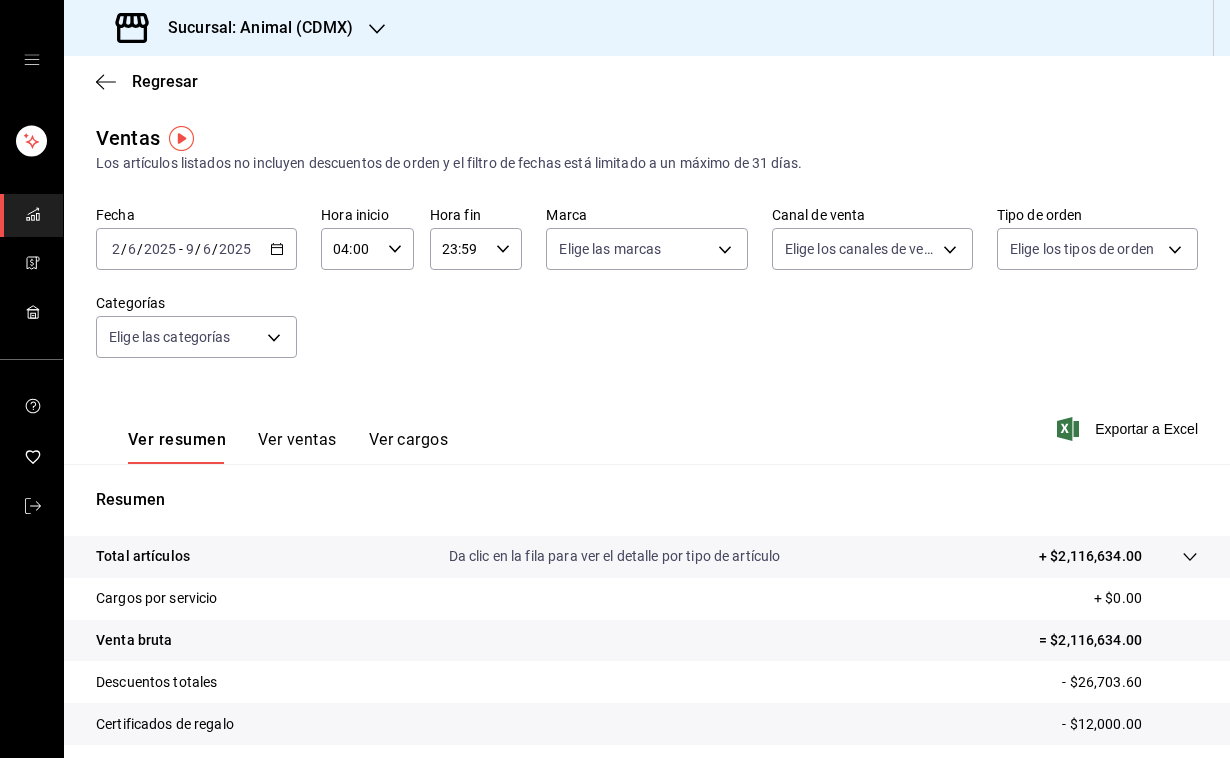 click 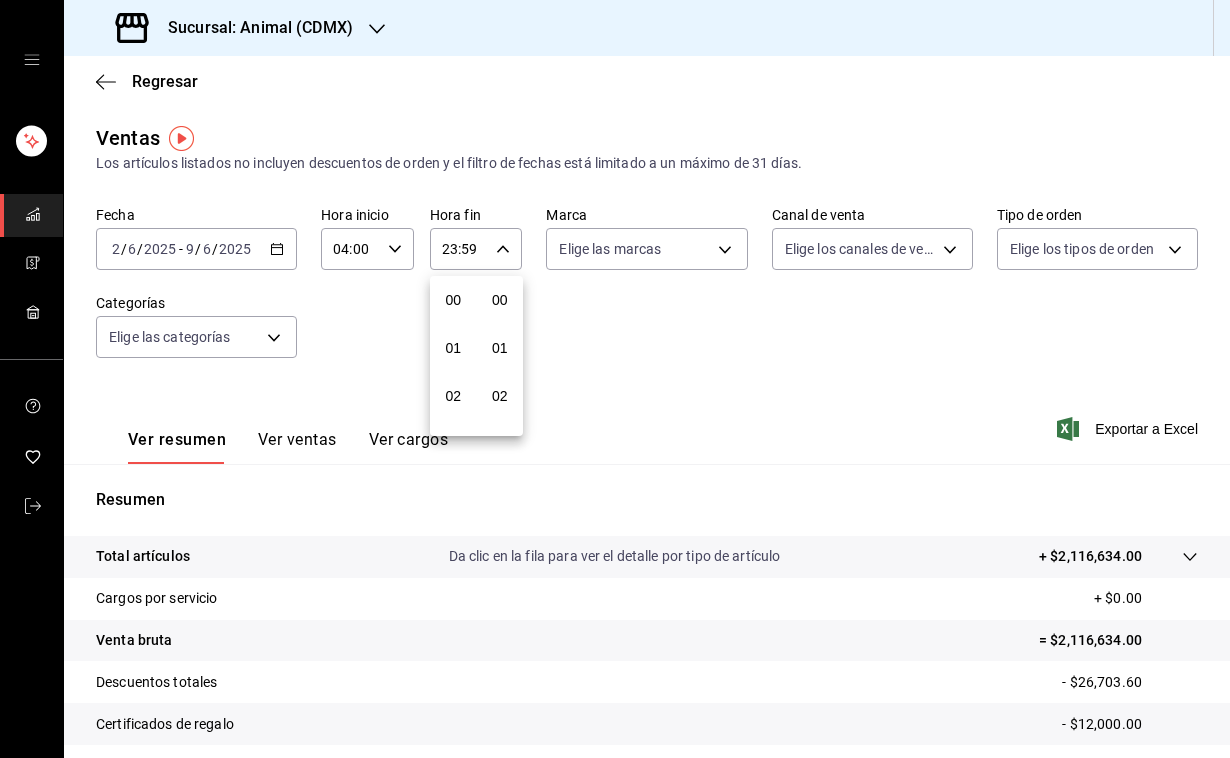 scroll, scrollTop: 1016, scrollLeft: 0, axis: vertical 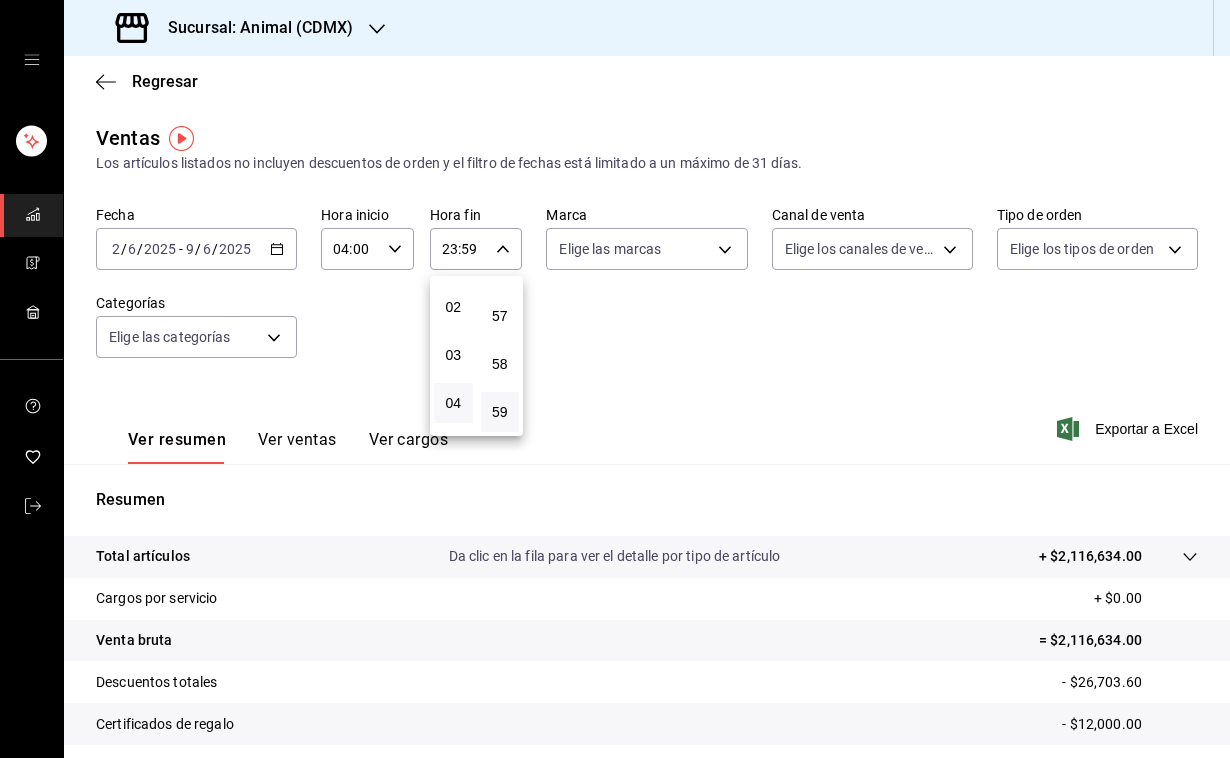 click on "04" at bounding box center (453, 403) 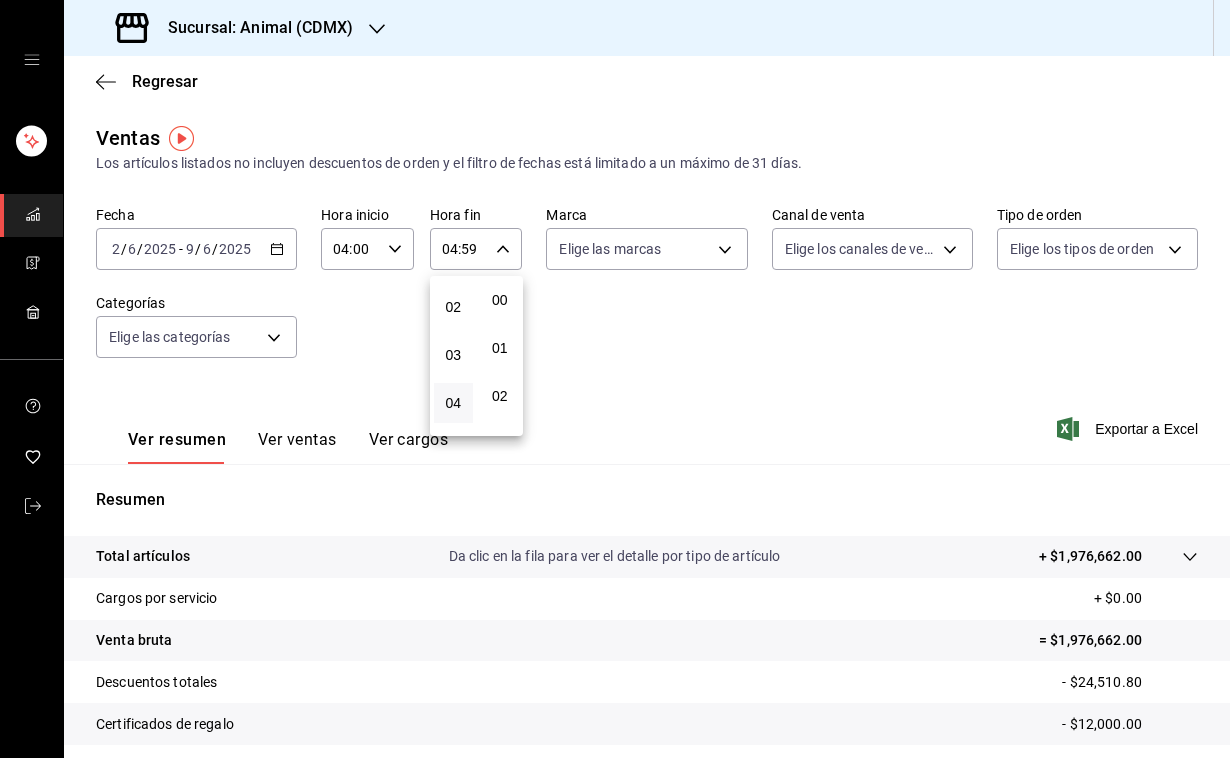 scroll, scrollTop: 0, scrollLeft: 0, axis: both 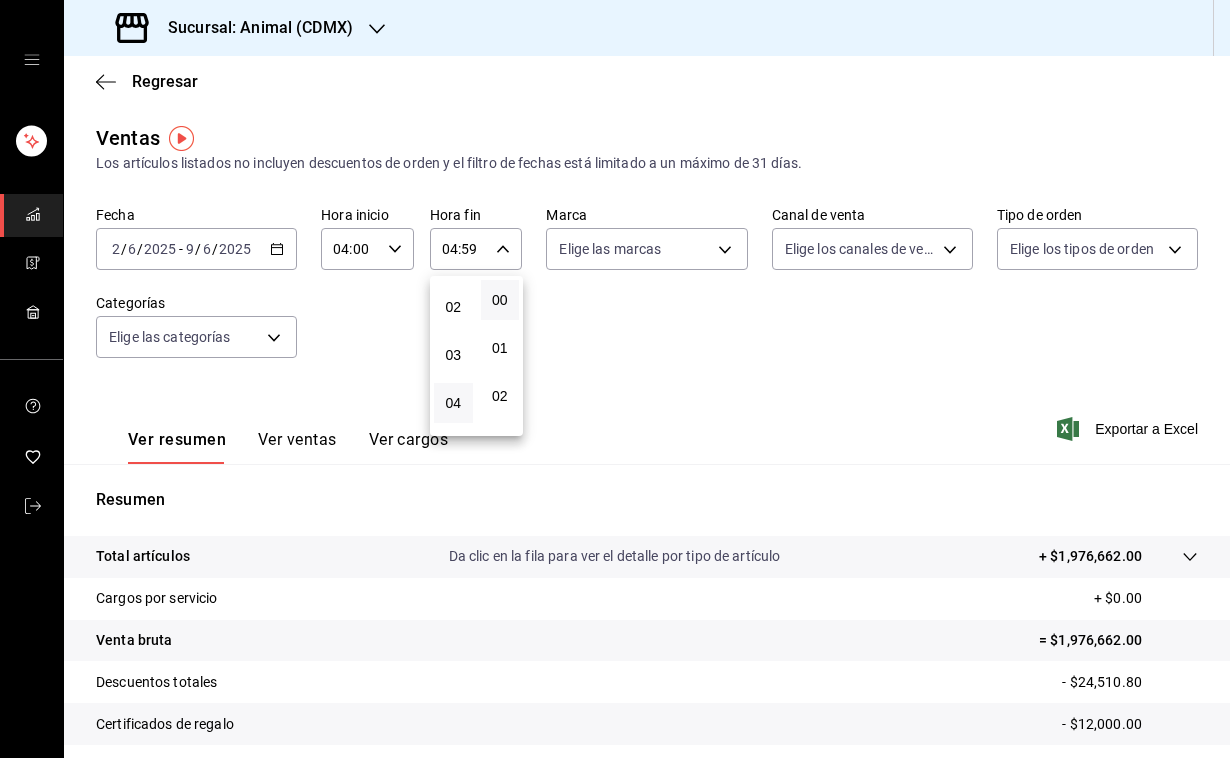 click on "00" at bounding box center [500, 300] 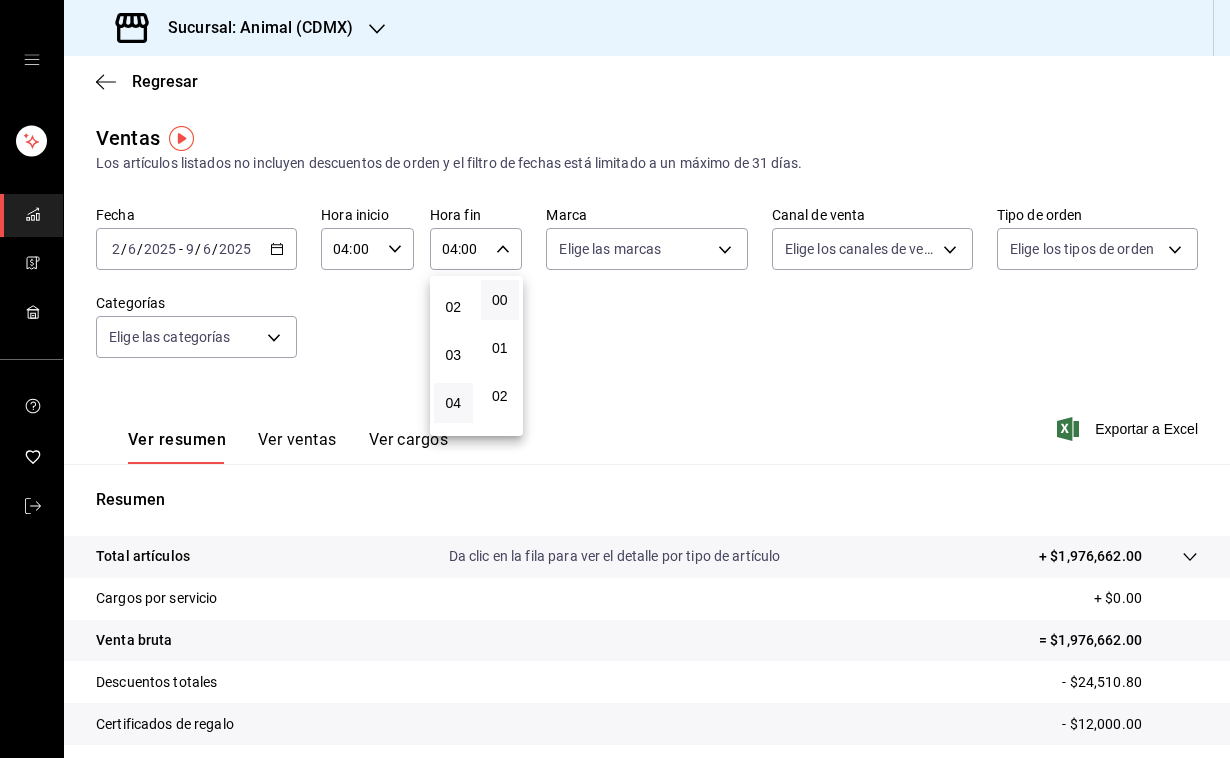 click at bounding box center [615, 379] 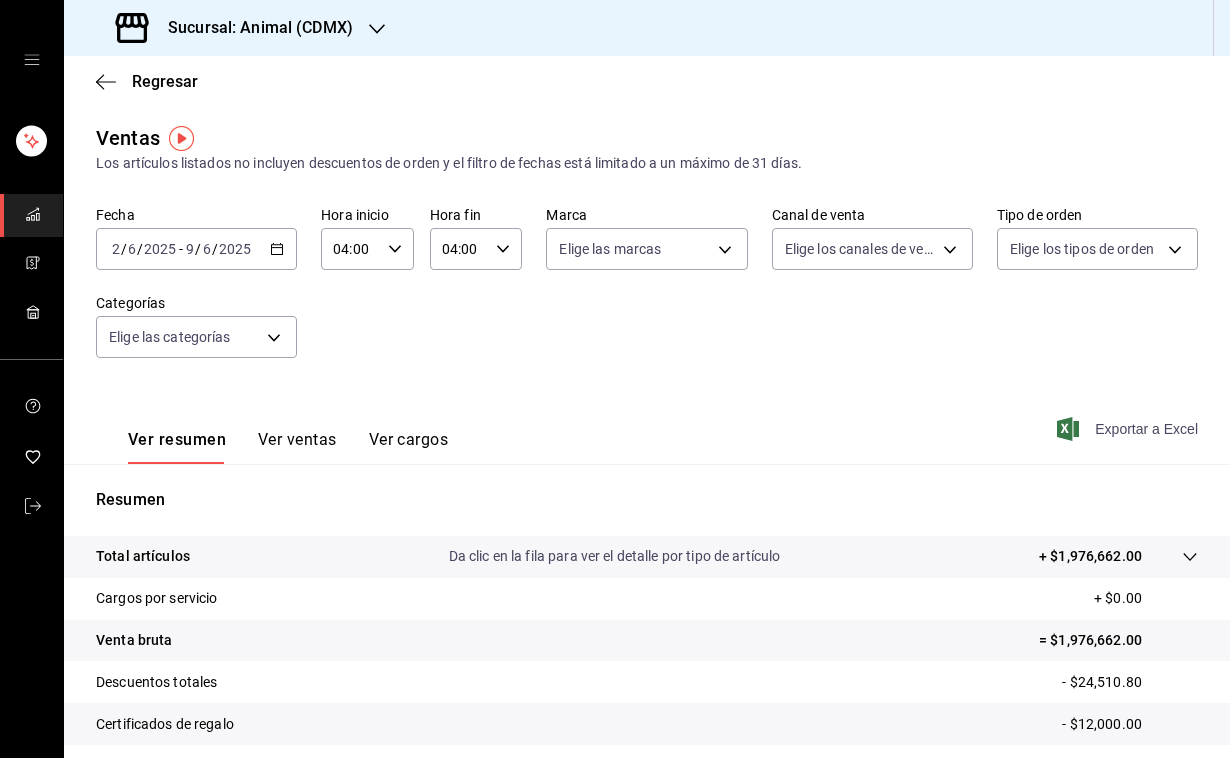 click 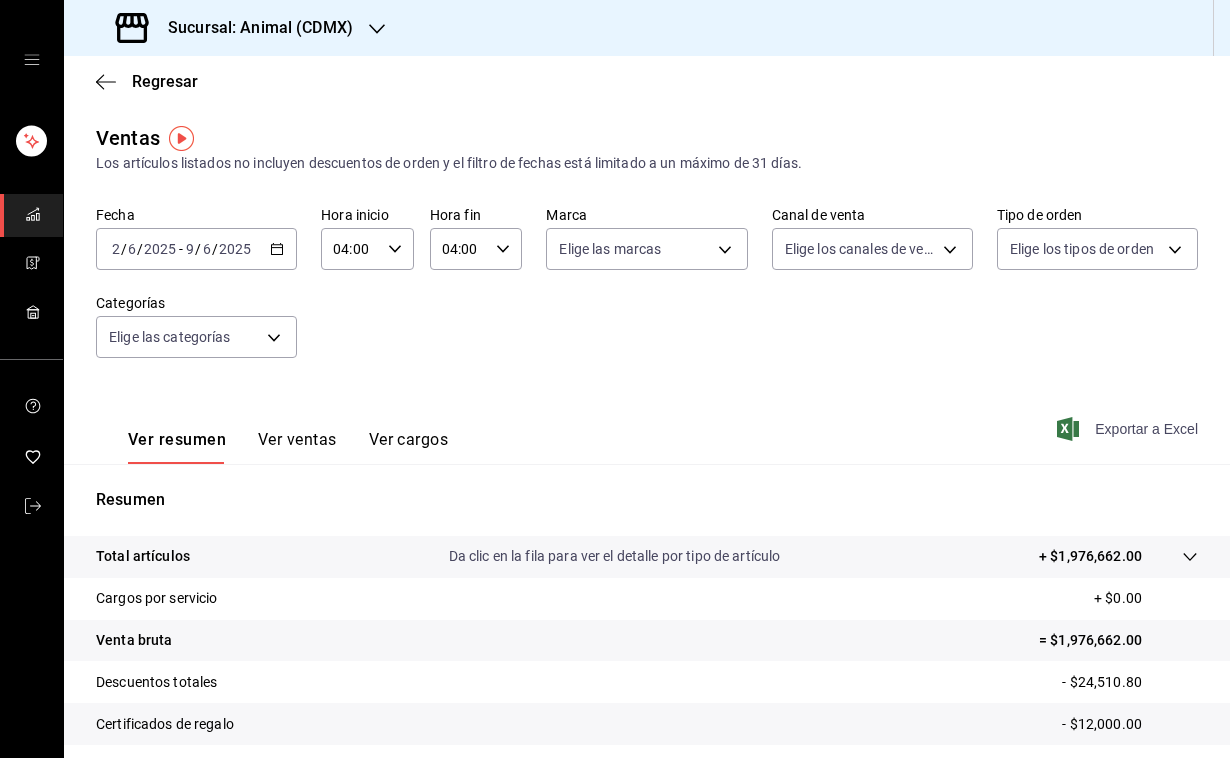 click on "[DATE] [DATE] - [DATE] [DATE]" at bounding box center (196, 249) 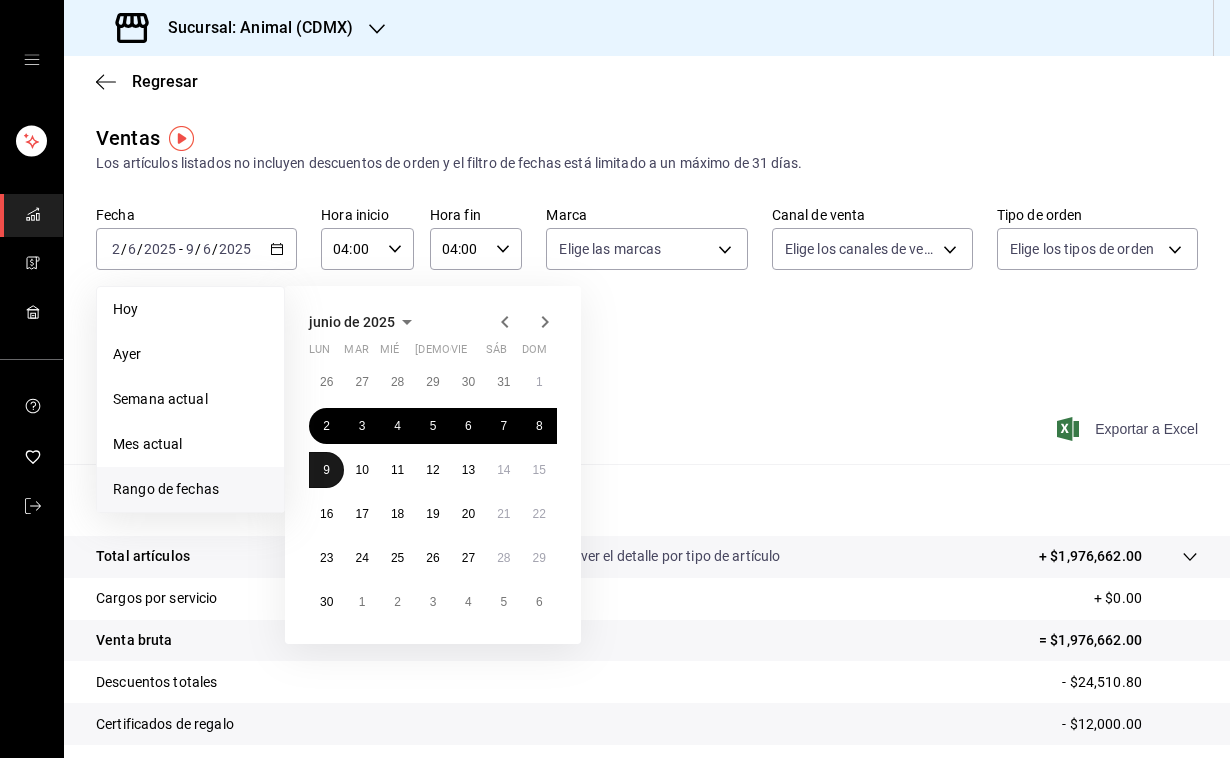 click on "9" at bounding box center (326, 470) 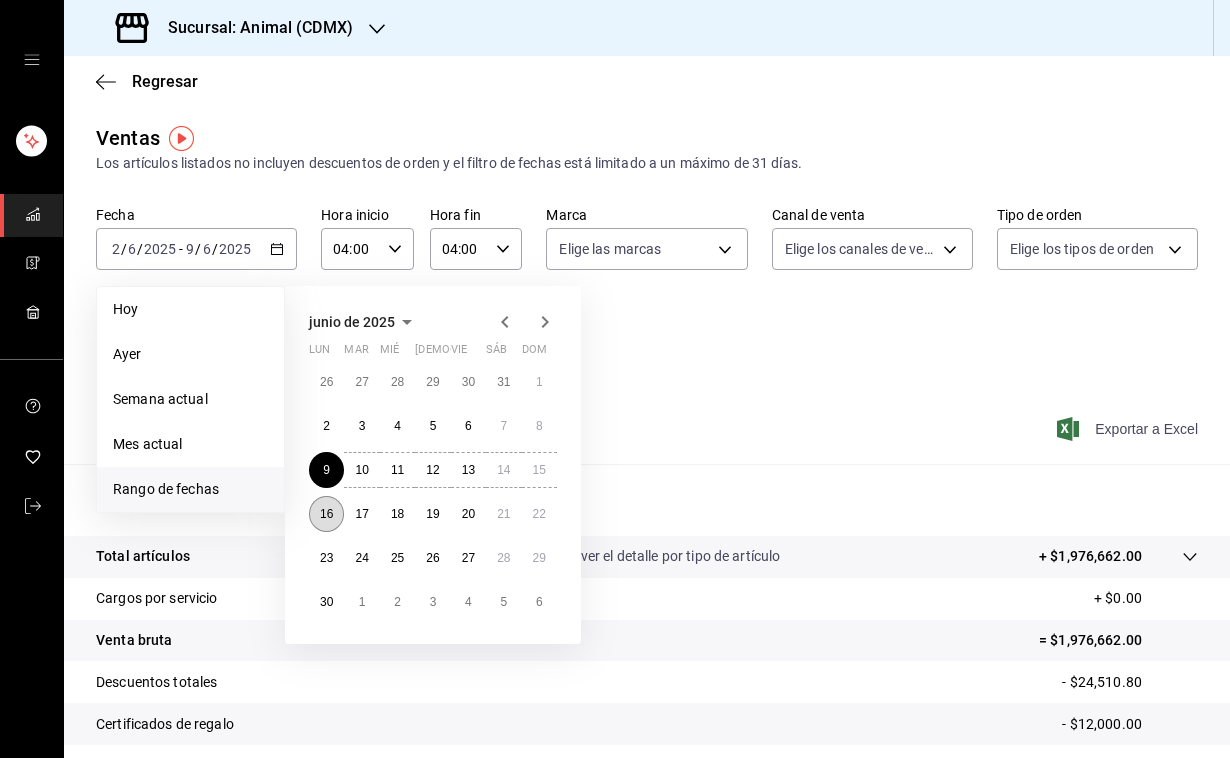 click on "16" at bounding box center [326, 514] 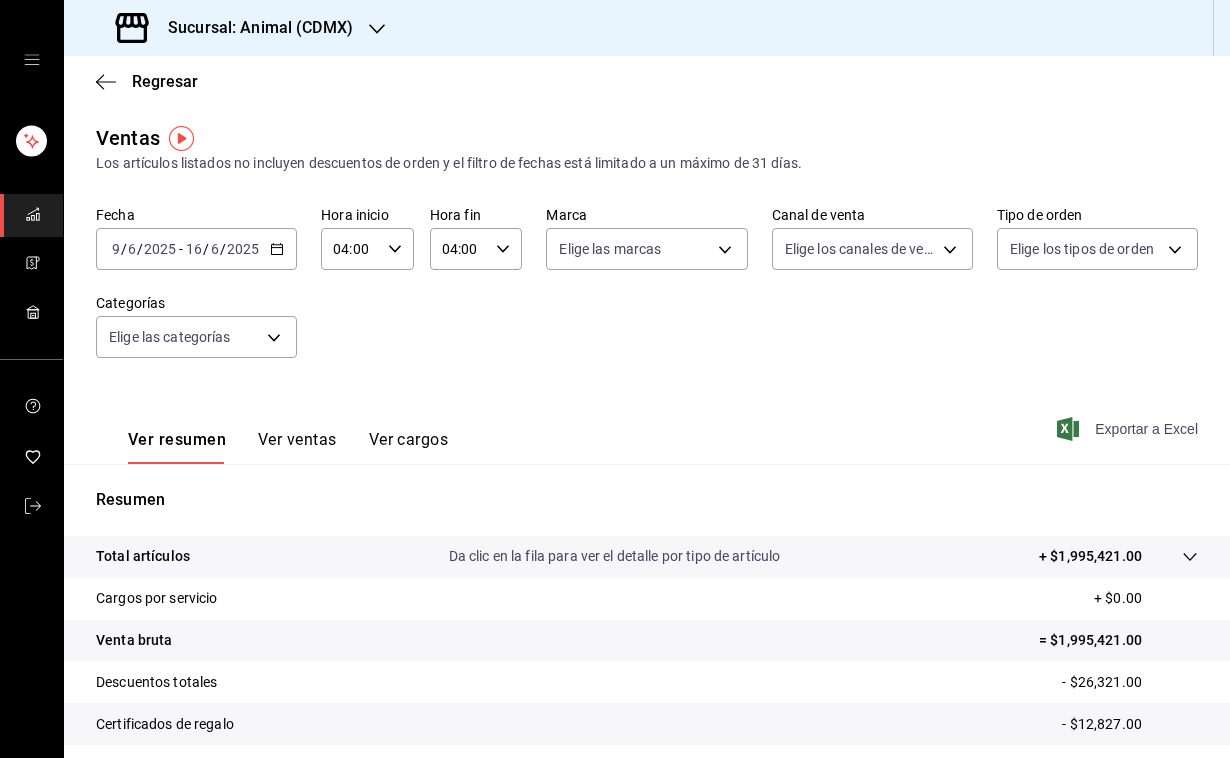 click on "Exportar a Excel" at bounding box center (1129, 429) 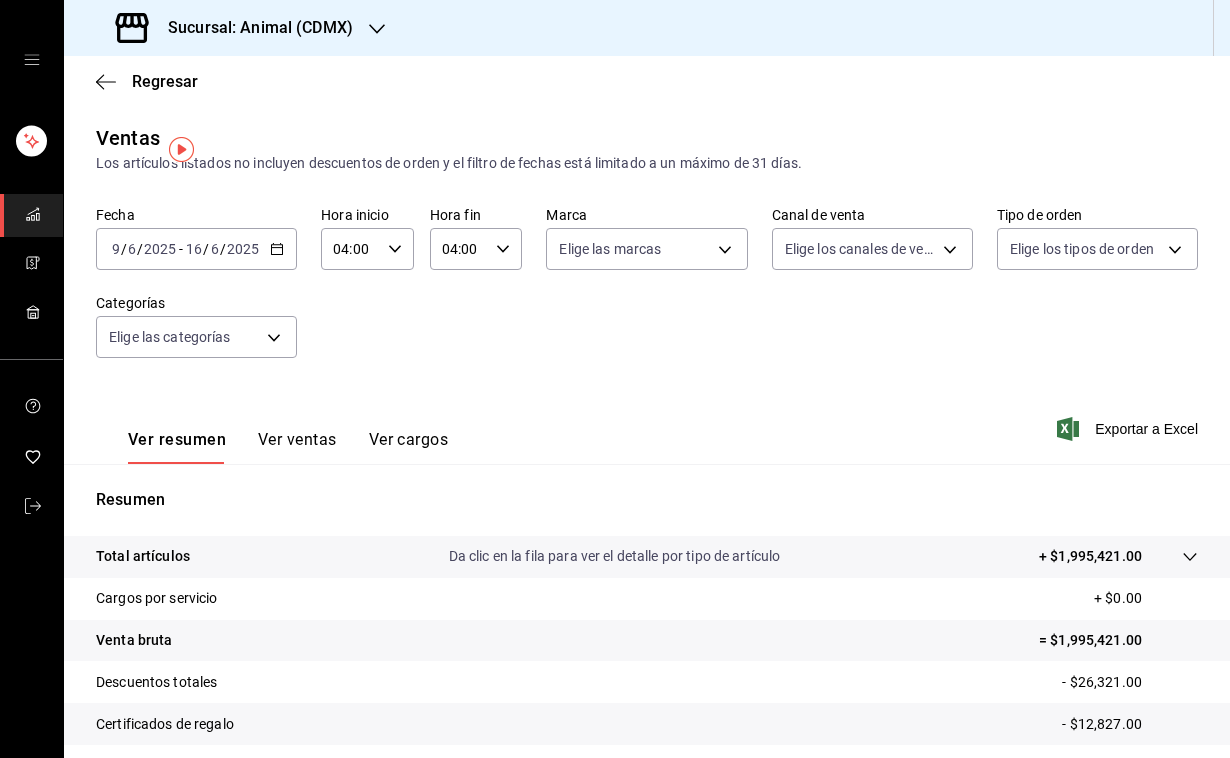scroll, scrollTop: -2, scrollLeft: 0, axis: vertical 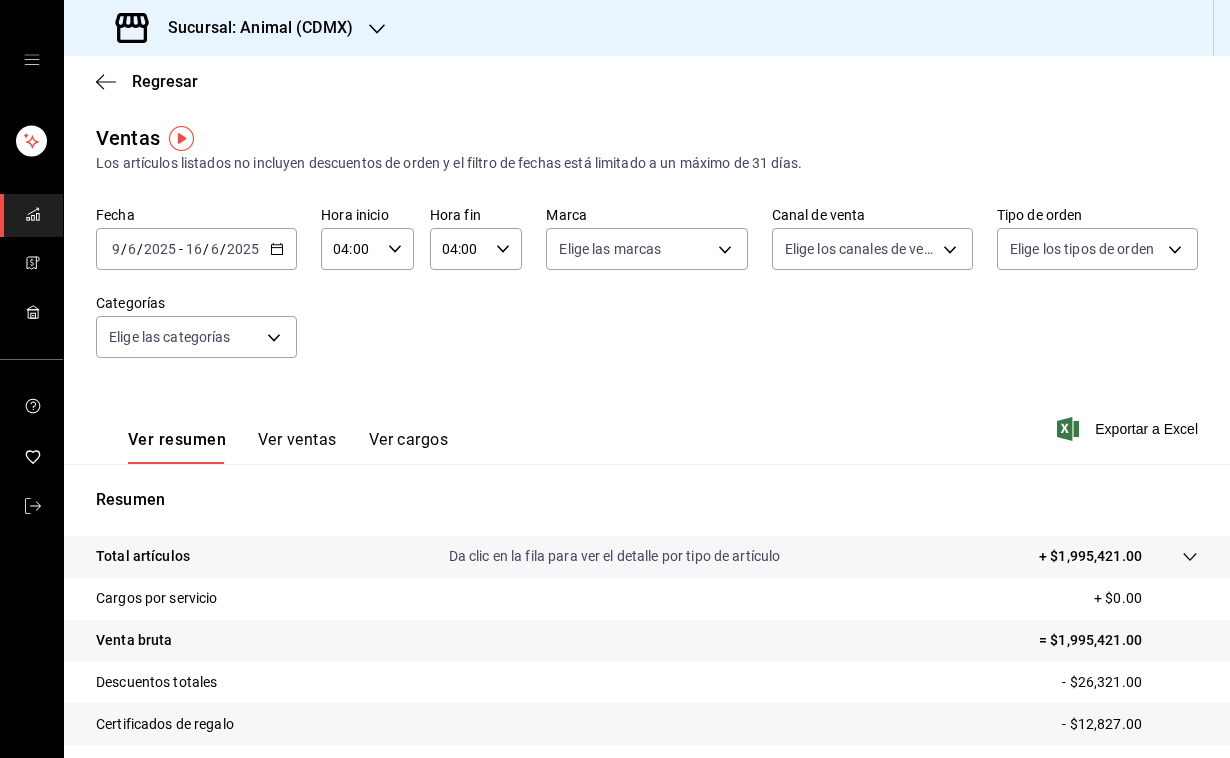 click on "[DATE] [DATE] - [DATE] [DATE]" at bounding box center (196, 249) 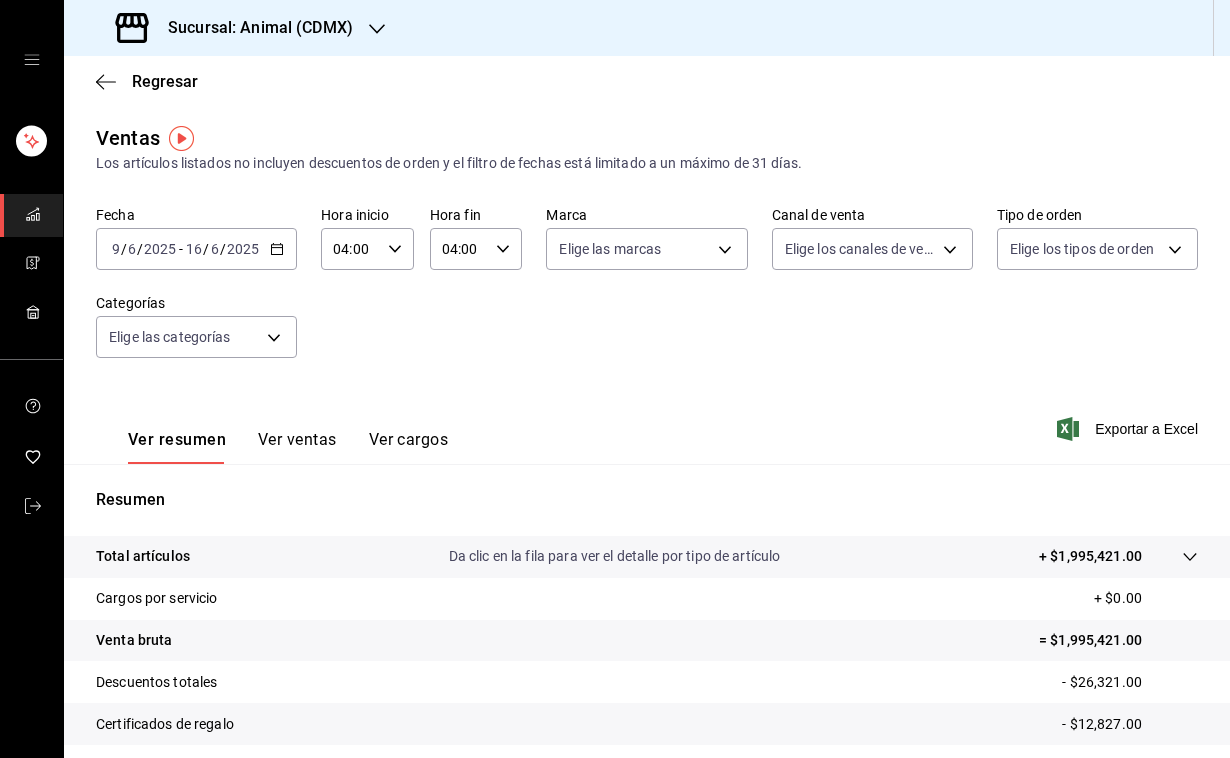 click on "2025" at bounding box center [160, 249] 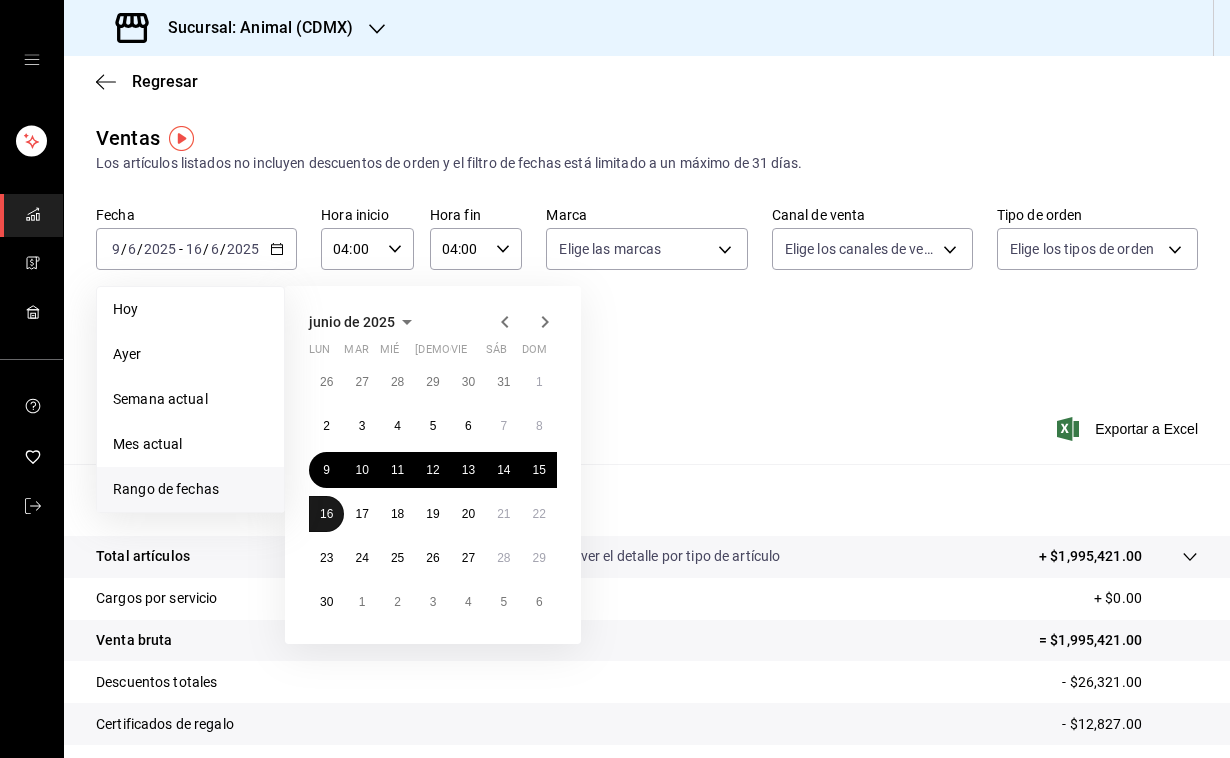 click on "16" at bounding box center [326, 514] 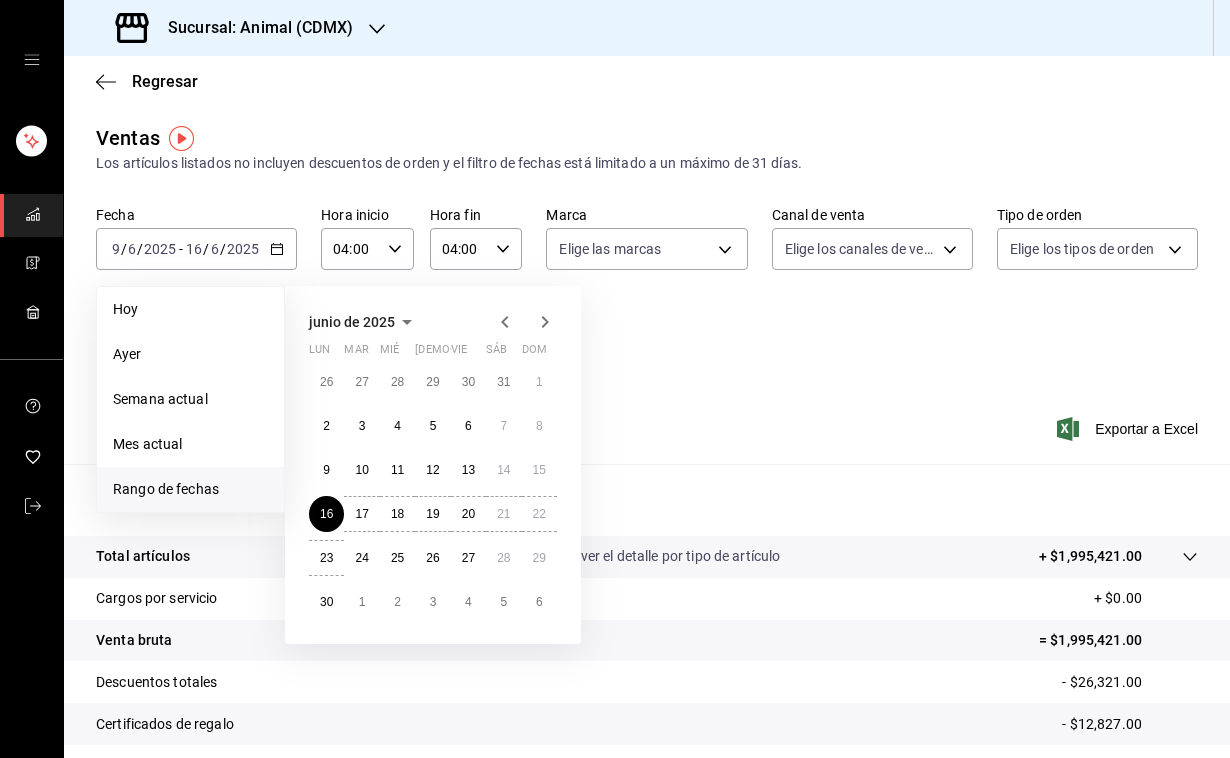 click on "26 27 28 29 30 31 1 2 3 4 5 6 7 8 9 10 11 12 13 14 15 16 17 18 19 20 21 22 23 24 25 26 27 28 29 30 1 2 3 4 5 6" at bounding box center [433, 492] 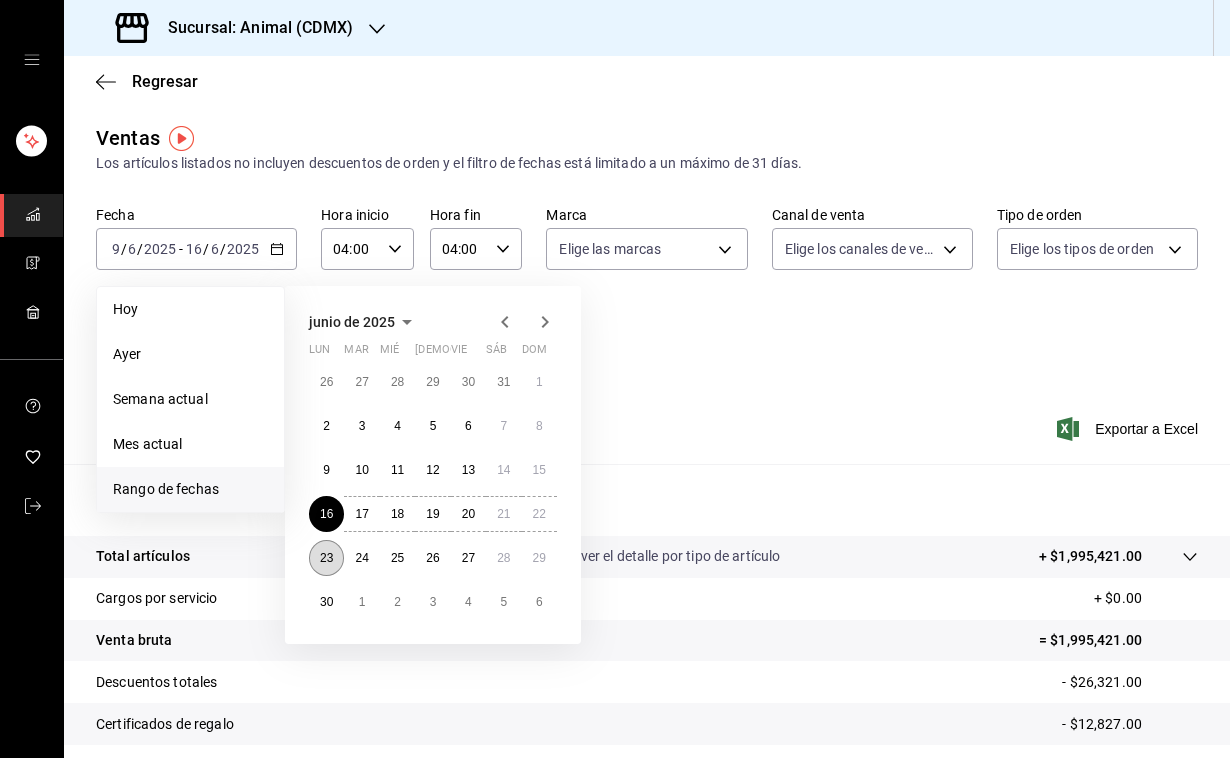 click on "23" at bounding box center [326, 558] 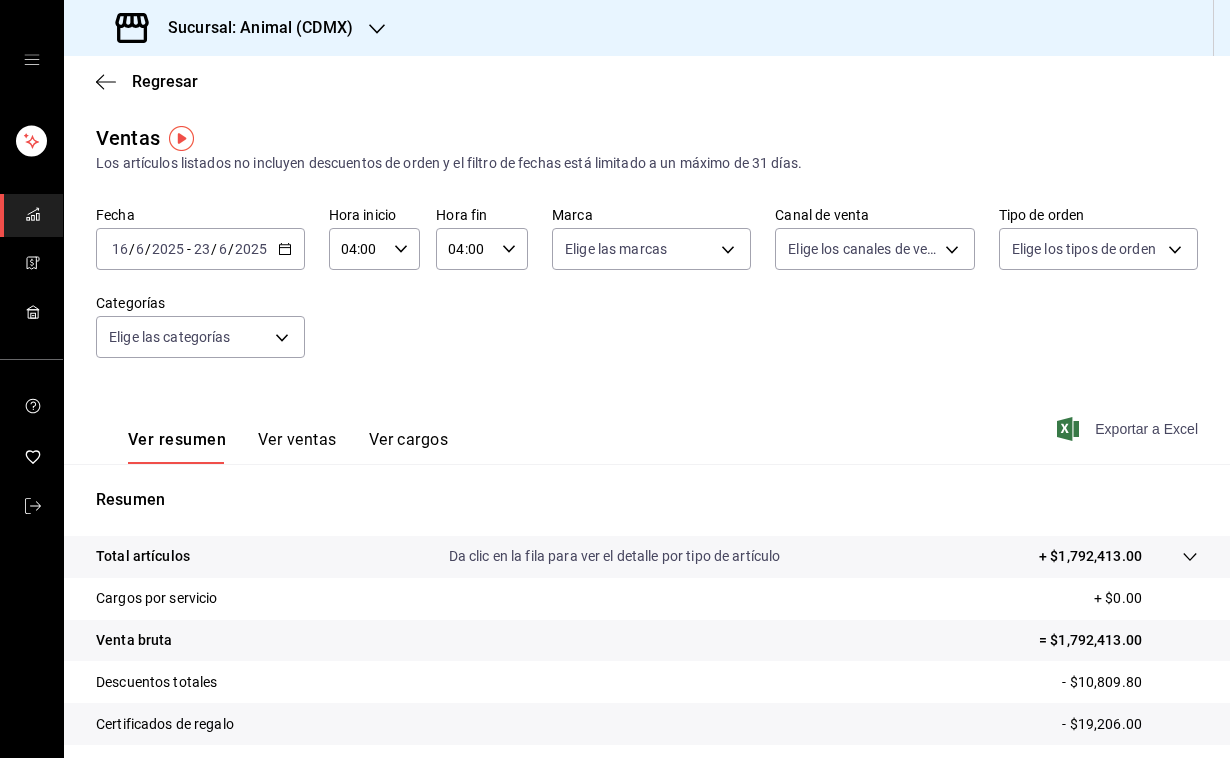 click on "Exportar a Excel" at bounding box center [1129, 429] 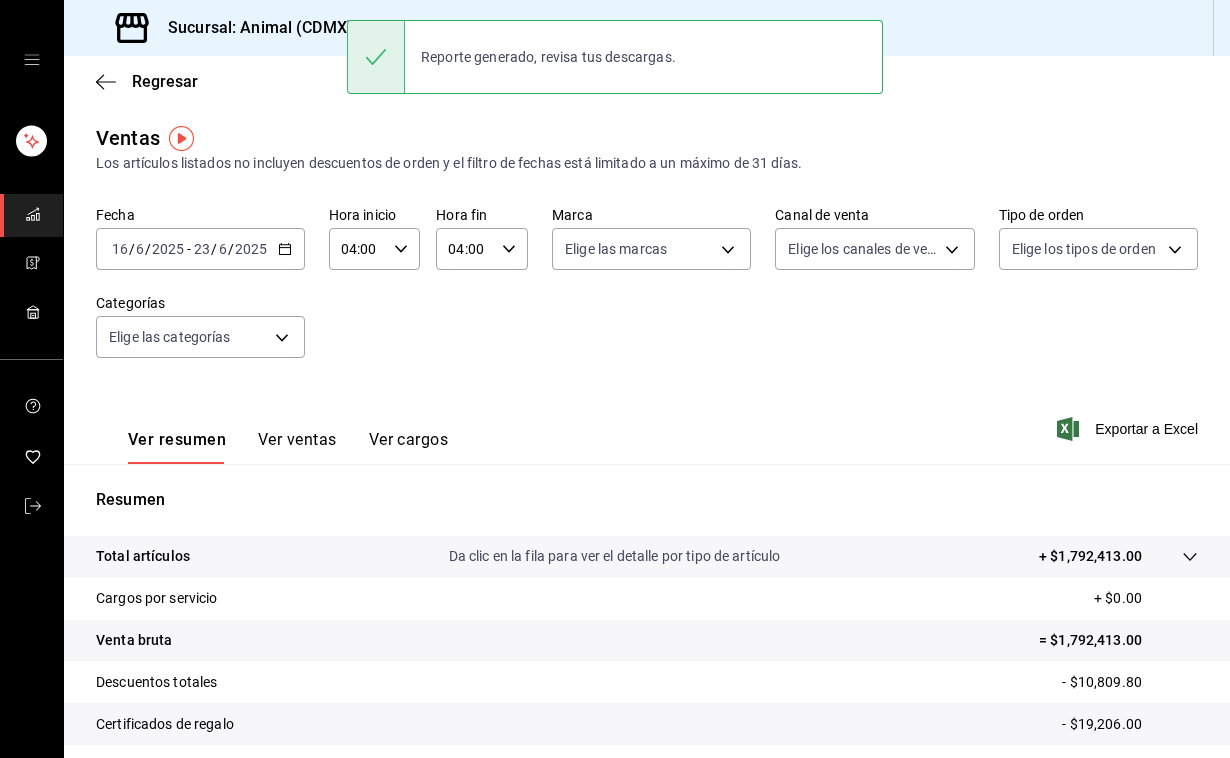 click on "Los artículos listados no incluyen descuentos de orden y el filtro de fechas está limitado a un máximo de 31 días." at bounding box center [647, 163] 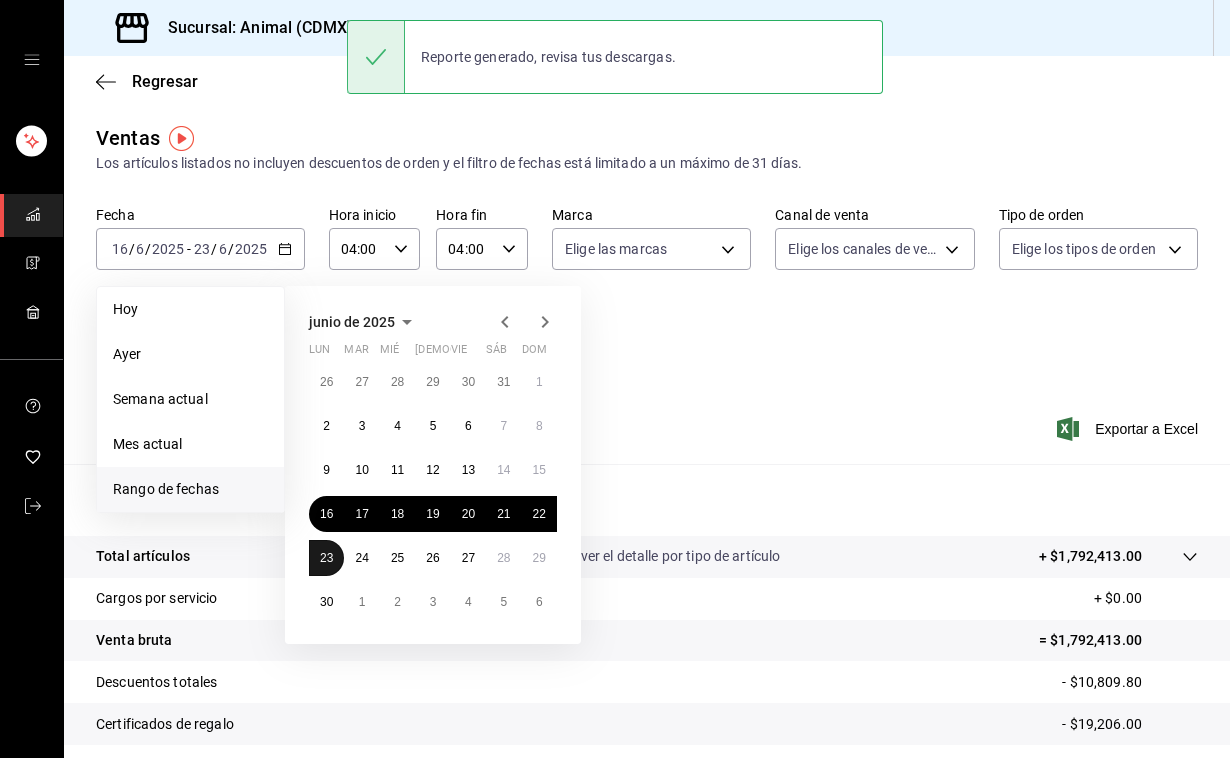 click on "23" at bounding box center [326, 558] 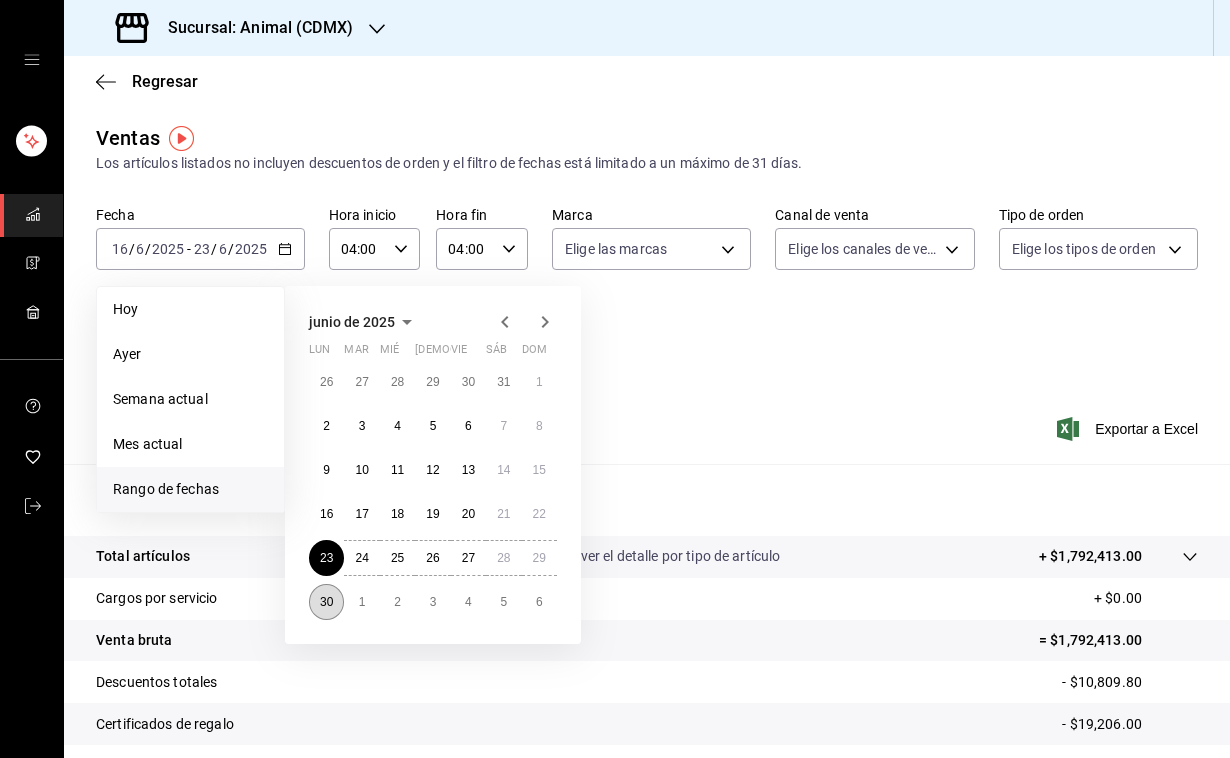 click on "30" at bounding box center [326, 602] 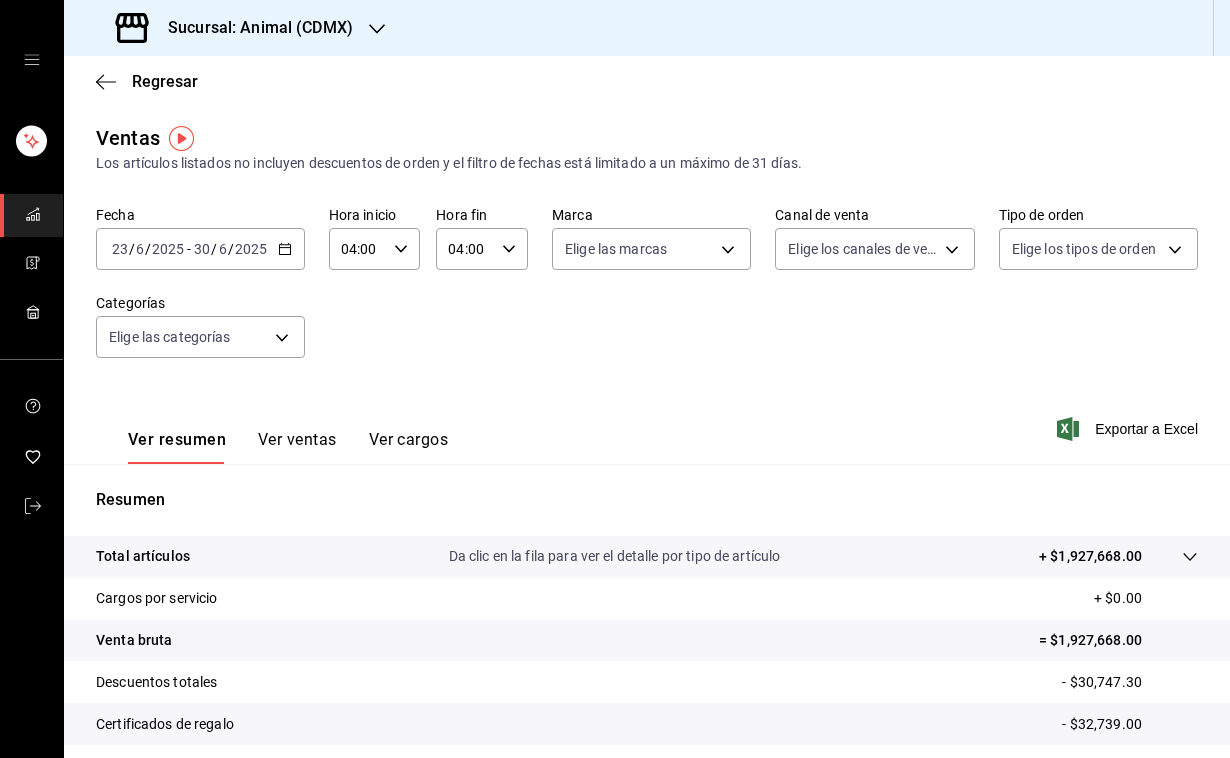 click 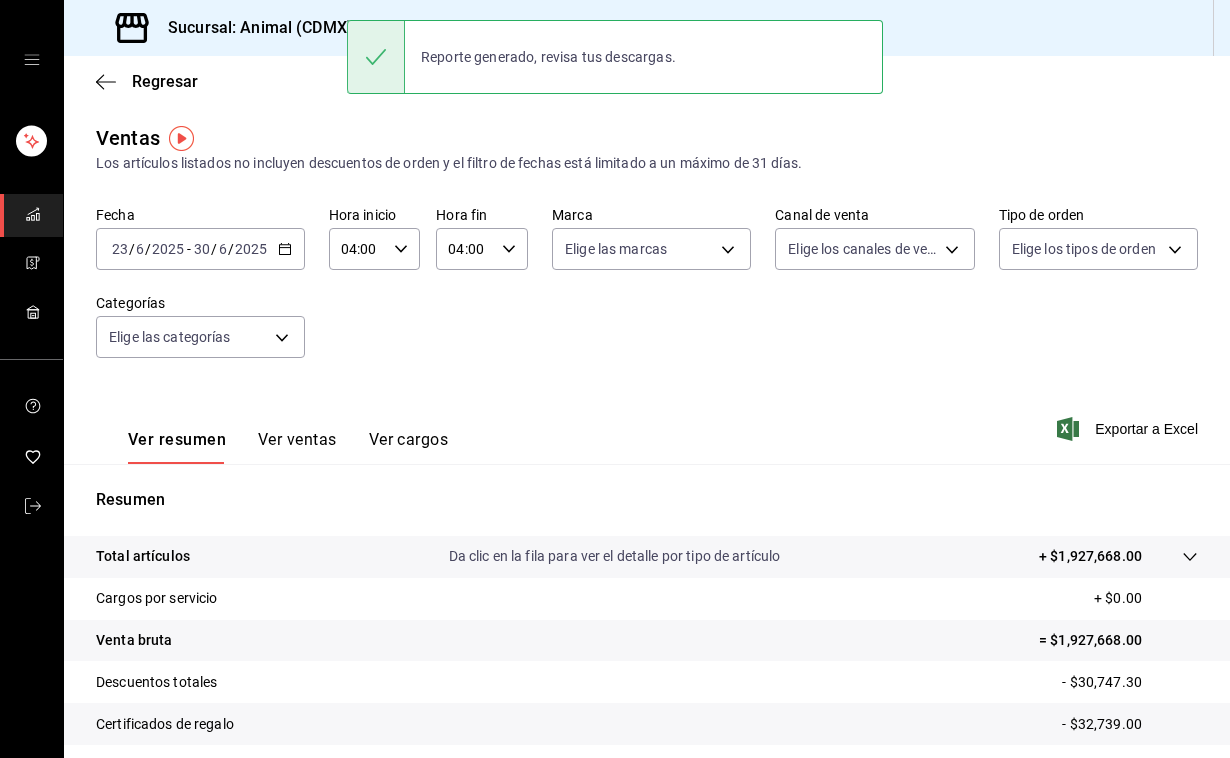 click on "[DATE] [DATE] - [DATE] [DATE]" at bounding box center (200, 249) 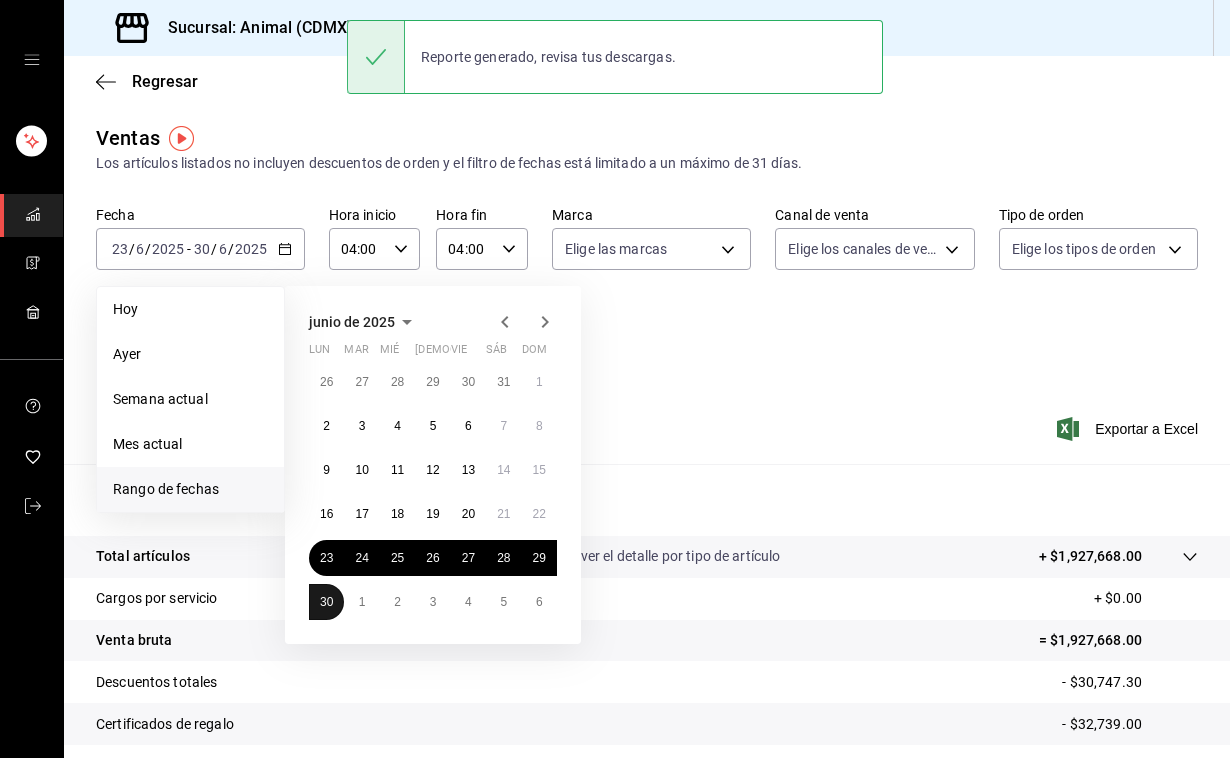 click on "30" at bounding box center (326, 602) 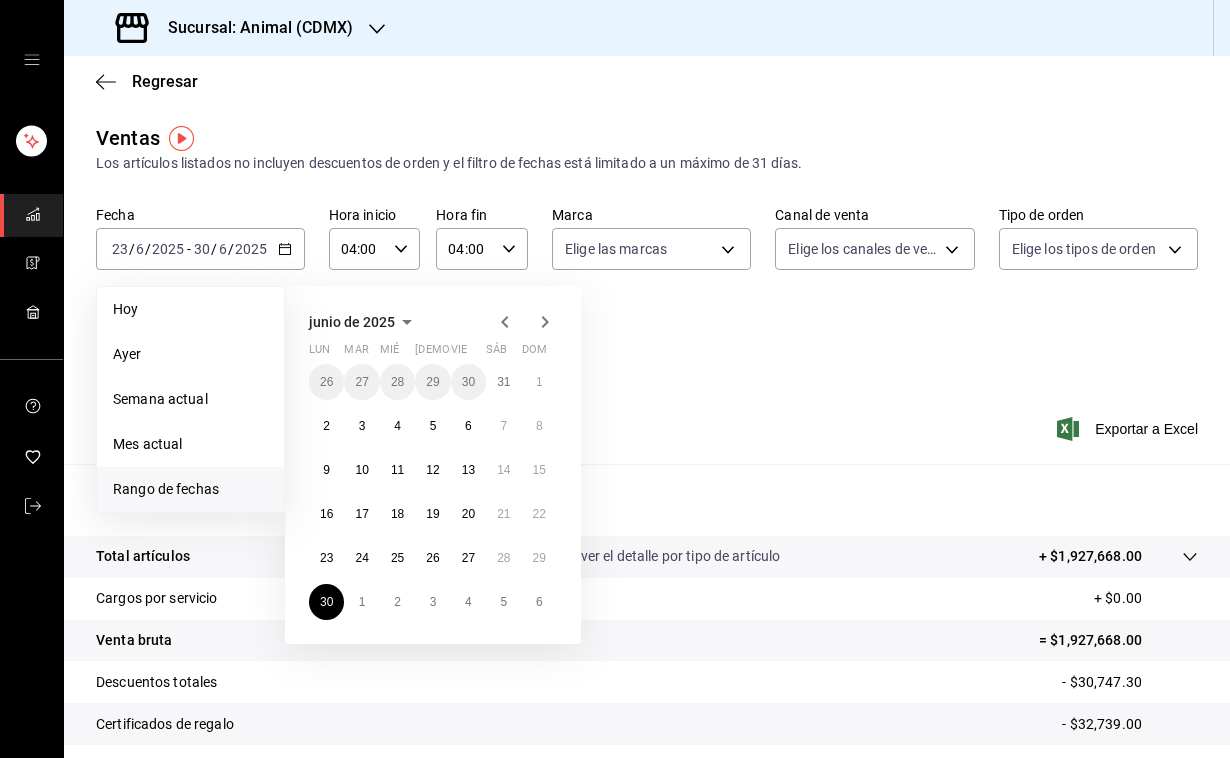click 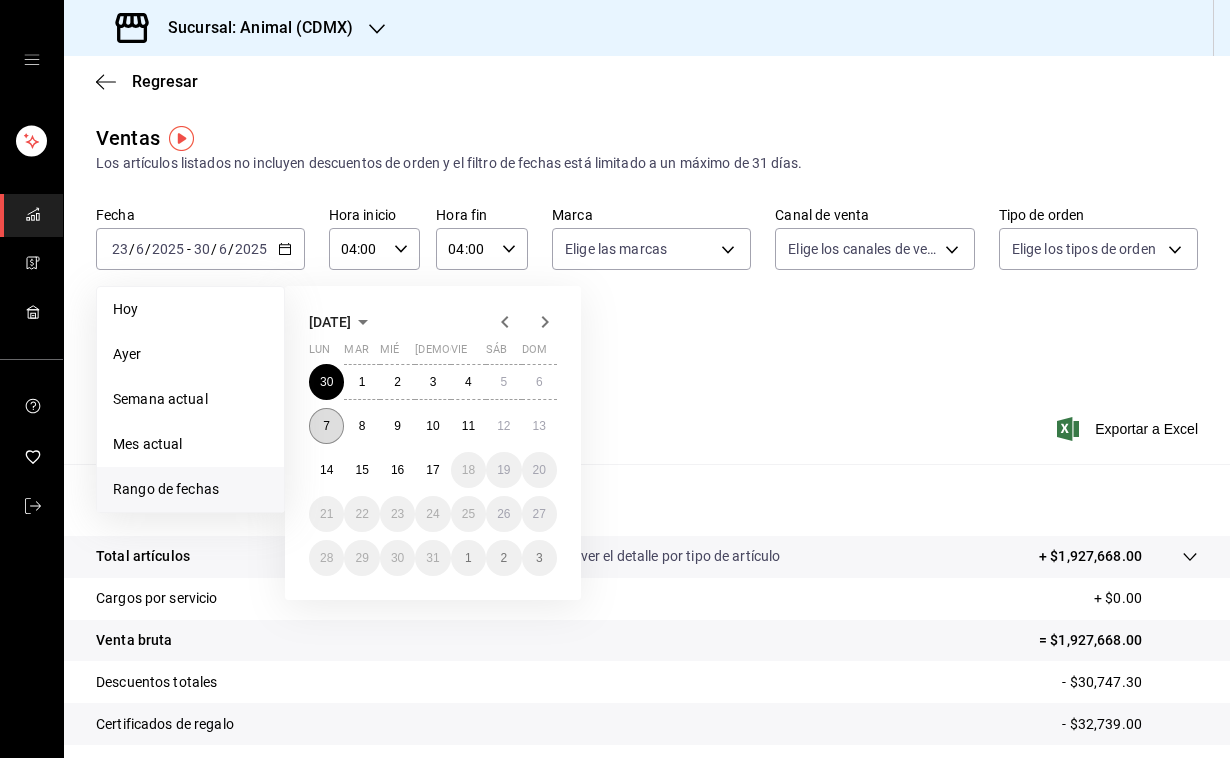 click on "7" at bounding box center [326, 426] 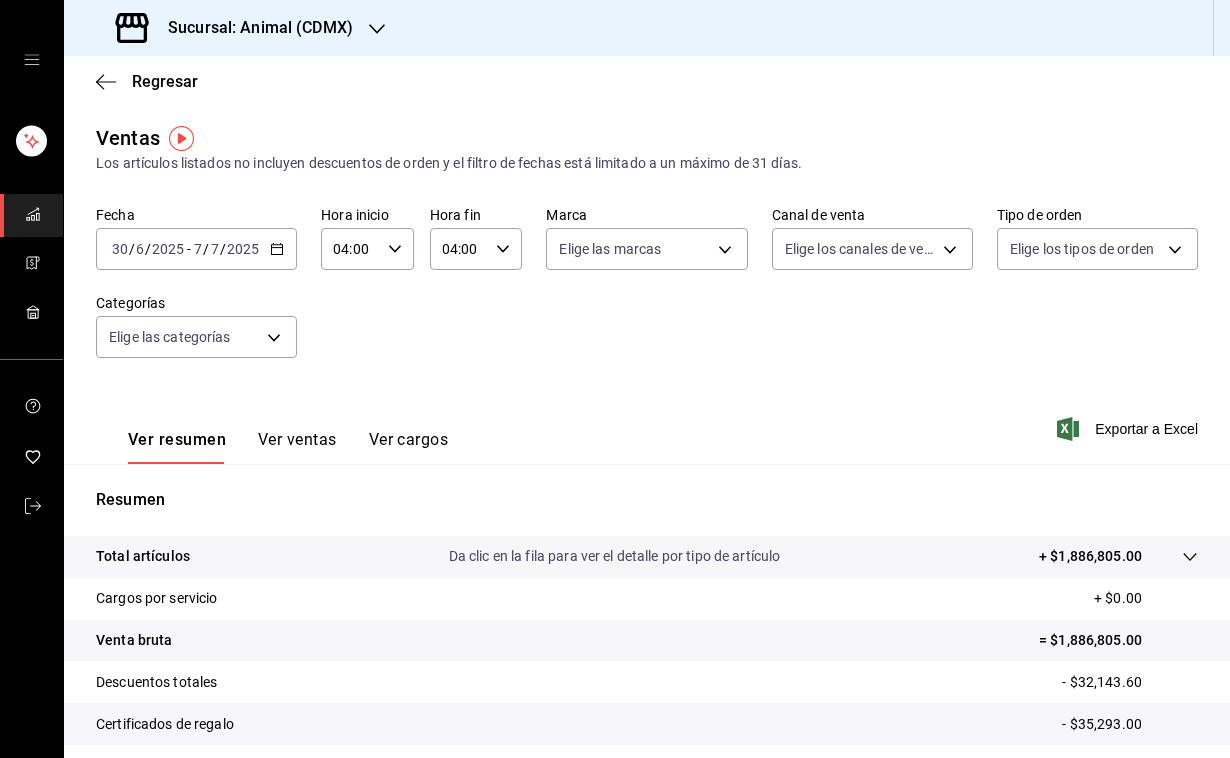 click 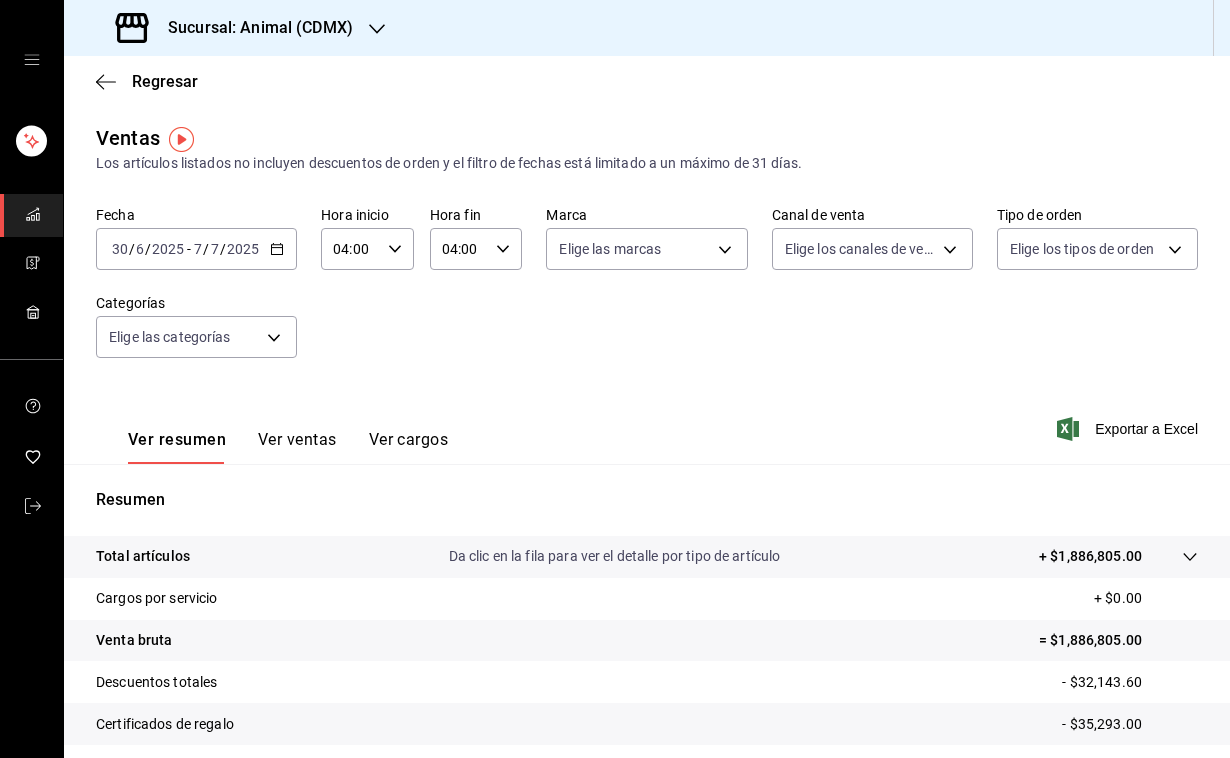 scroll, scrollTop: 0, scrollLeft: 0, axis: both 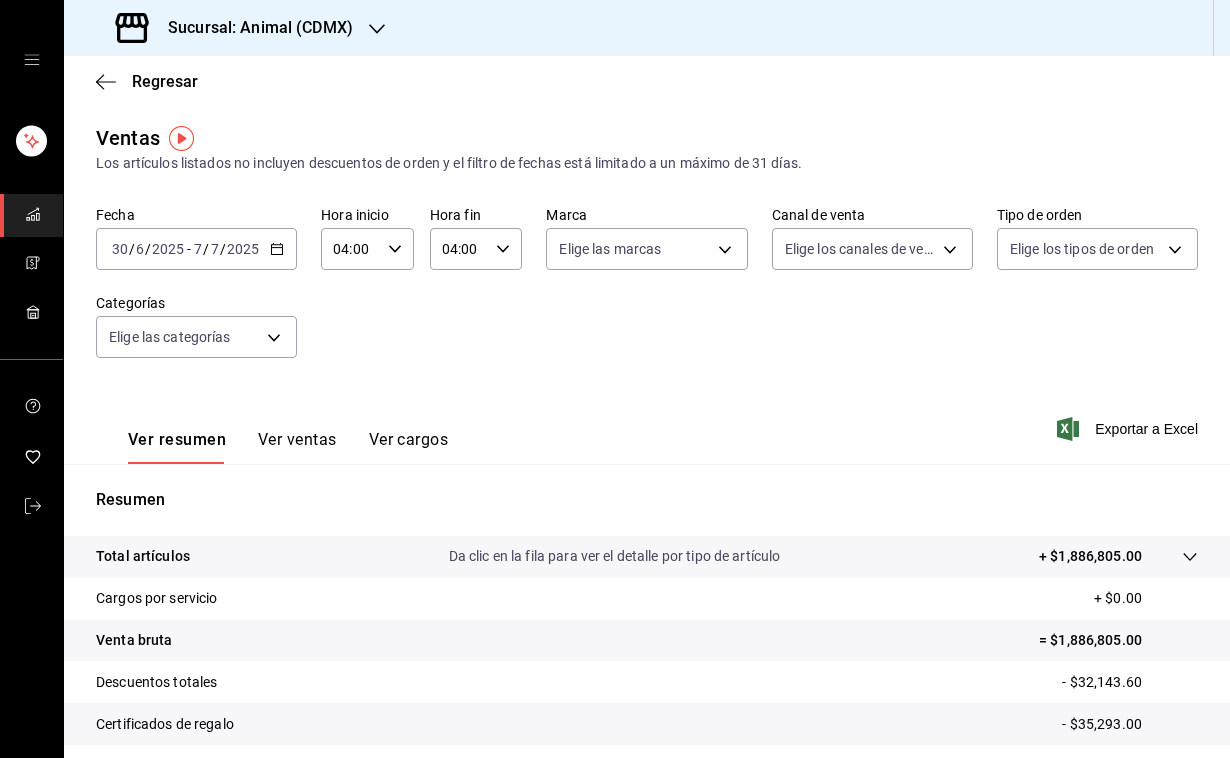 click on "6" at bounding box center [140, 249] 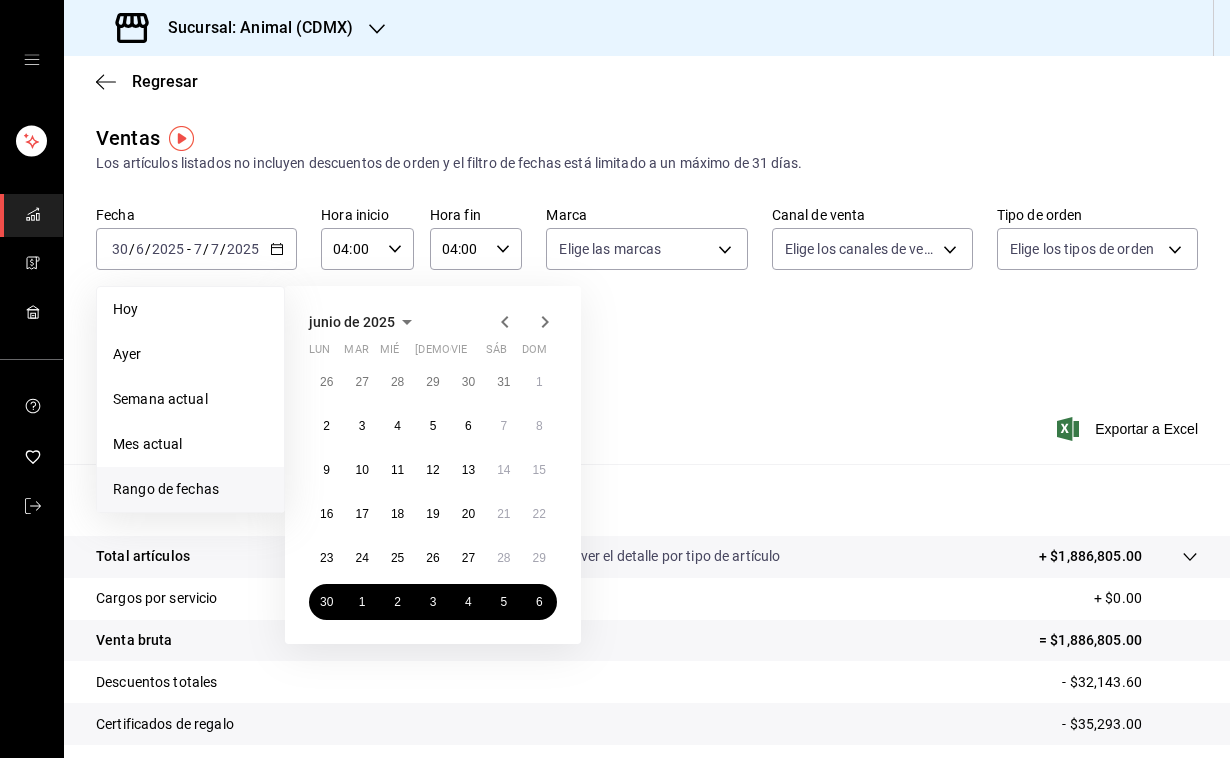 click 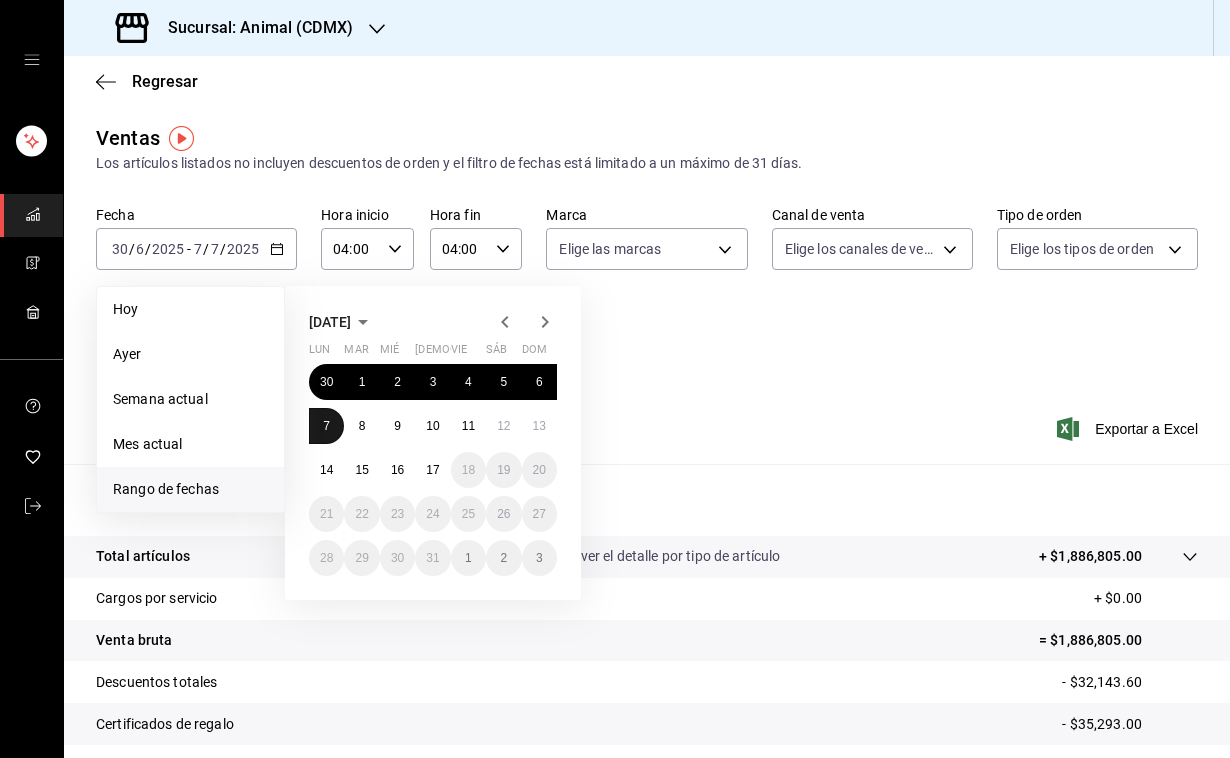 click on "7" at bounding box center [326, 426] 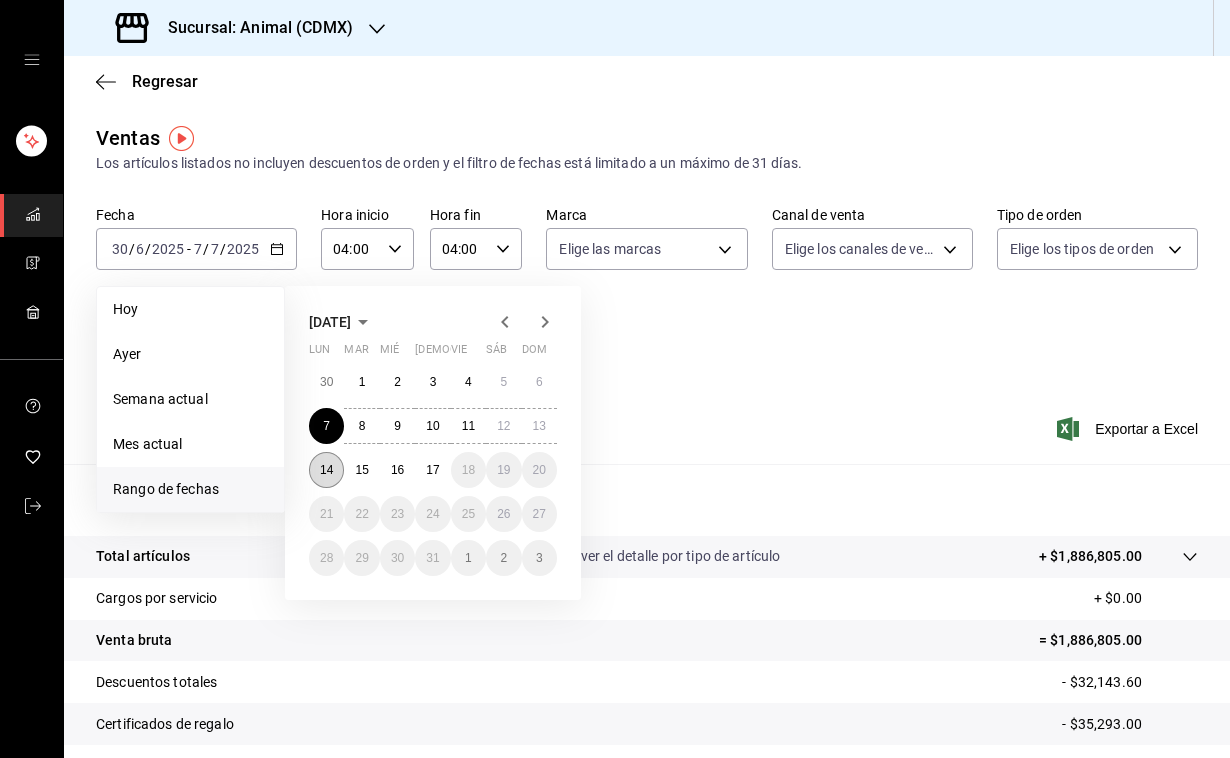 click on "14" at bounding box center [326, 470] 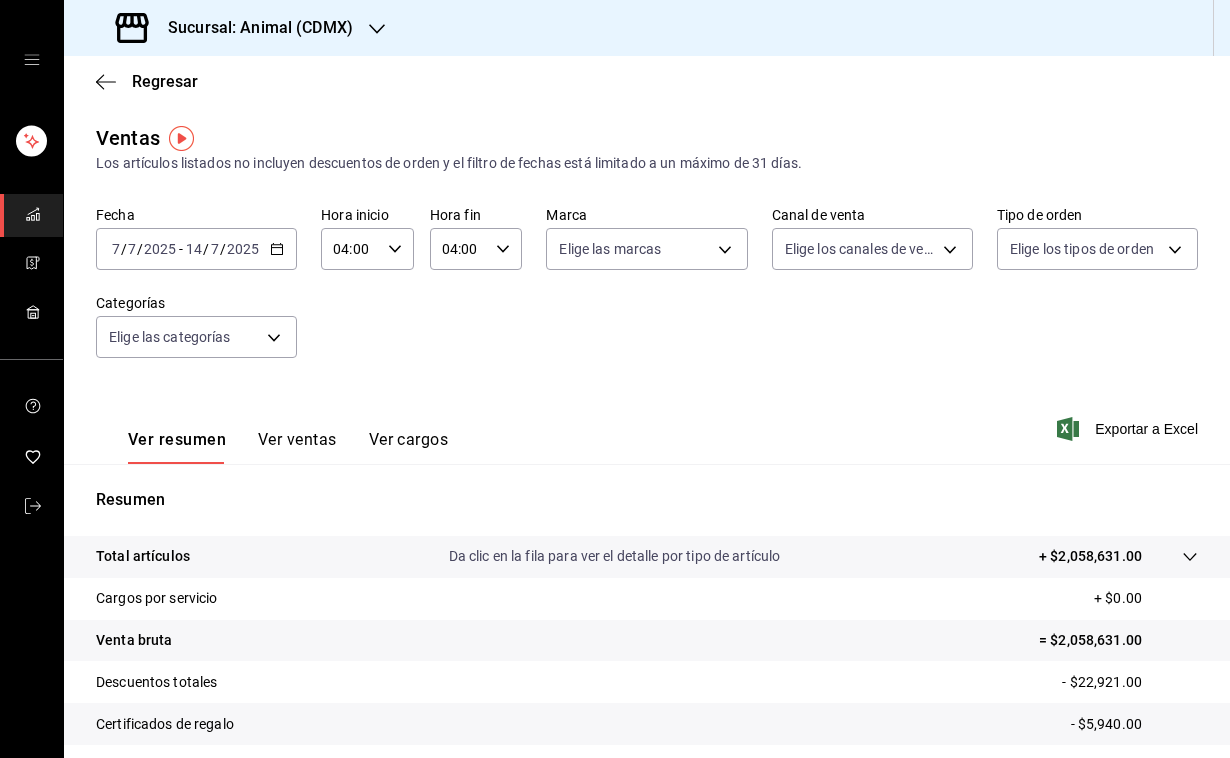click 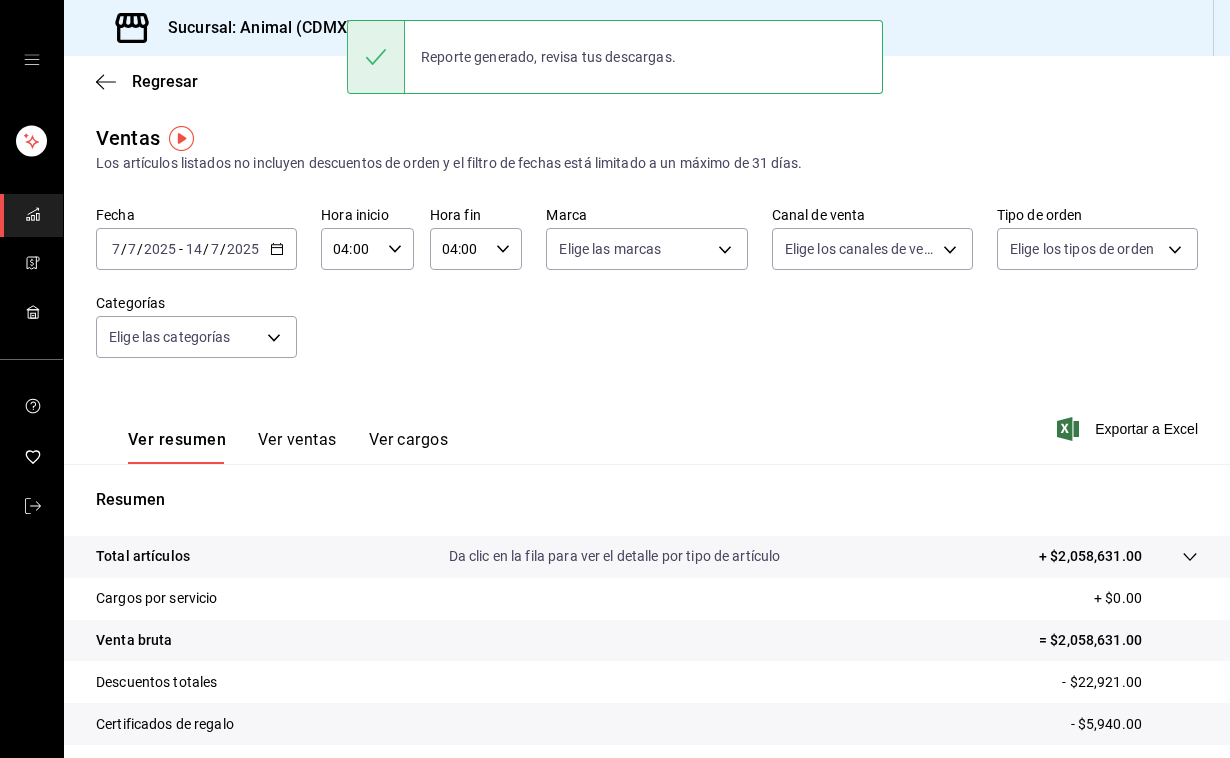 click on "Sucursal: Animal (CDMX)" at bounding box center [252, 28] 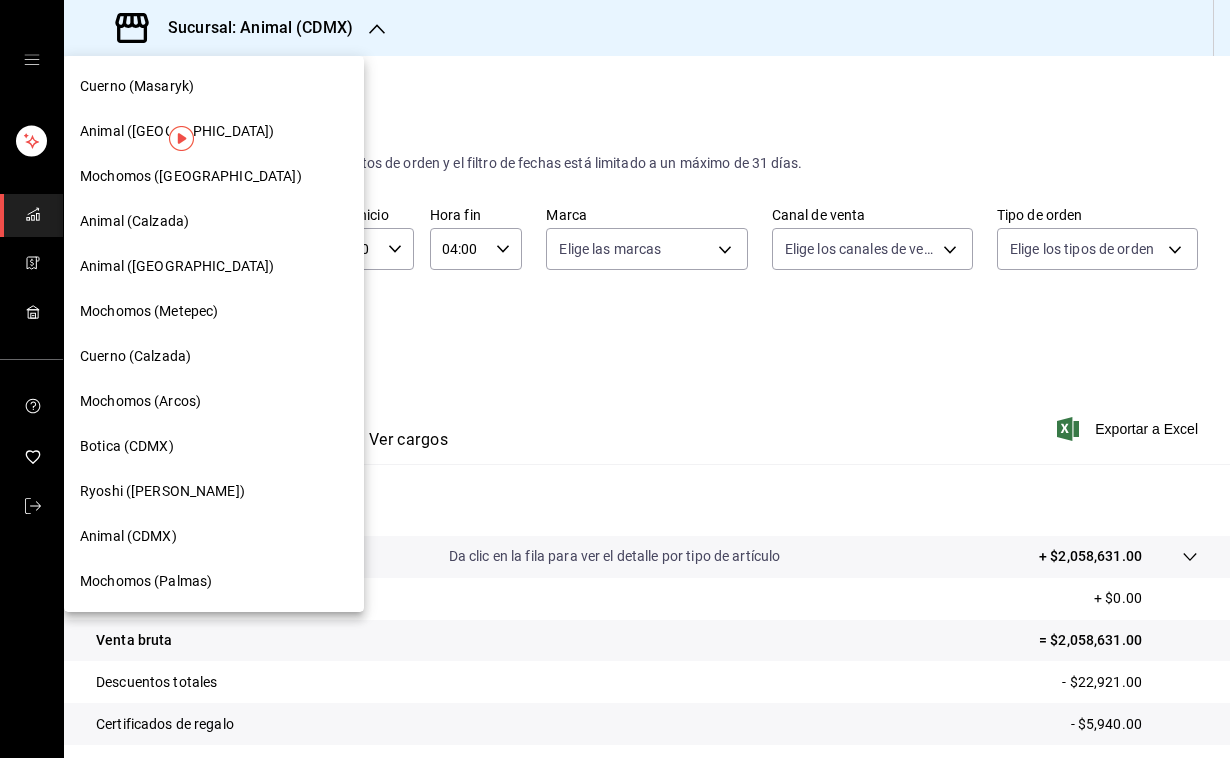 click on "Animal ([GEOGRAPHIC_DATA])" at bounding box center [214, 131] 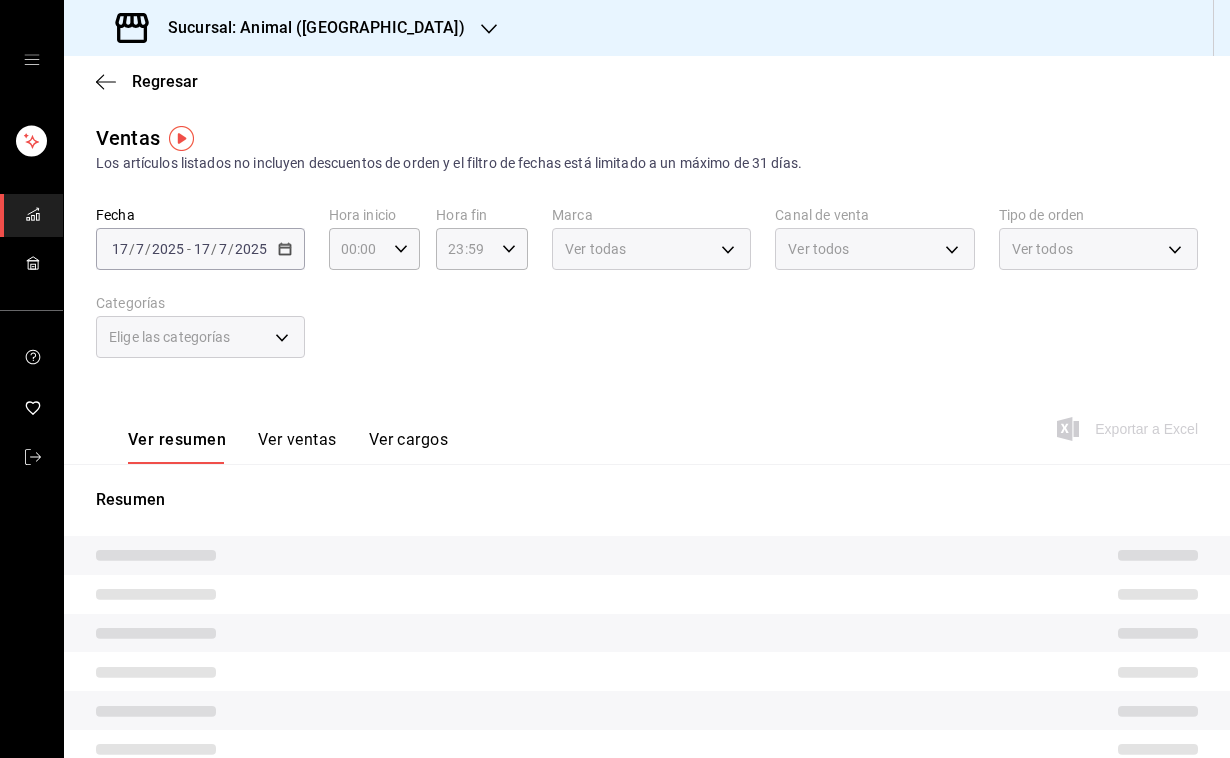type on "04:00" 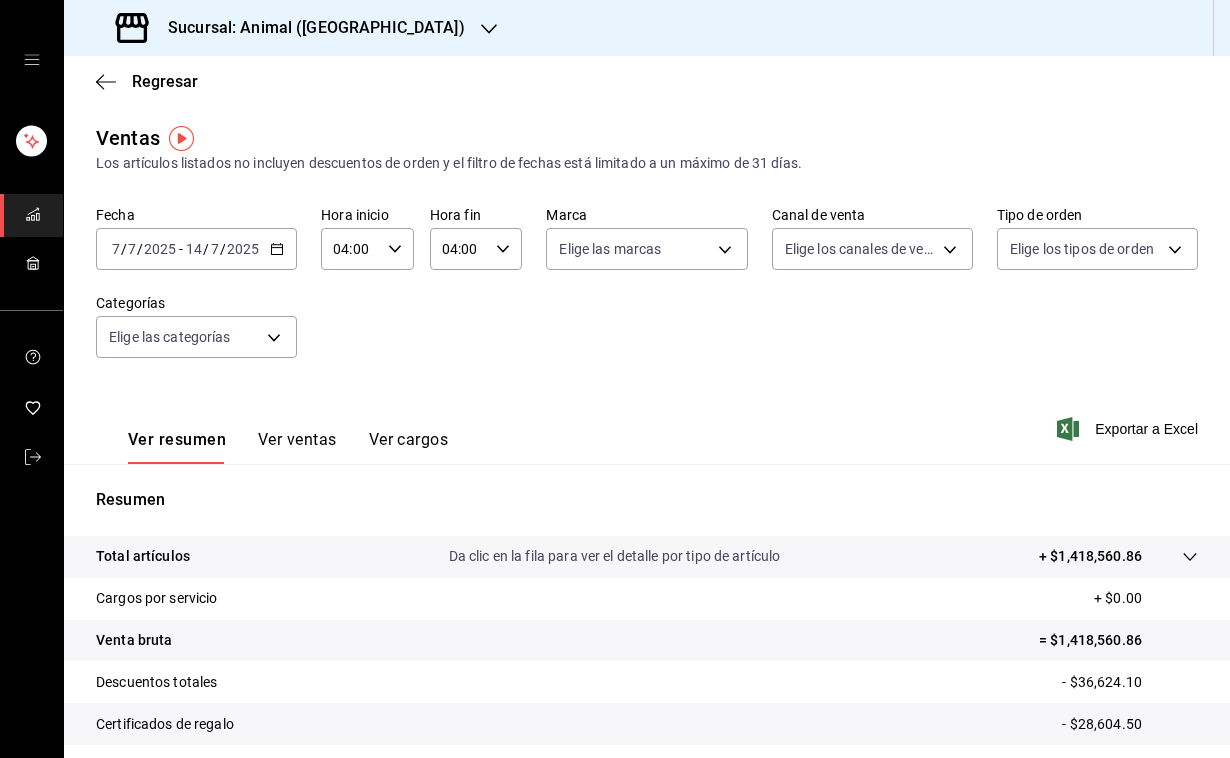click on "2025" at bounding box center [160, 249] 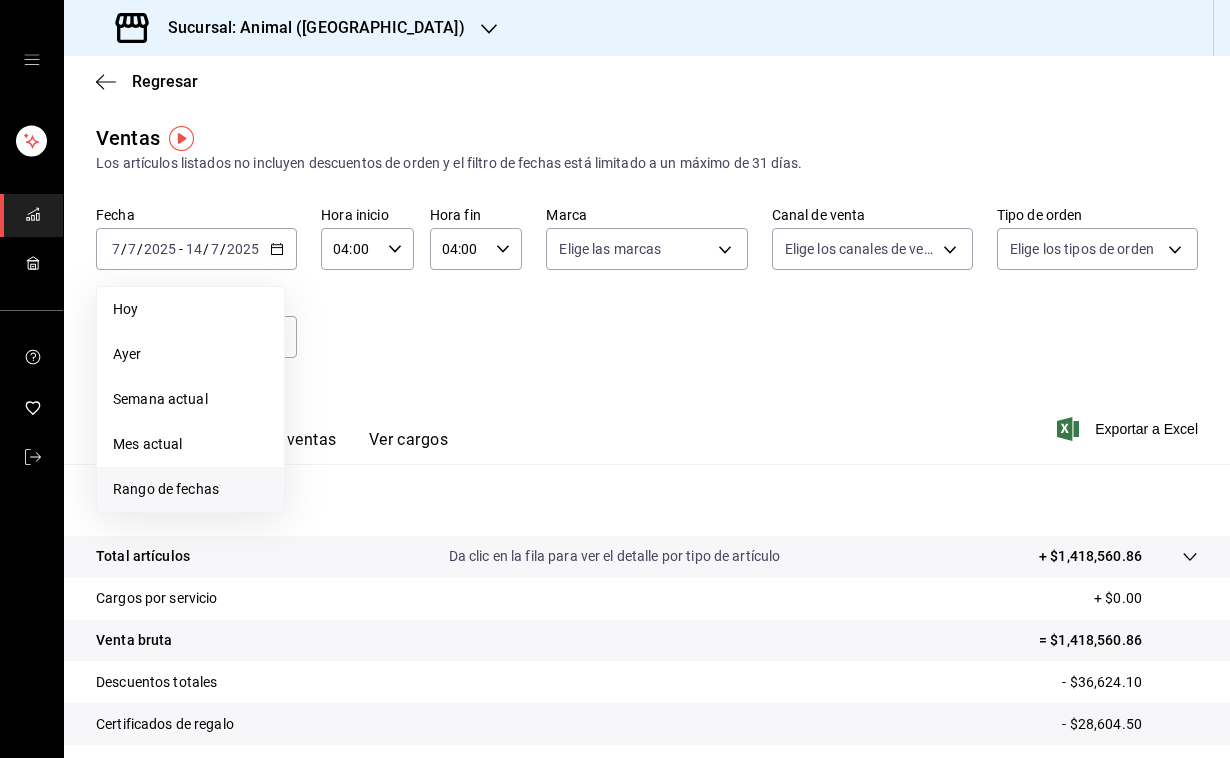 click on "Rango de fechas" at bounding box center (190, 489) 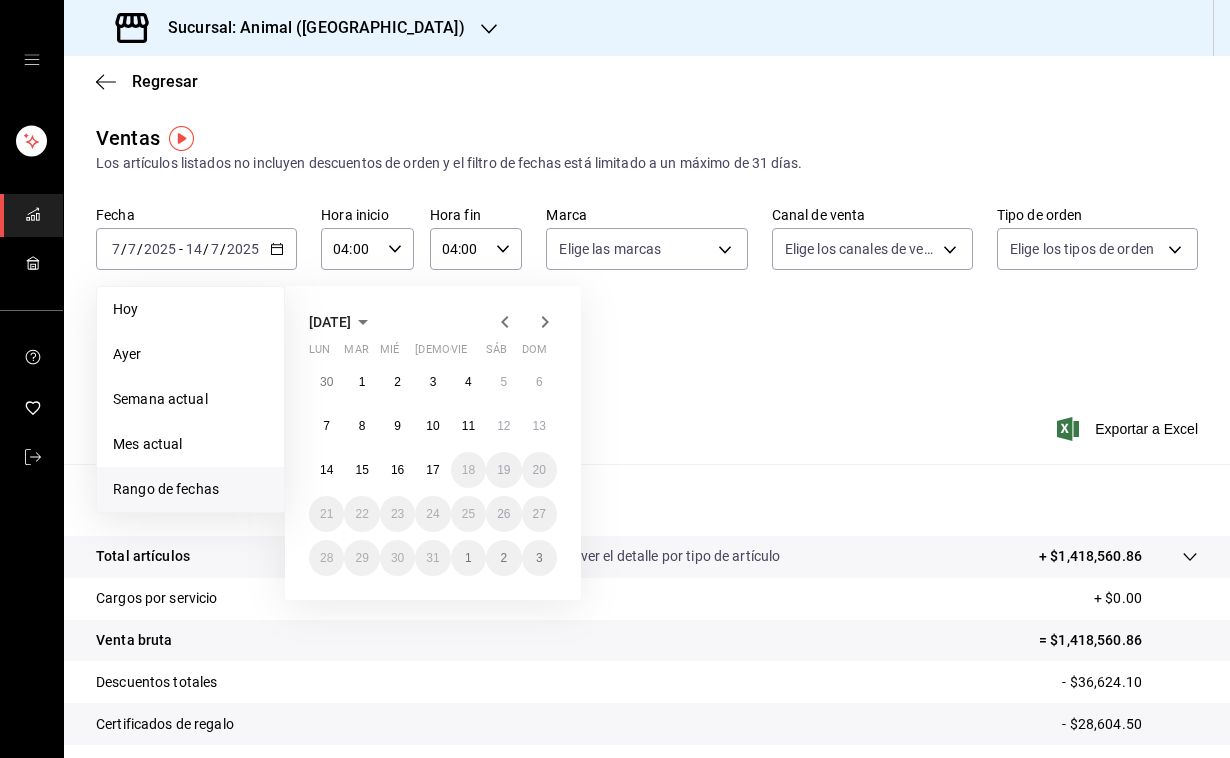 click 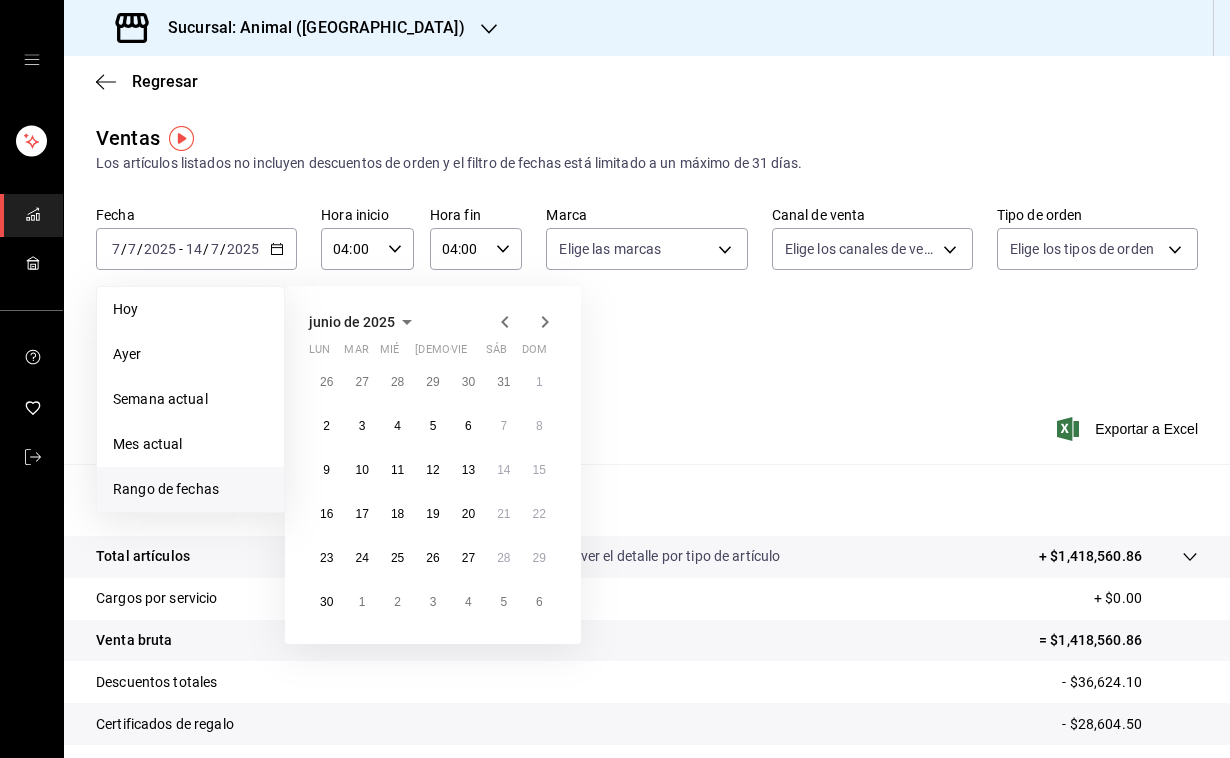 click 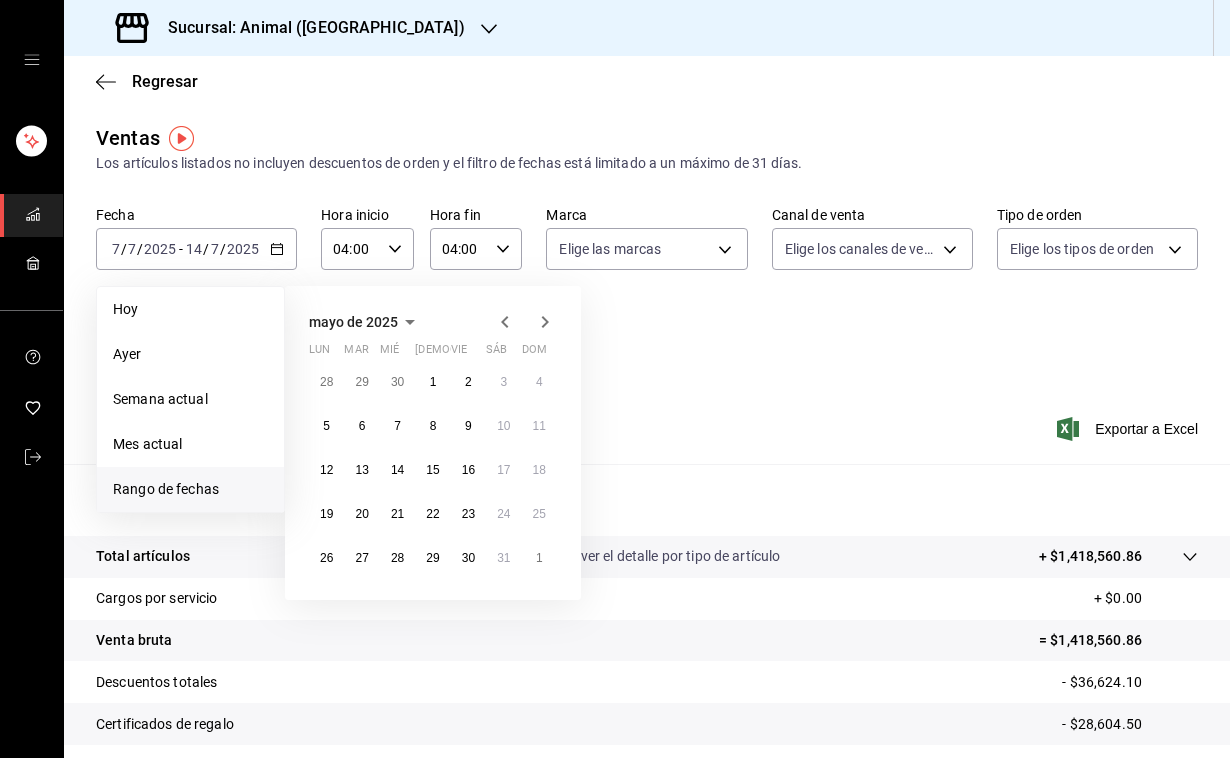 click 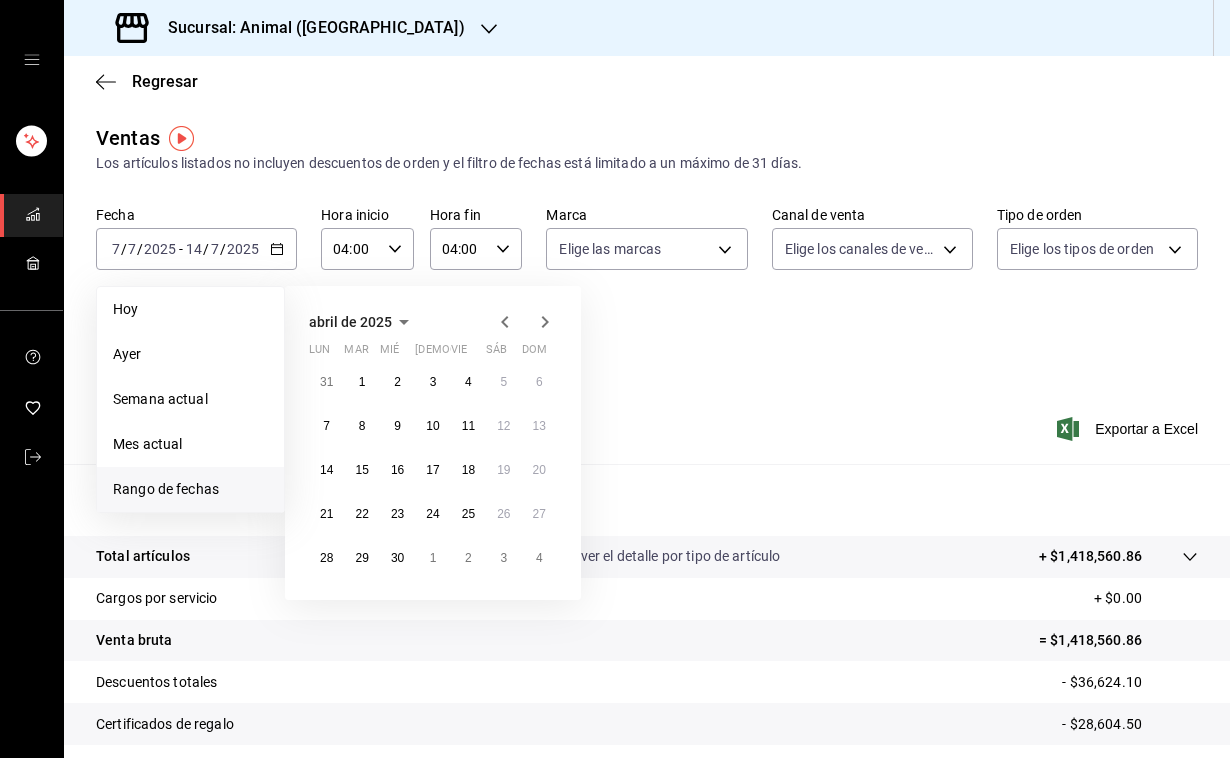 click 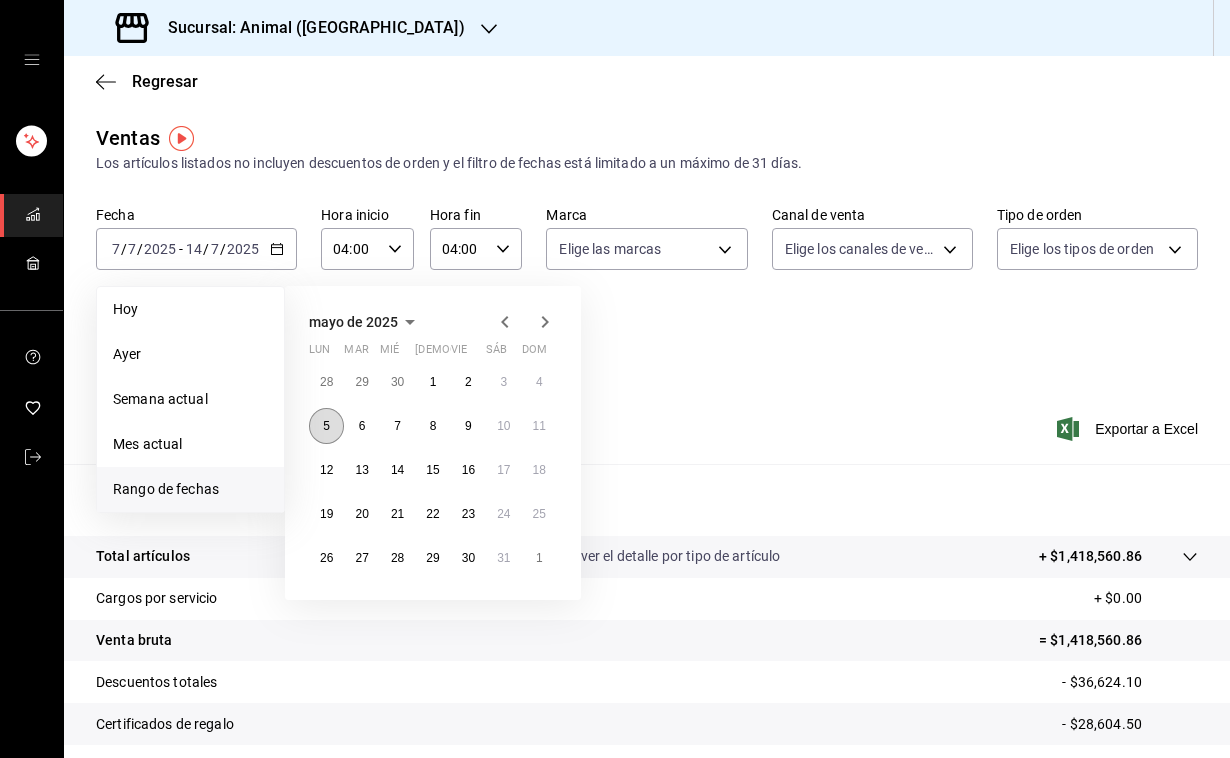 click on "5" at bounding box center [326, 426] 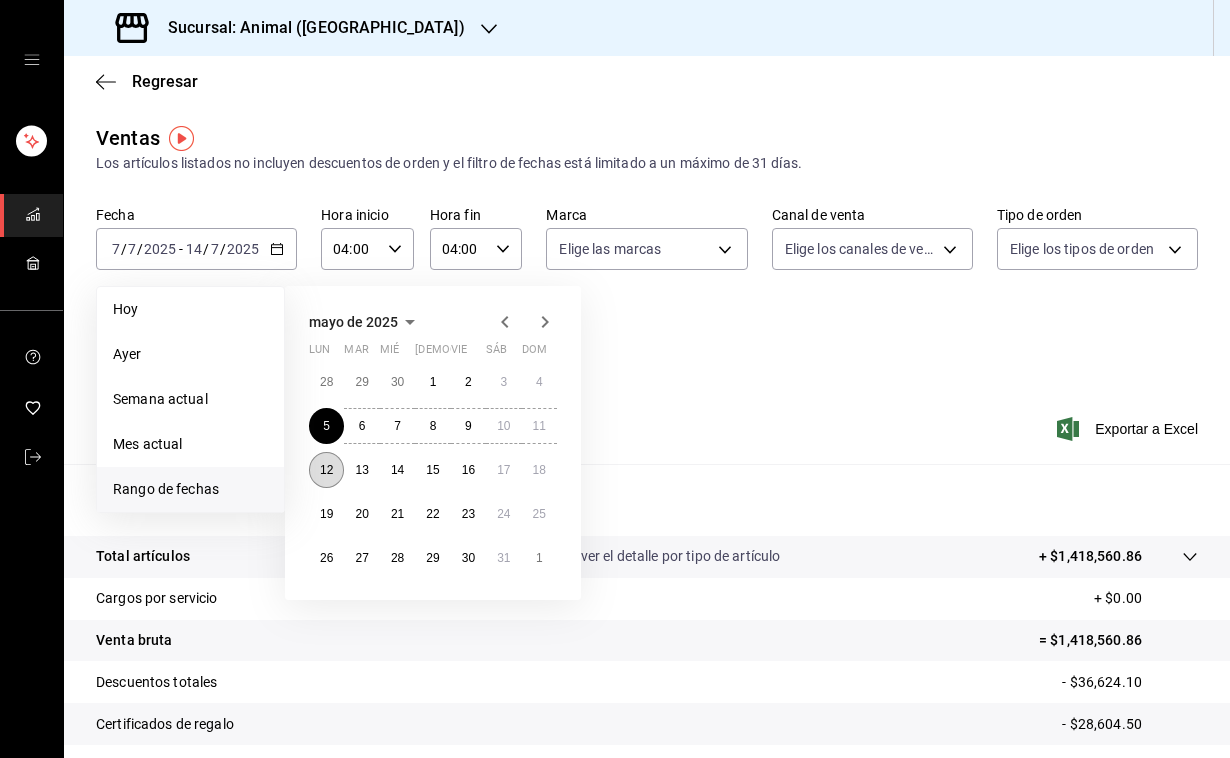 click on "12" at bounding box center [326, 470] 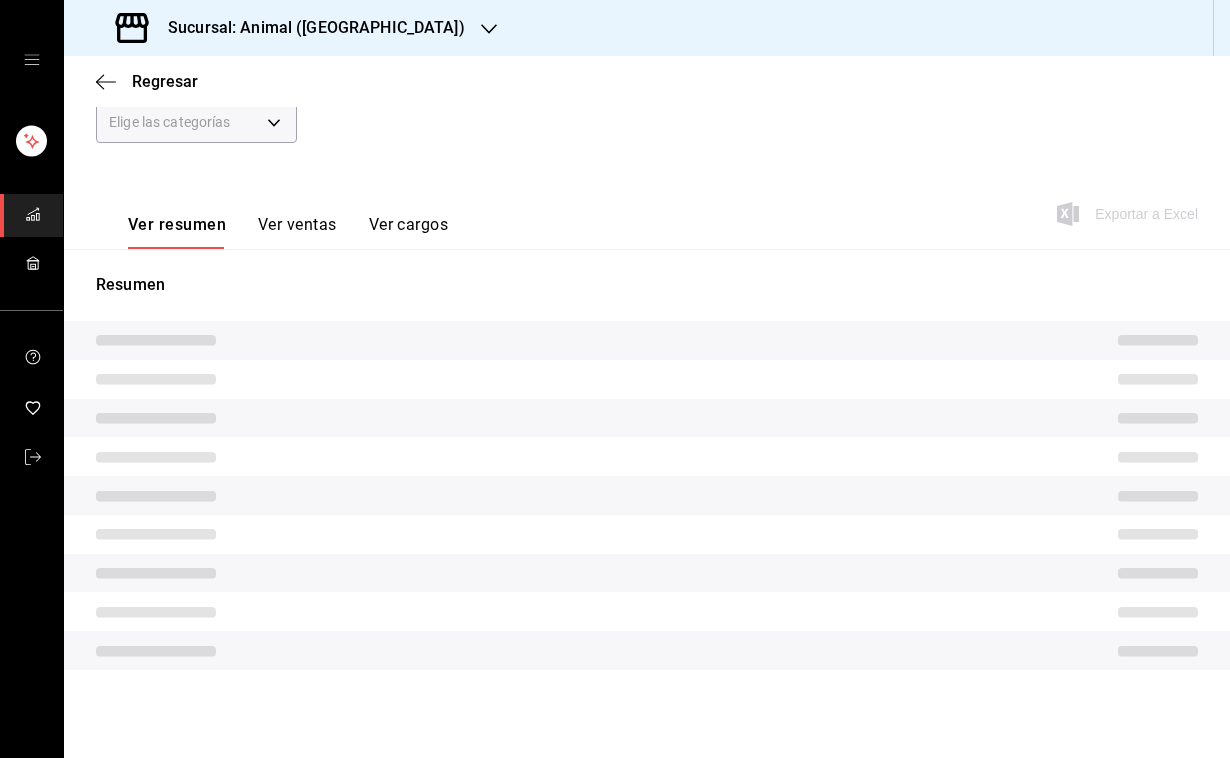 scroll, scrollTop: 200, scrollLeft: 0, axis: vertical 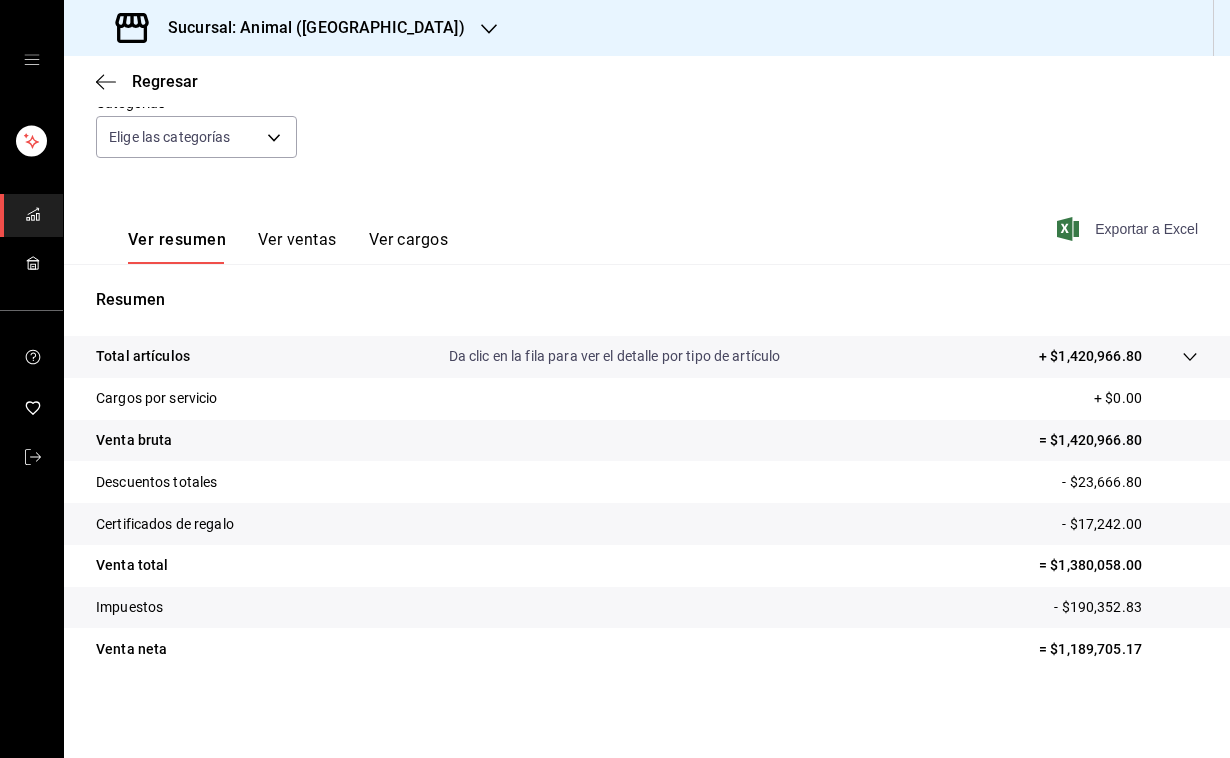 click 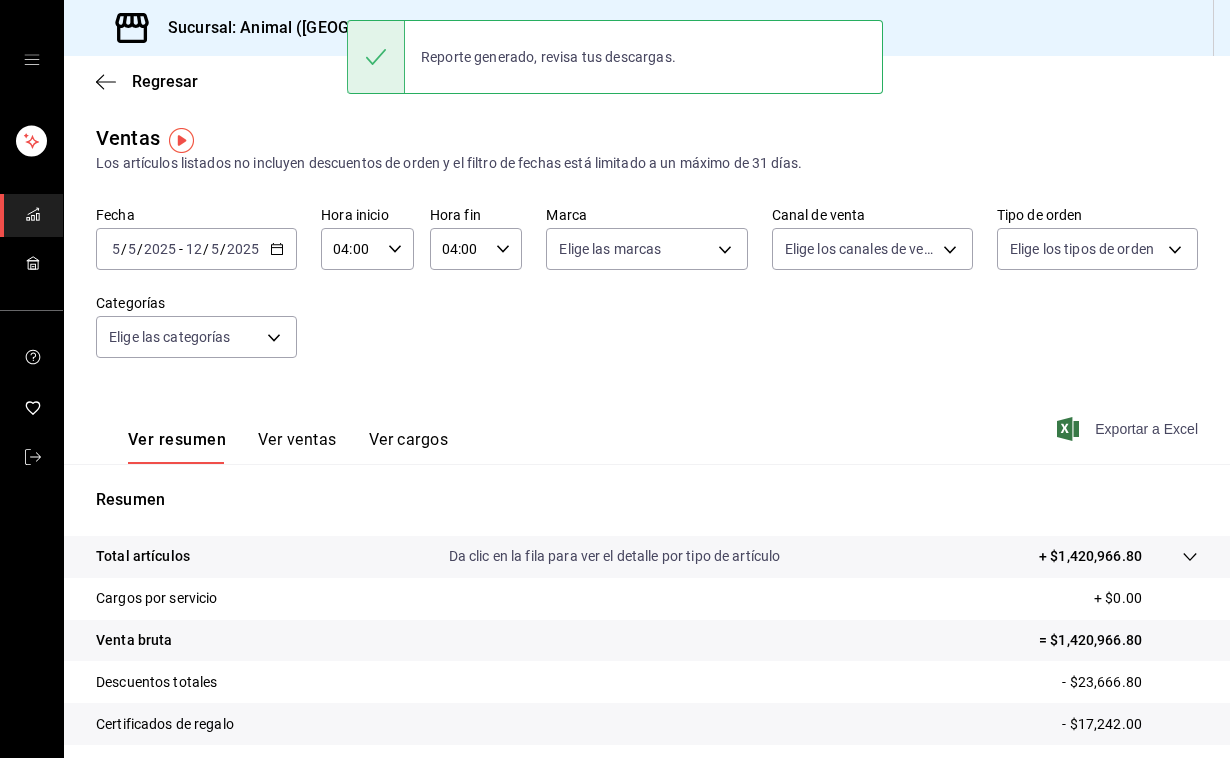 scroll, scrollTop: 0, scrollLeft: 0, axis: both 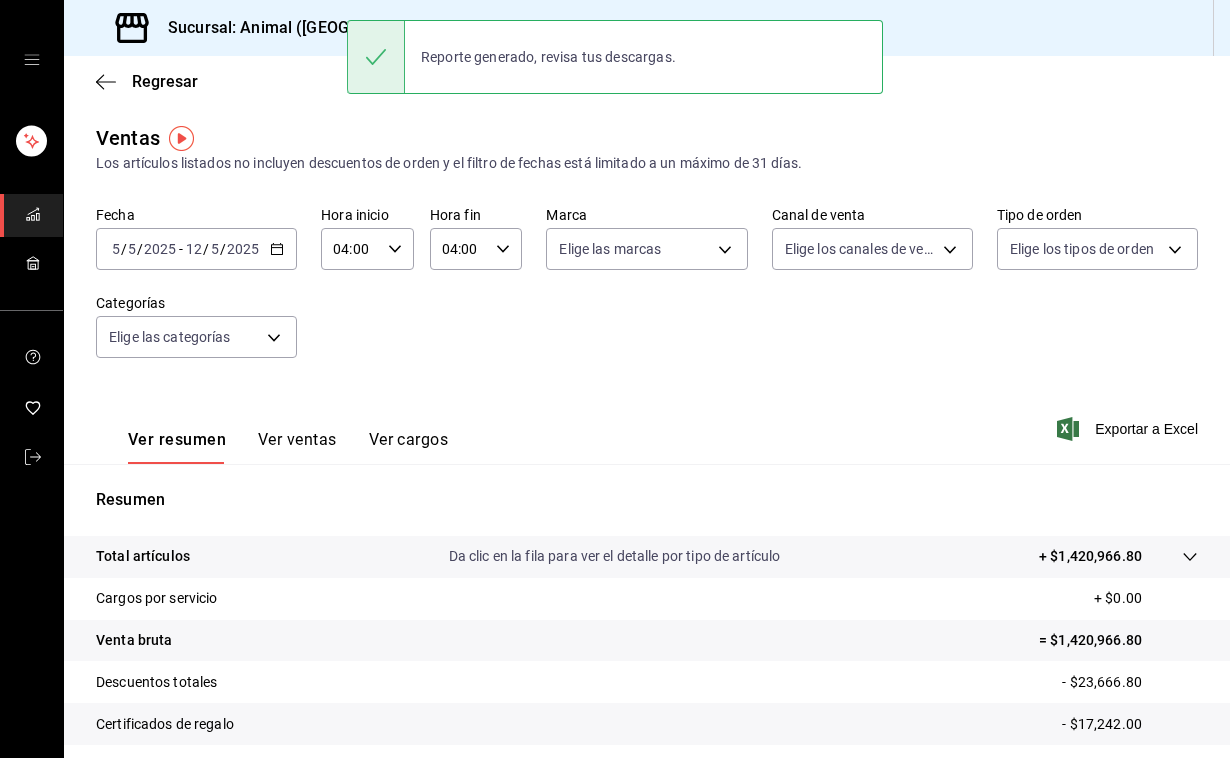 click on "Fecha [DATE] [DATE] - [DATE] [DATE] Hora inicio 04:00 Hora inicio Hora fin 04:00 Hora fin Marca Elige las marcas Canal de venta Elige los canales de venta Tipo de orden Elige los tipos de orden Categorías Elige las categorías" at bounding box center (647, 294) 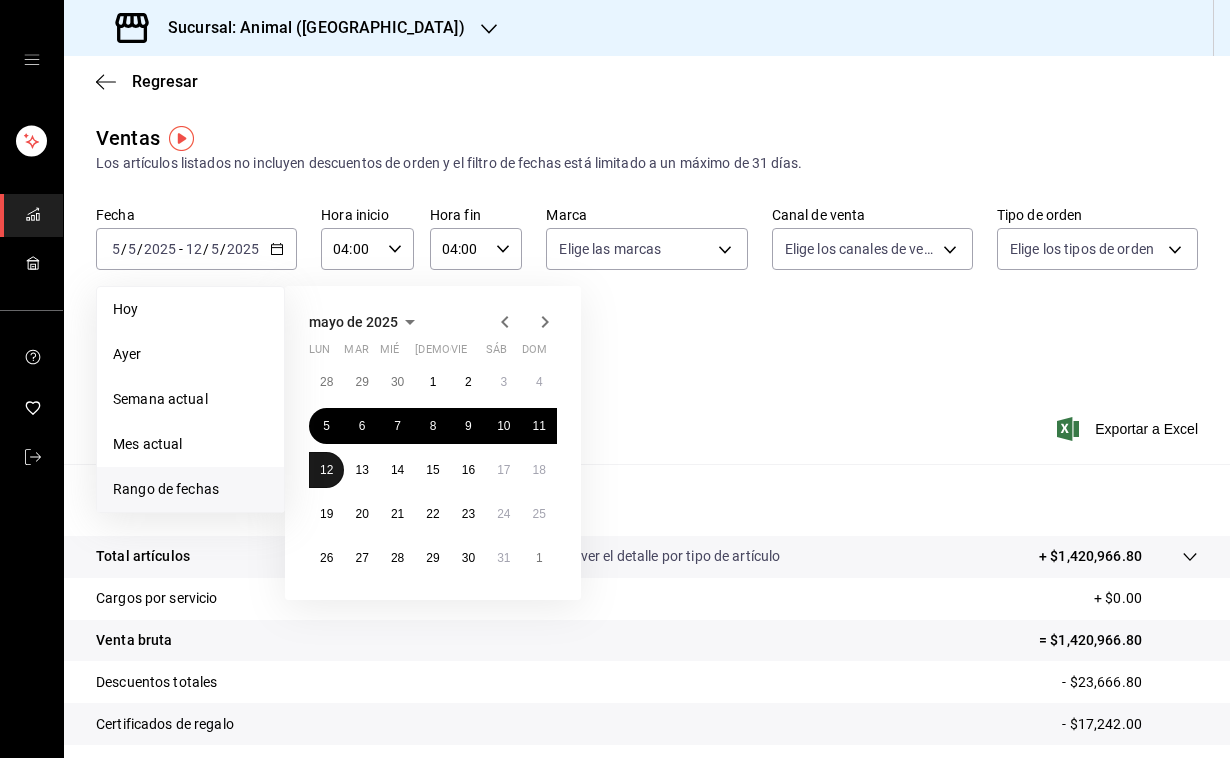 click on "12" at bounding box center [326, 470] 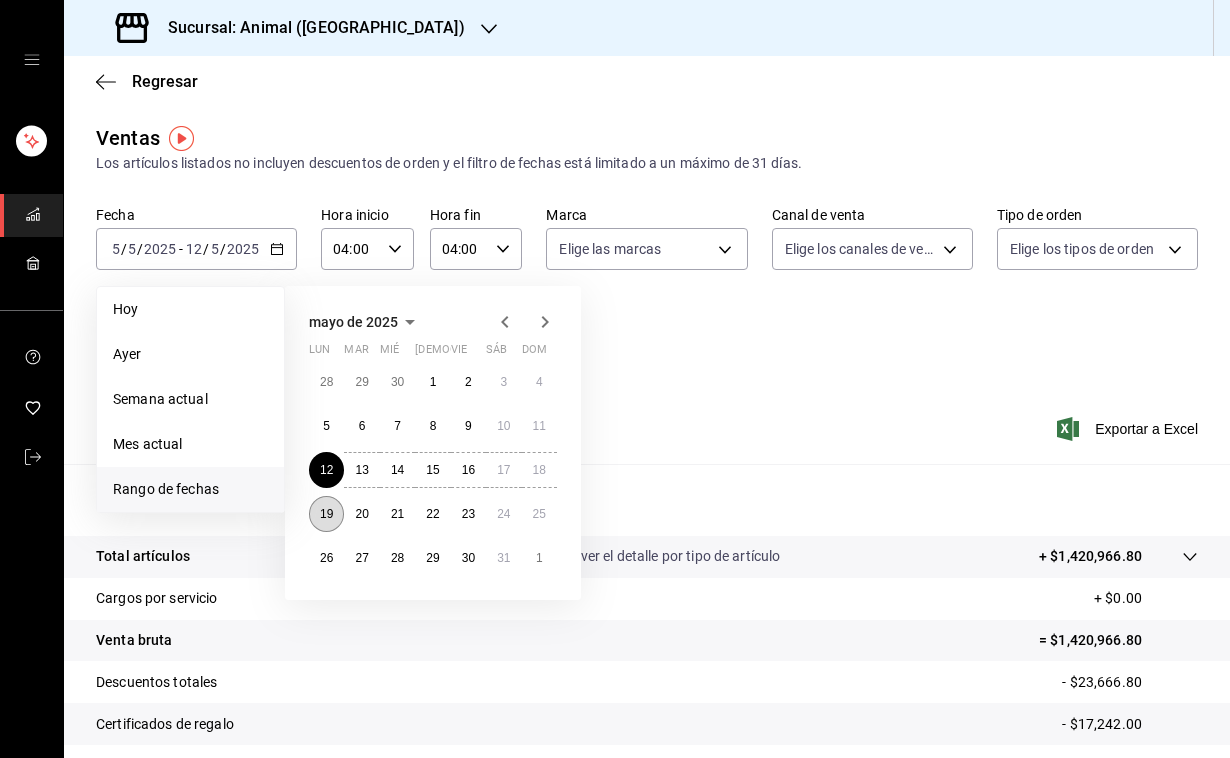 click on "19" at bounding box center [326, 514] 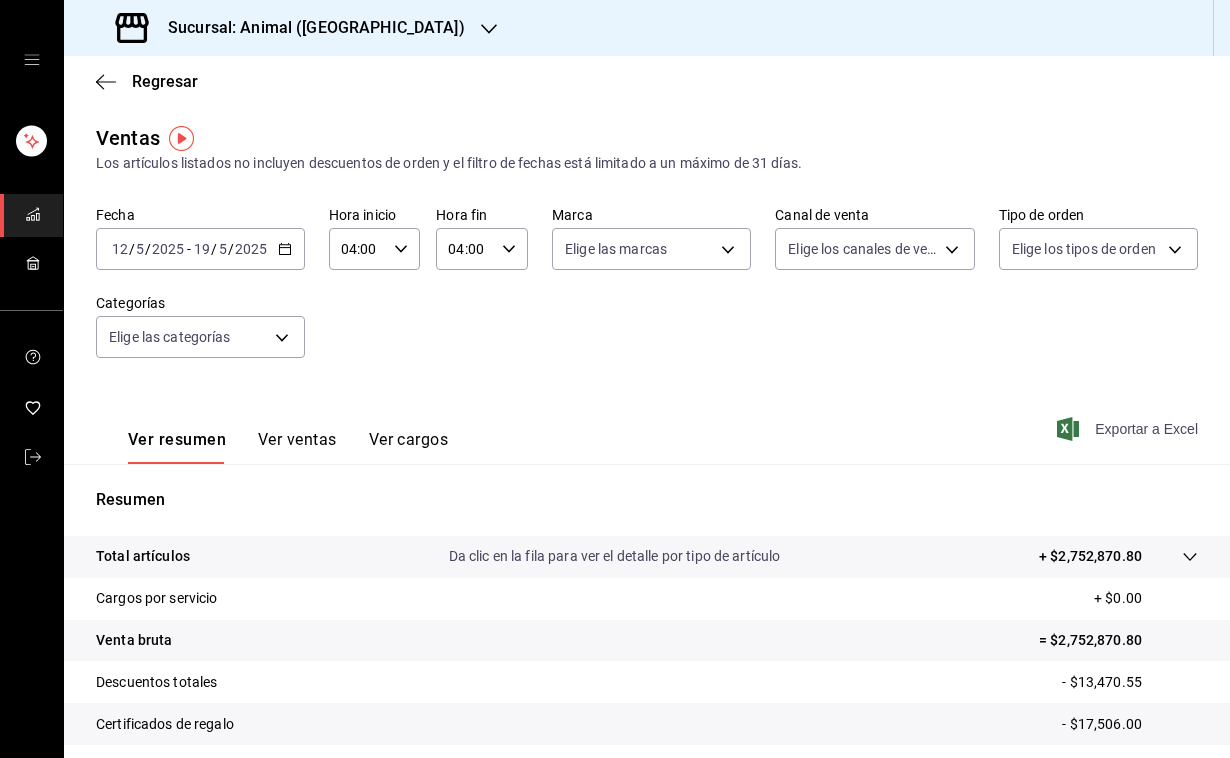 click on "Exportar a Excel" at bounding box center [1129, 429] 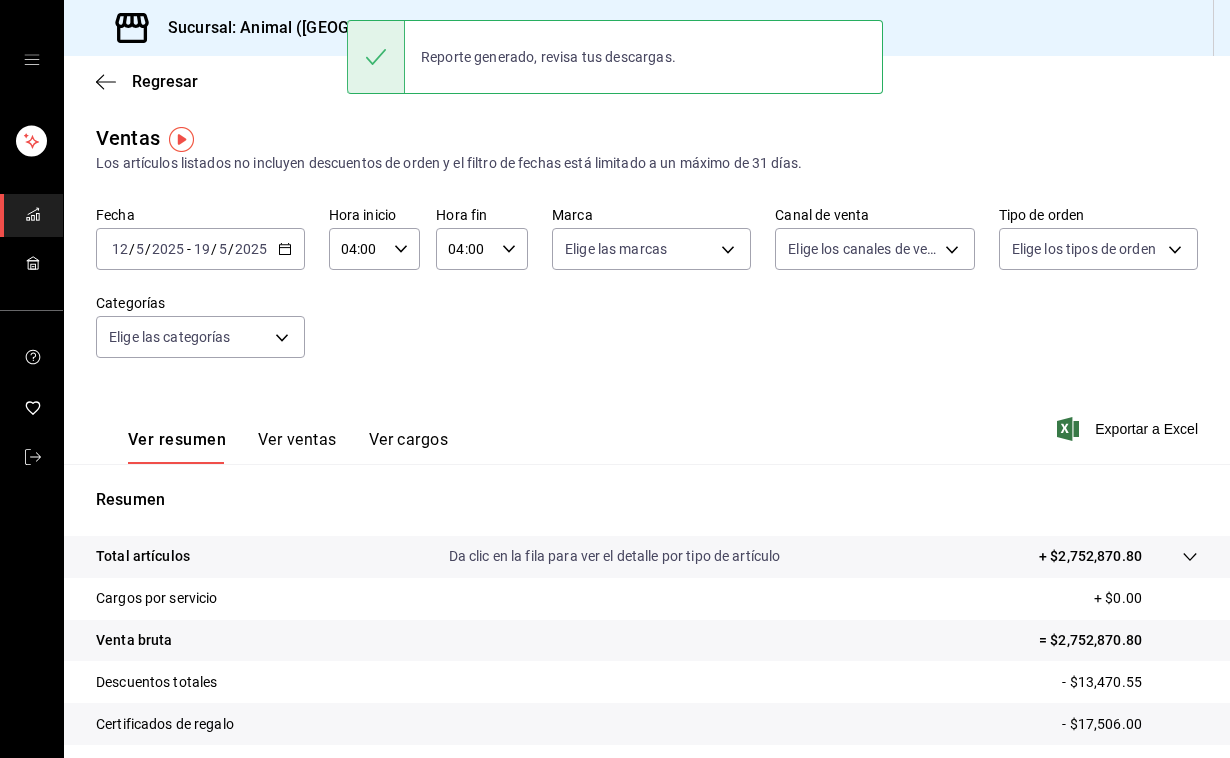 scroll, scrollTop: 0, scrollLeft: 0, axis: both 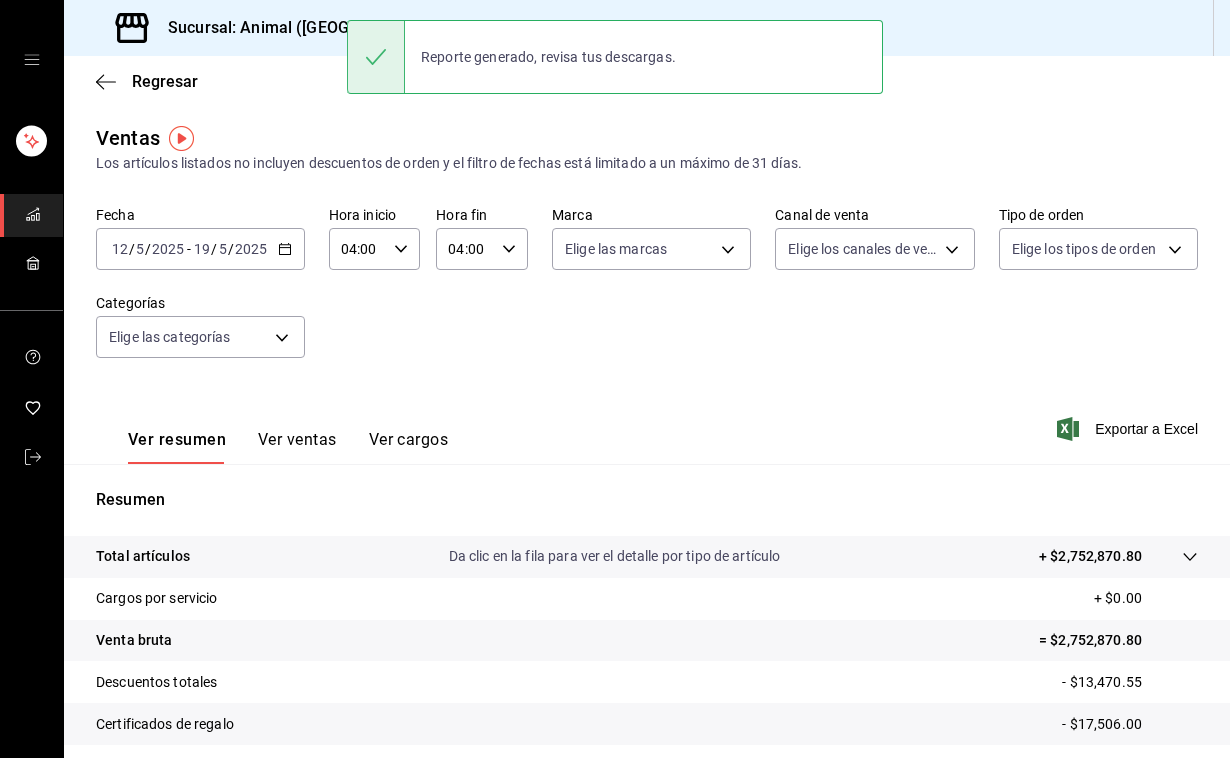 click on "[DATE] [DATE] - [DATE] [DATE]" at bounding box center [200, 249] 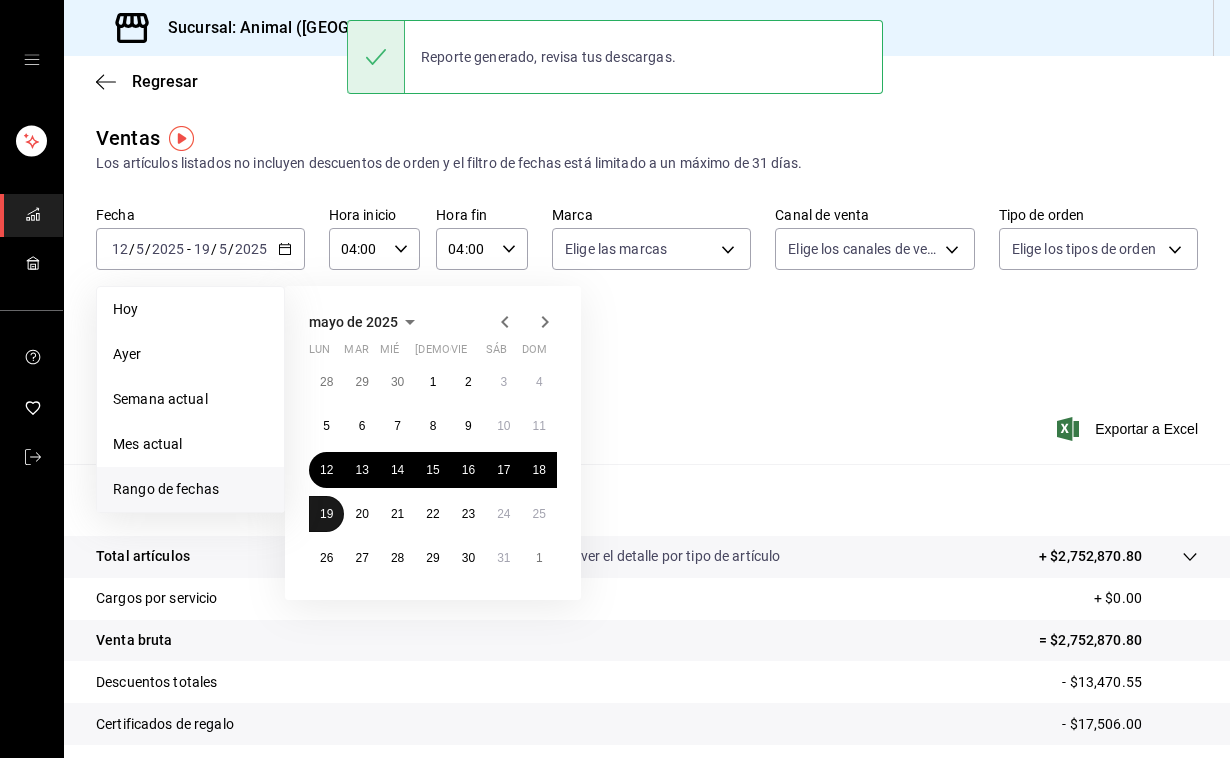 click on "19" at bounding box center [326, 514] 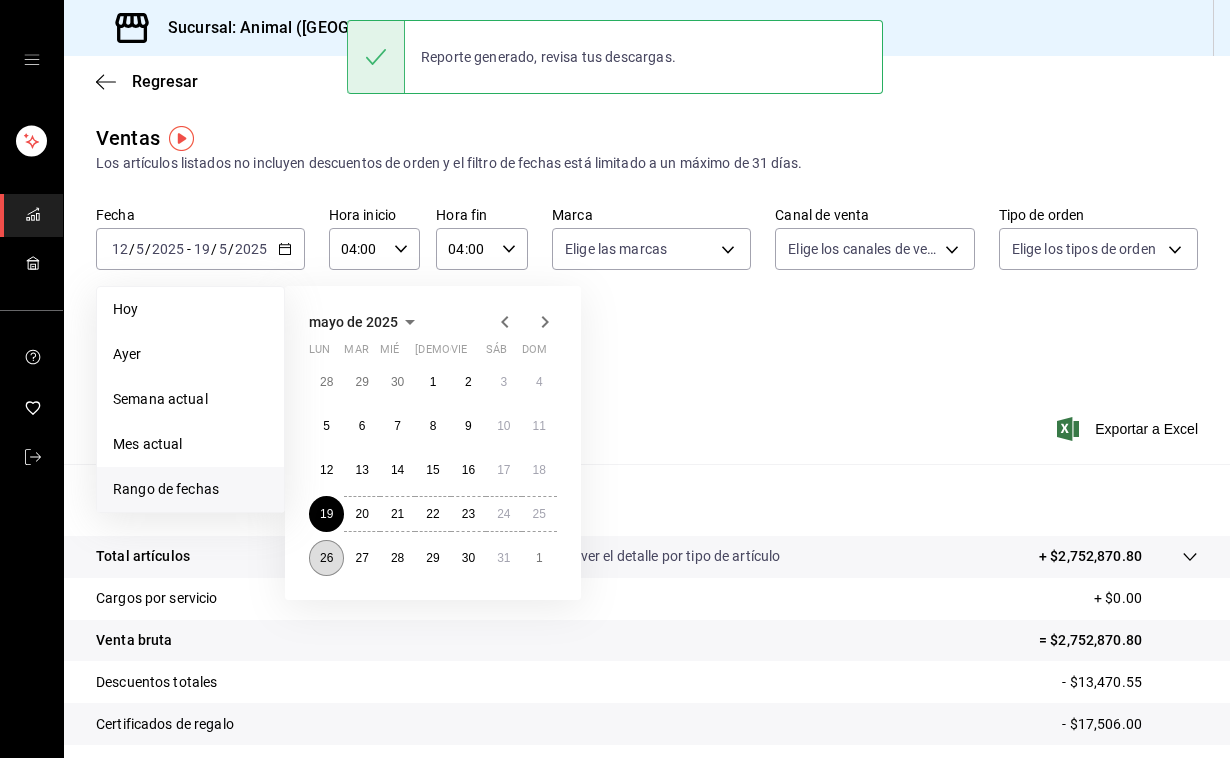 click on "26" at bounding box center (326, 558) 